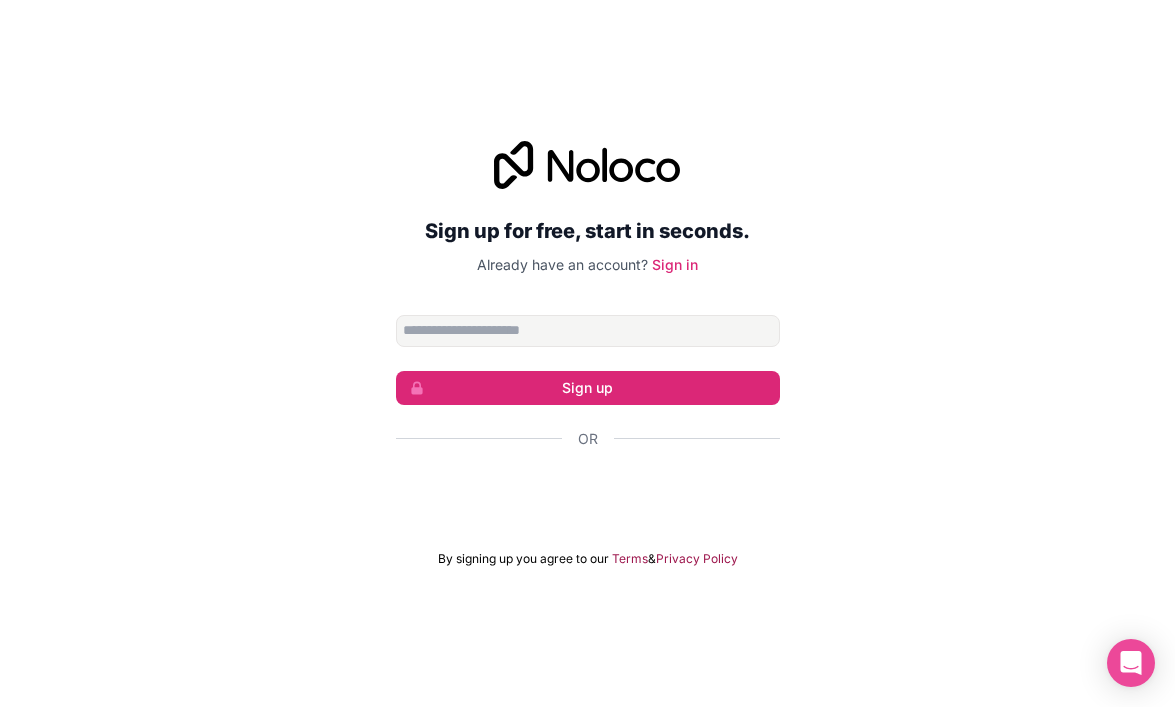 scroll, scrollTop: 0, scrollLeft: 0, axis: both 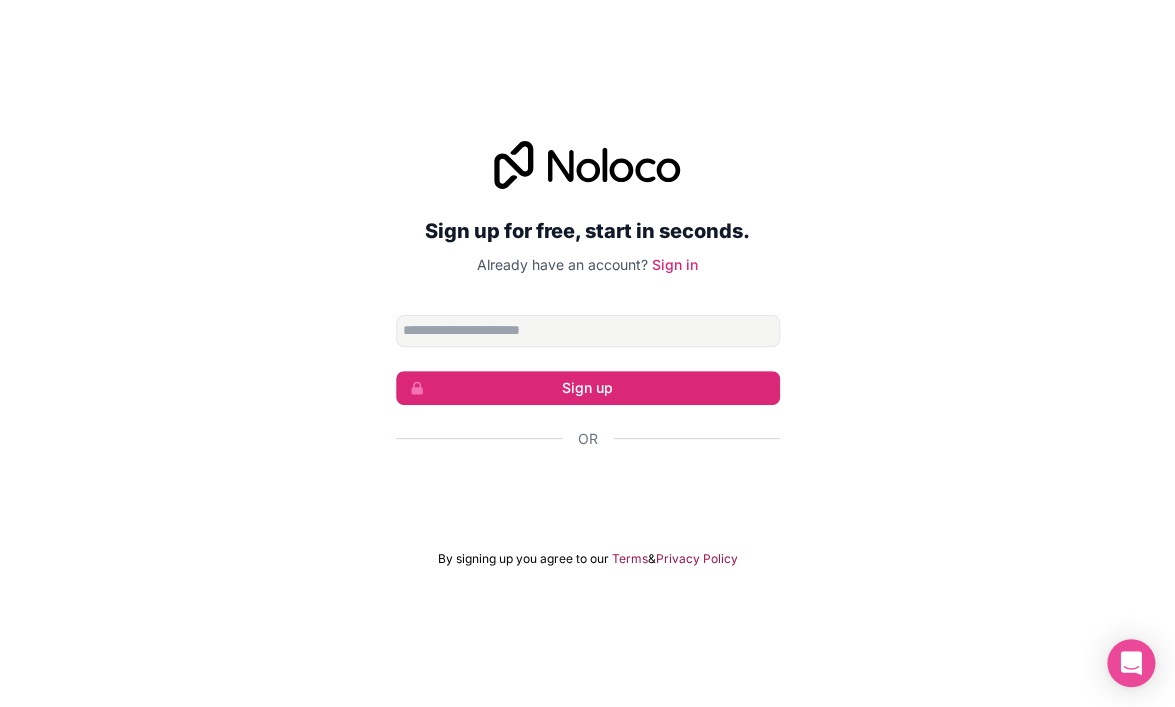 click at bounding box center (588, 331) 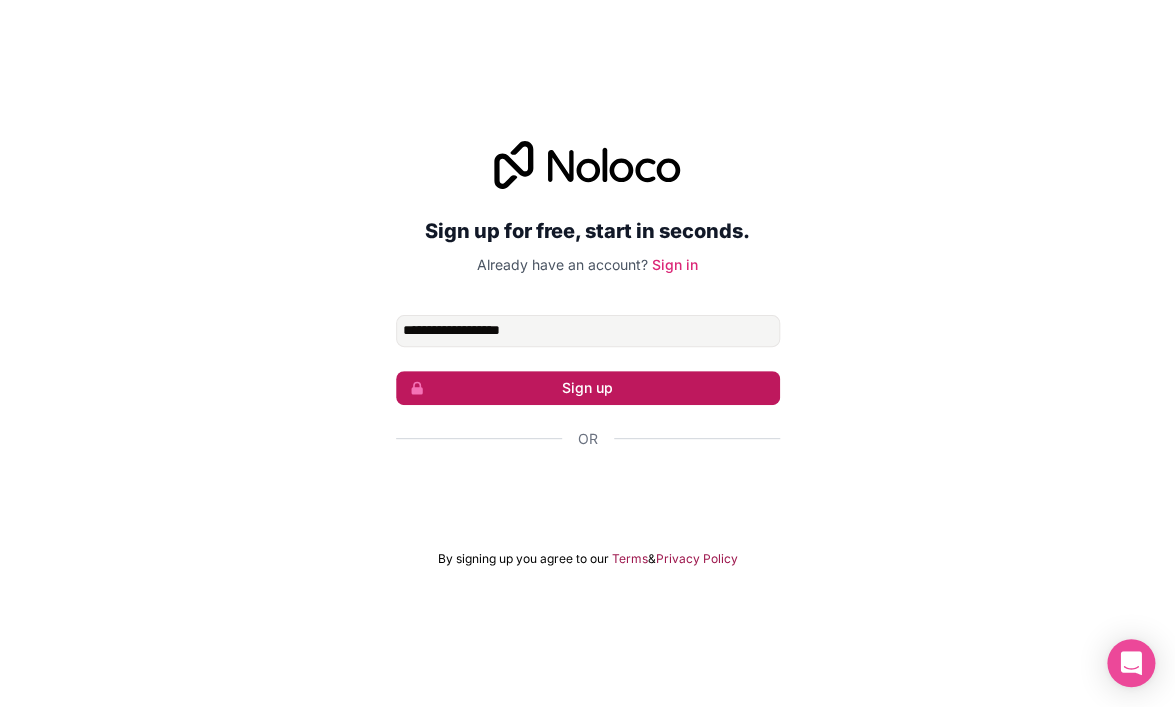 type on "**********" 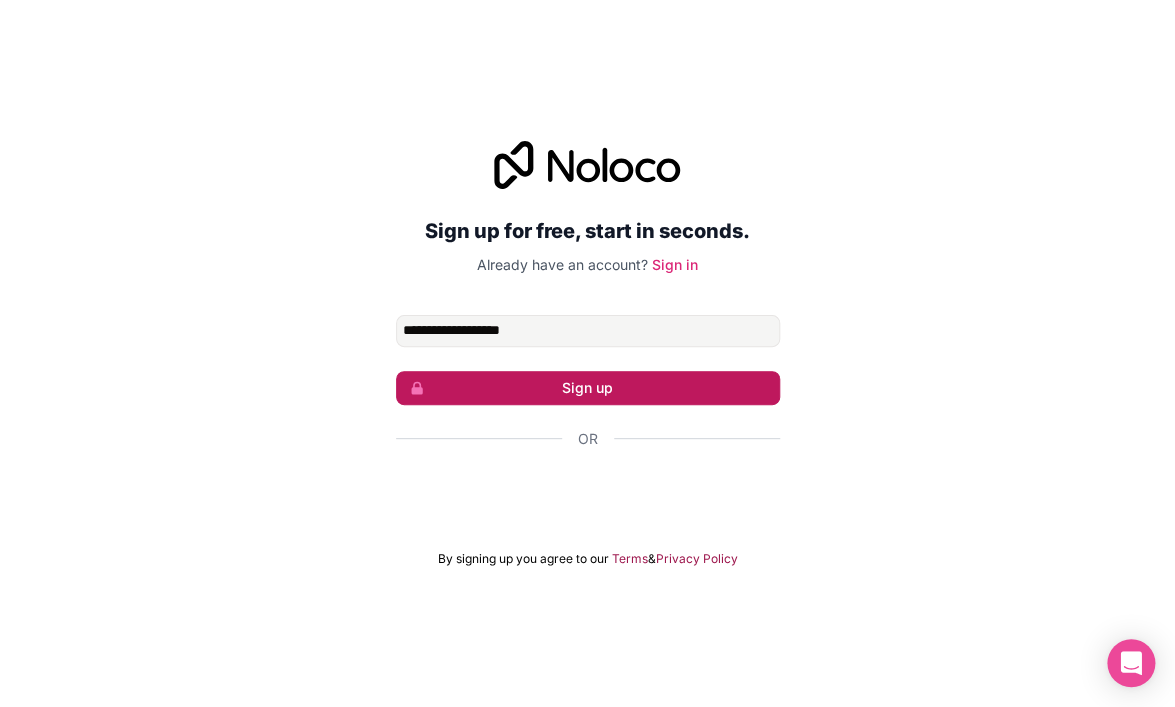 click on "Sign up" at bounding box center [588, 388] 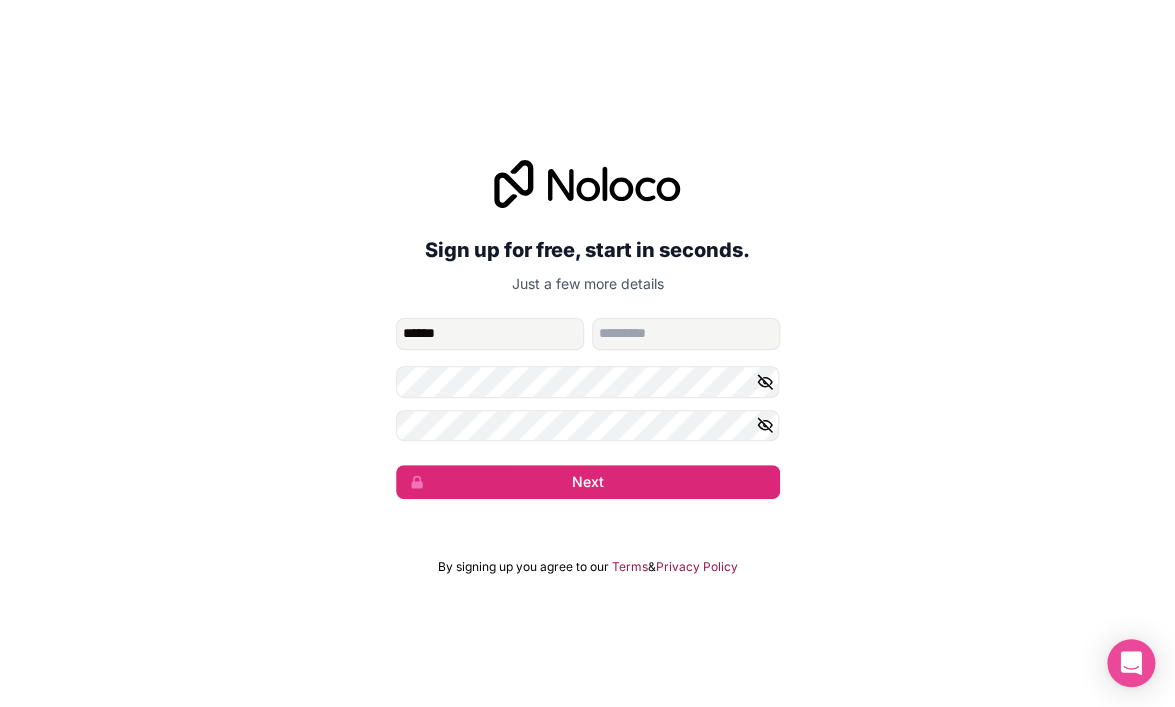 type on "******" 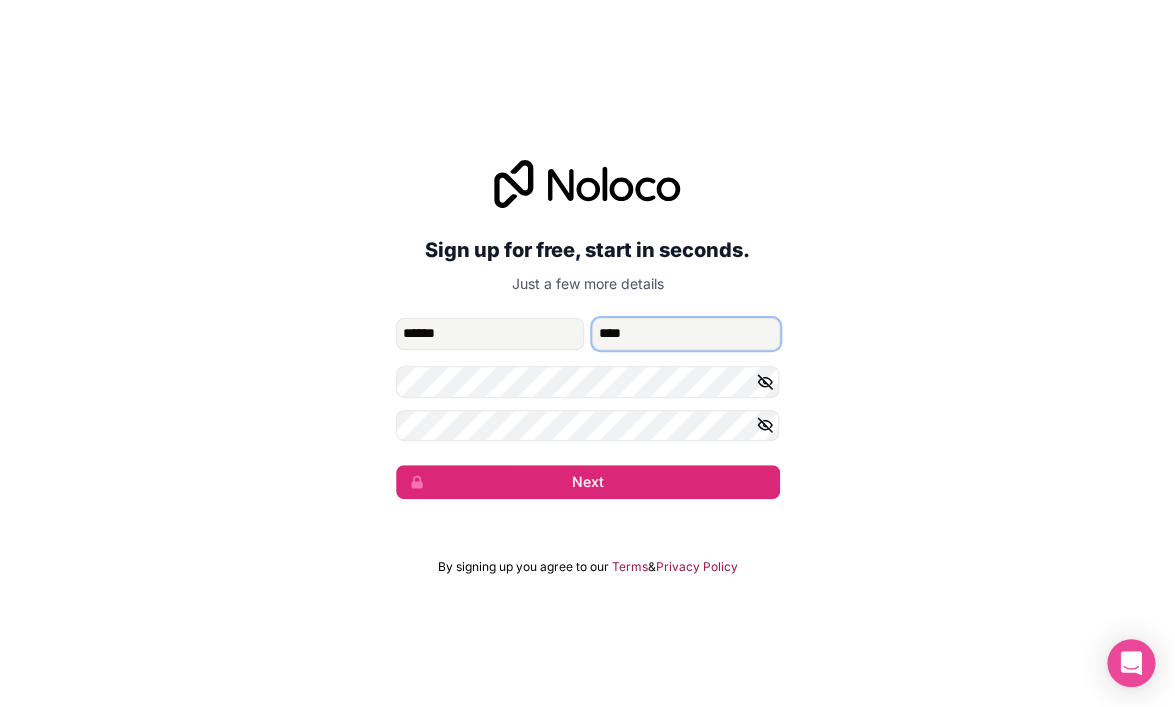 type on "****" 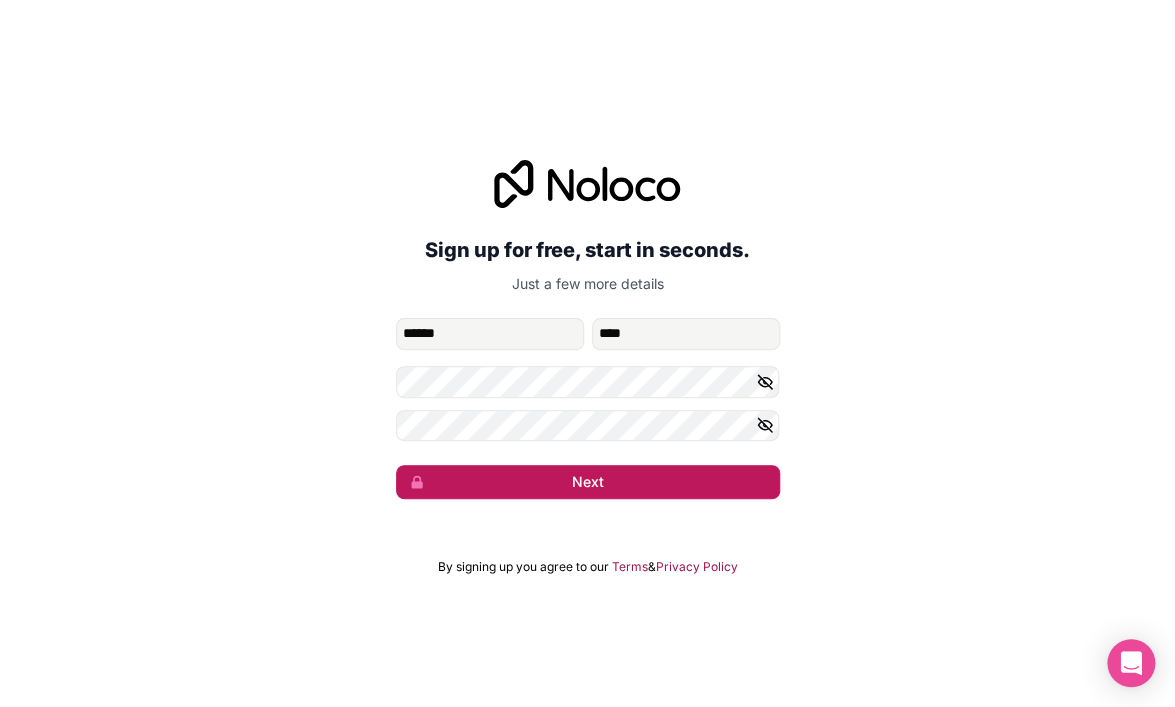 click on "Next" at bounding box center (588, 482) 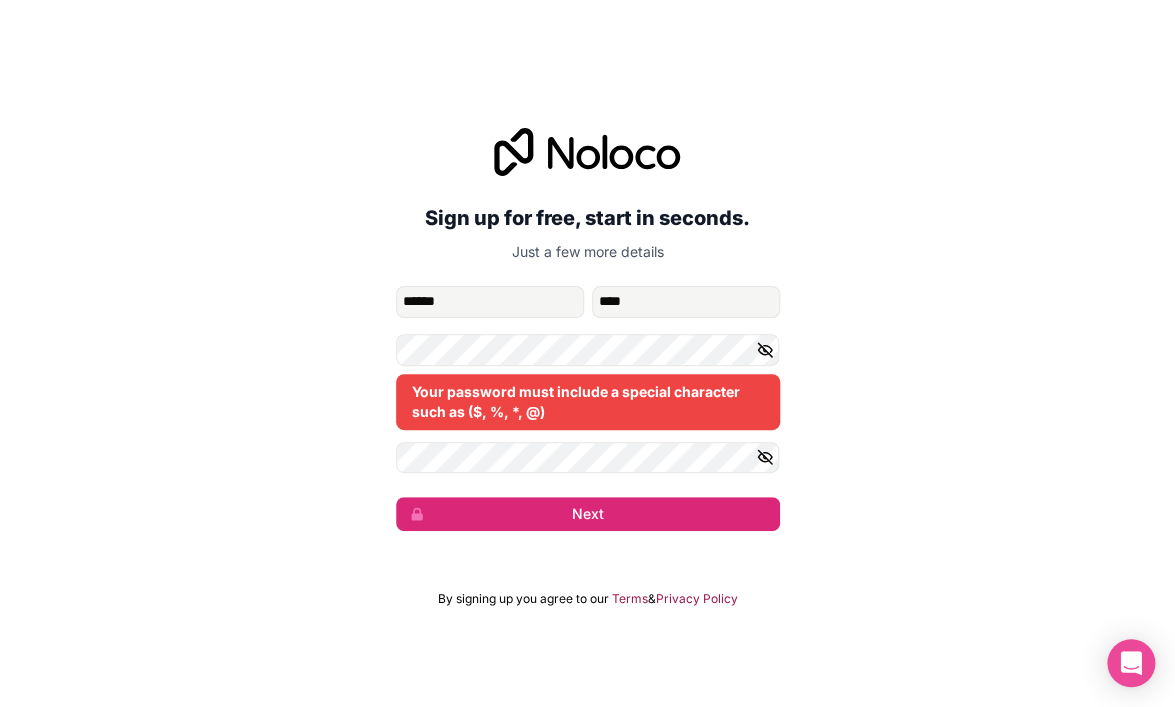 click 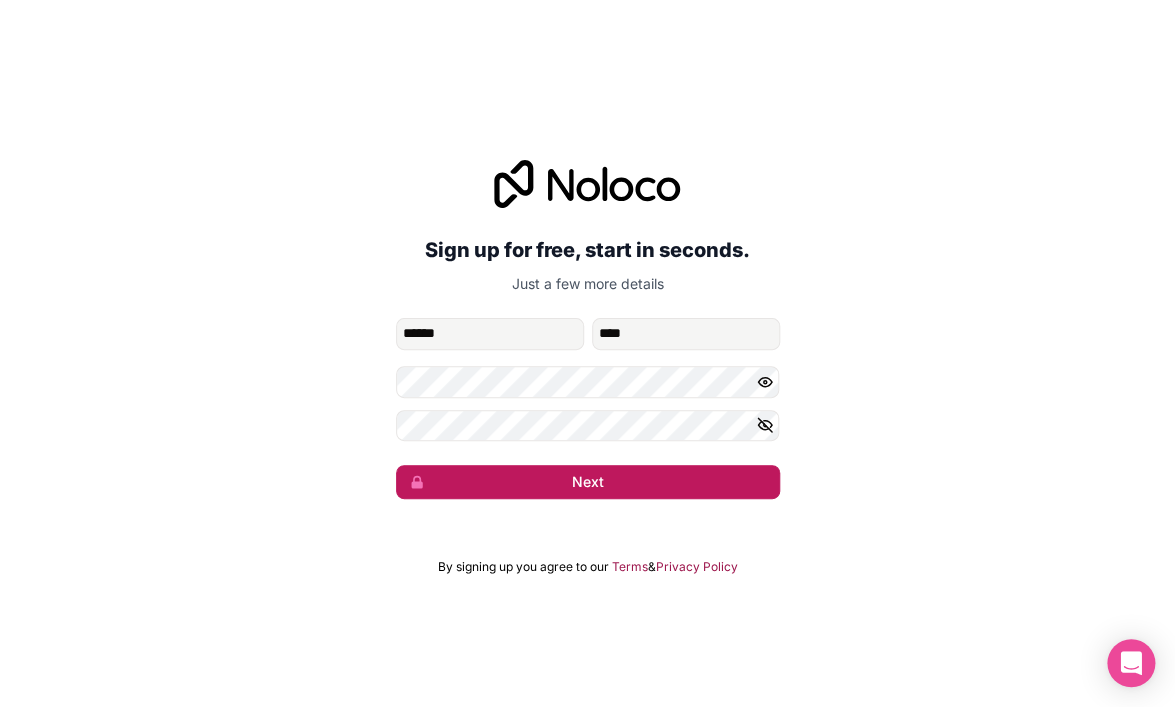 click on "Next" at bounding box center [588, 482] 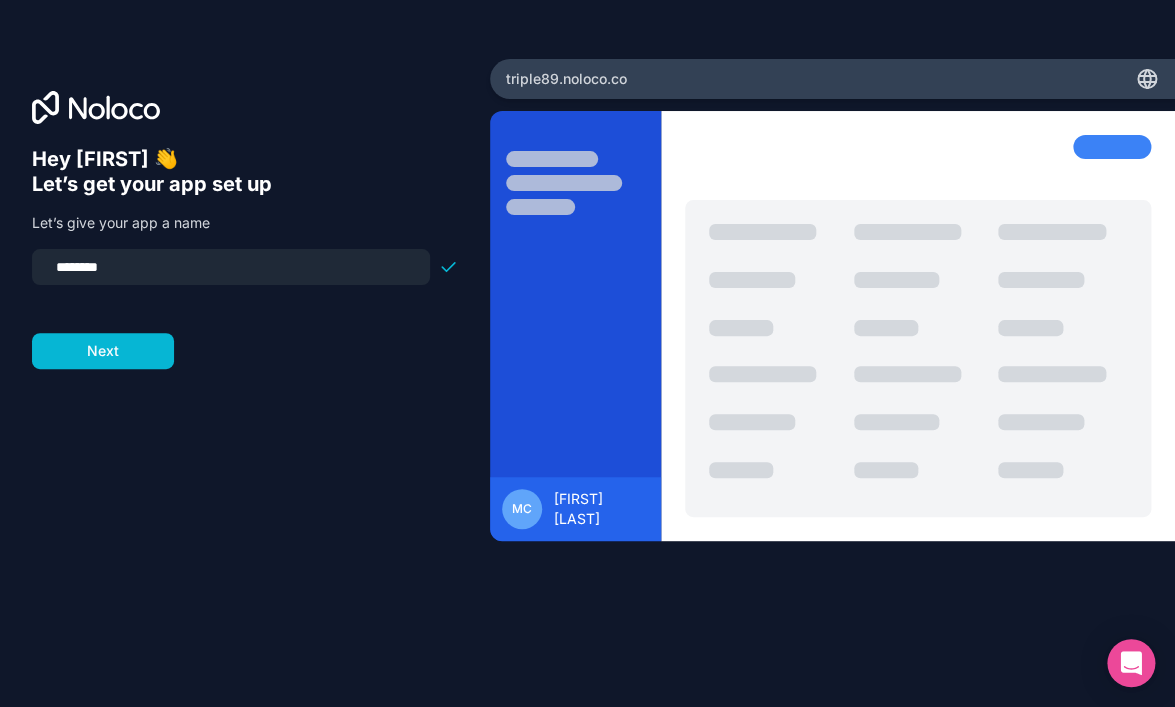 drag, startPoint x: 231, startPoint y: 263, endPoint x: -253, endPoint y: 235, distance: 484.80923 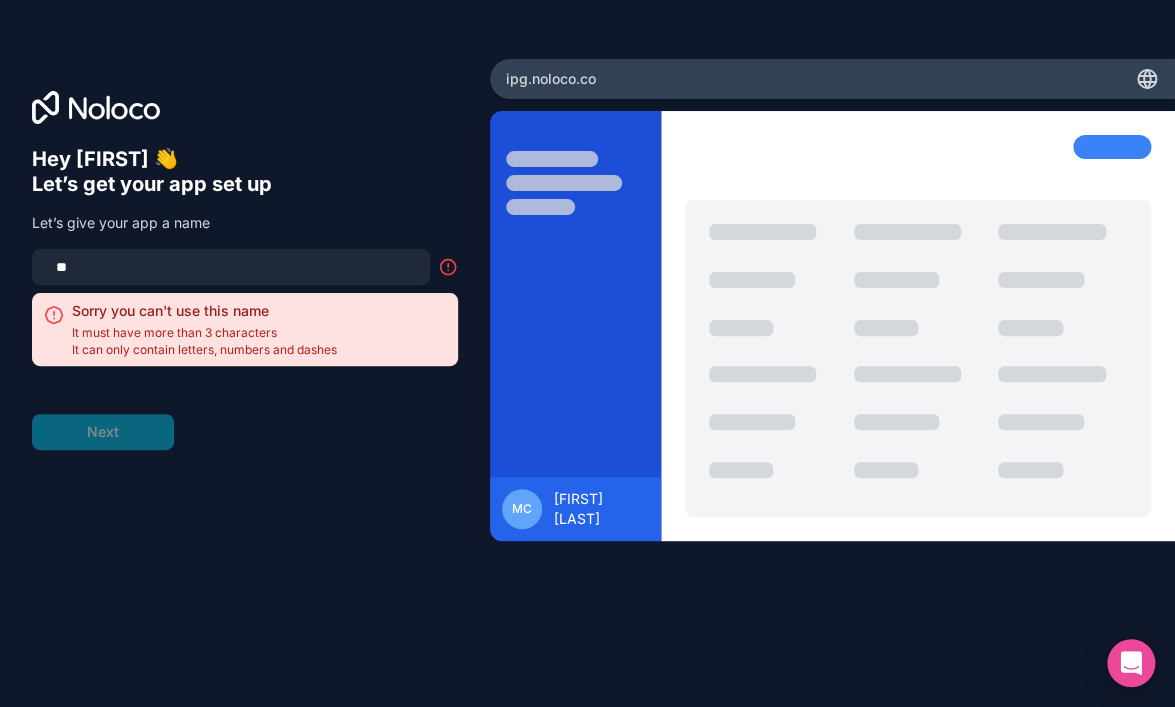 type on "*" 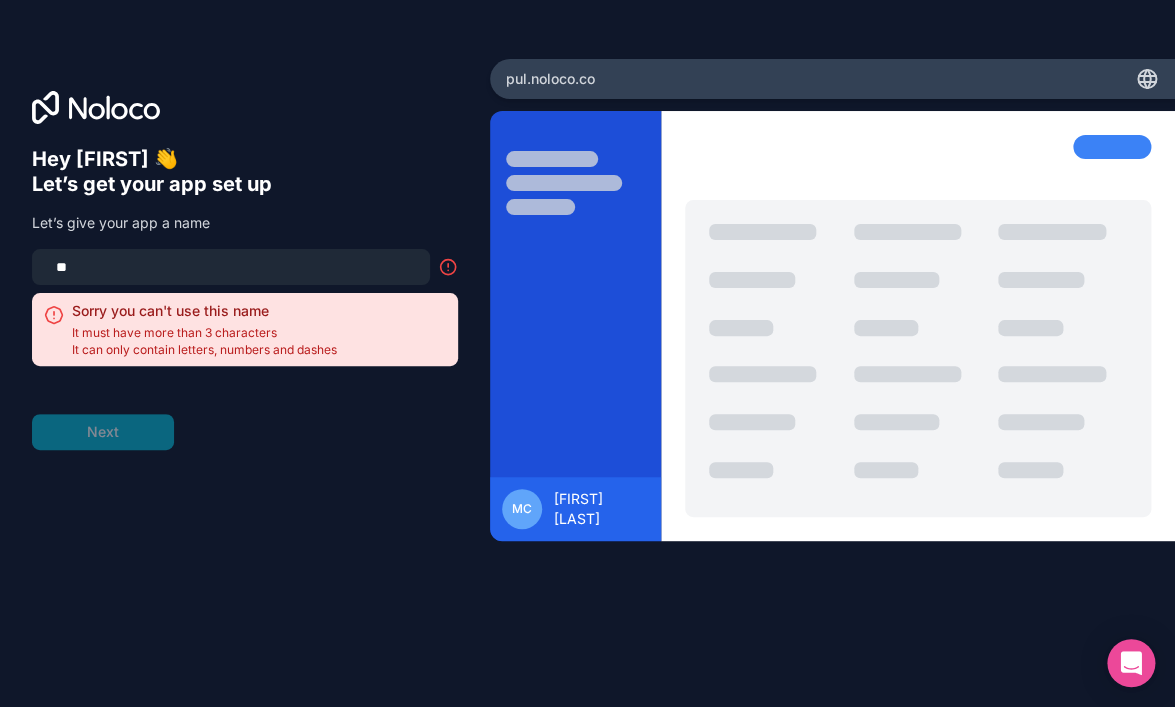 type on "*" 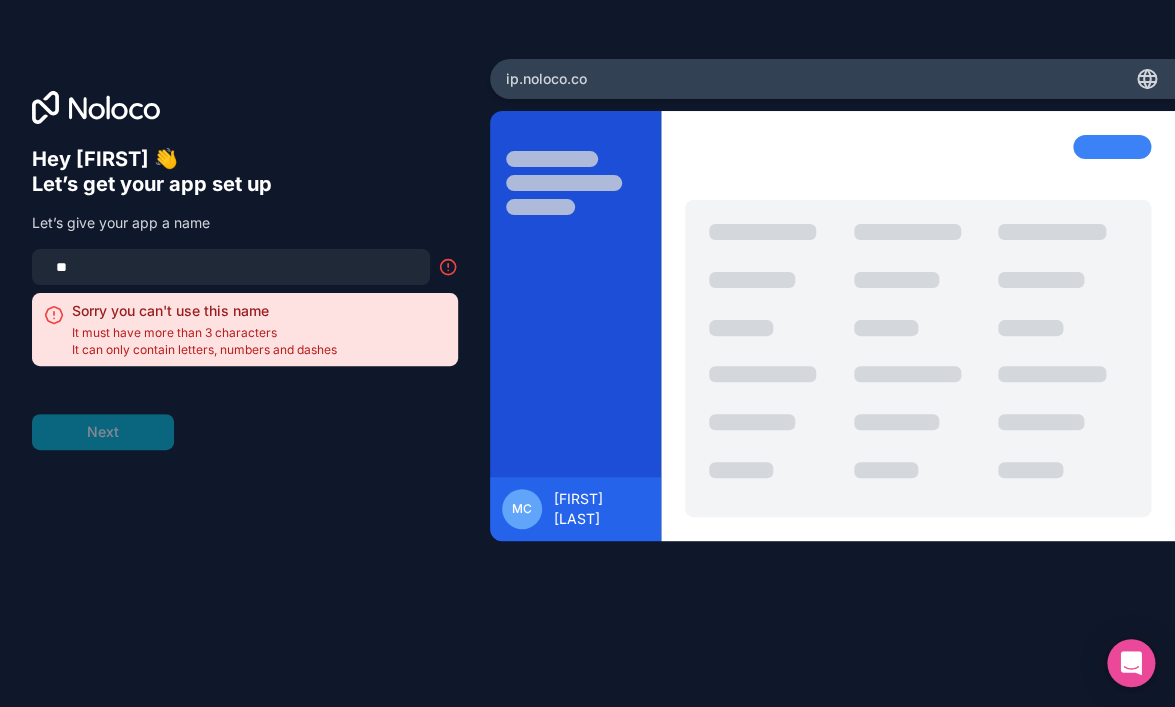 type on "*" 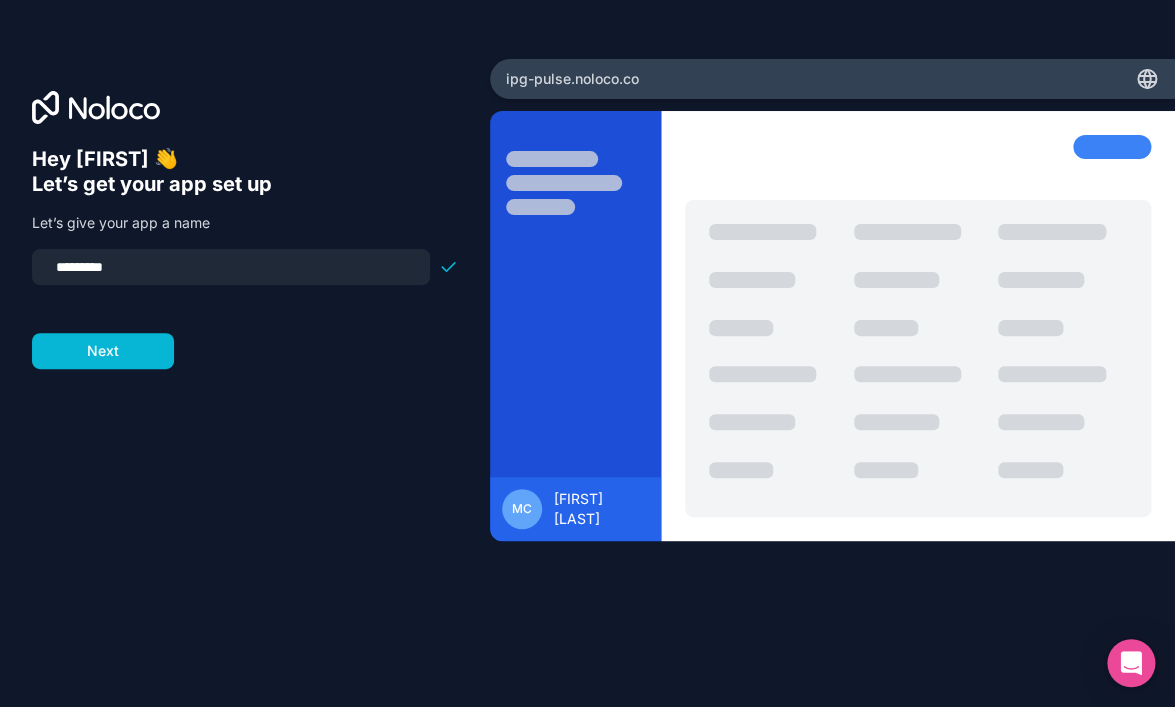 click on "*********" at bounding box center (231, 267) 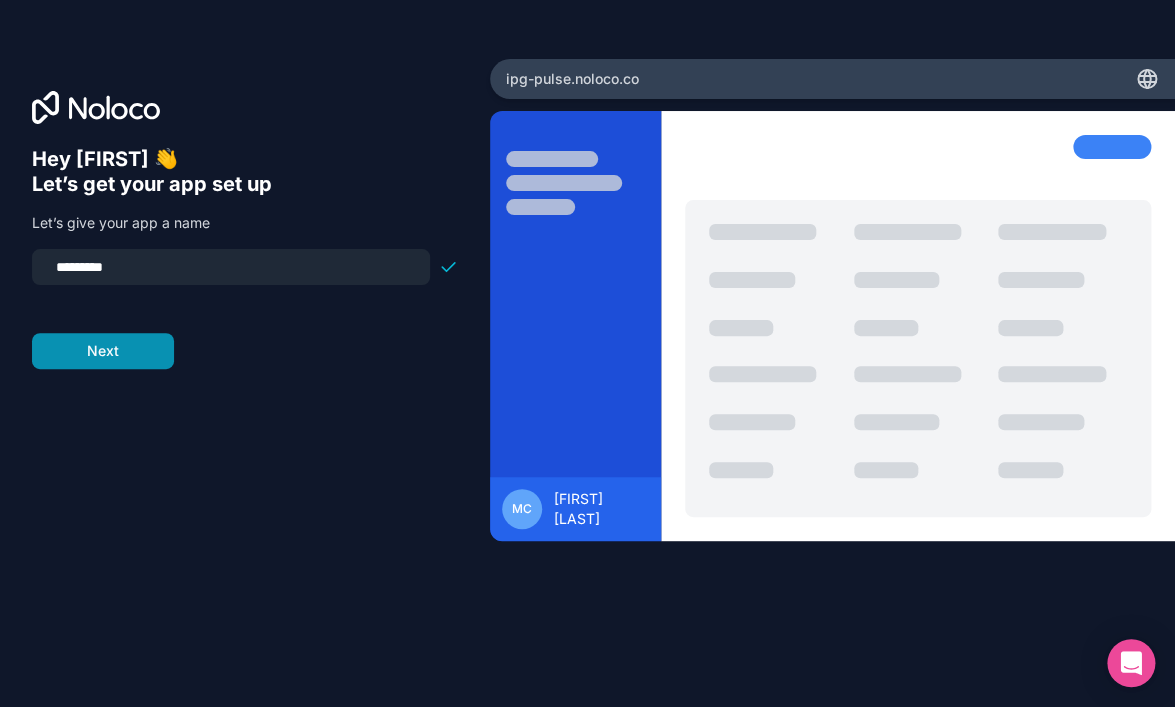 type on "*********" 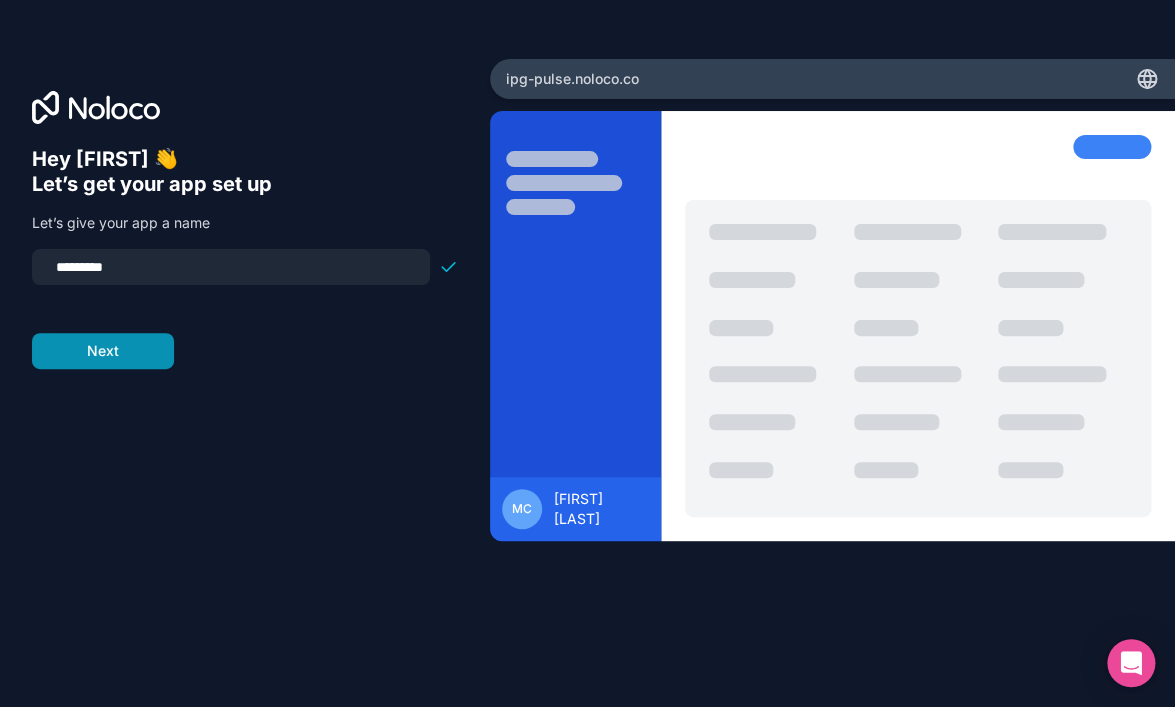 click on "Next" at bounding box center [103, 351] 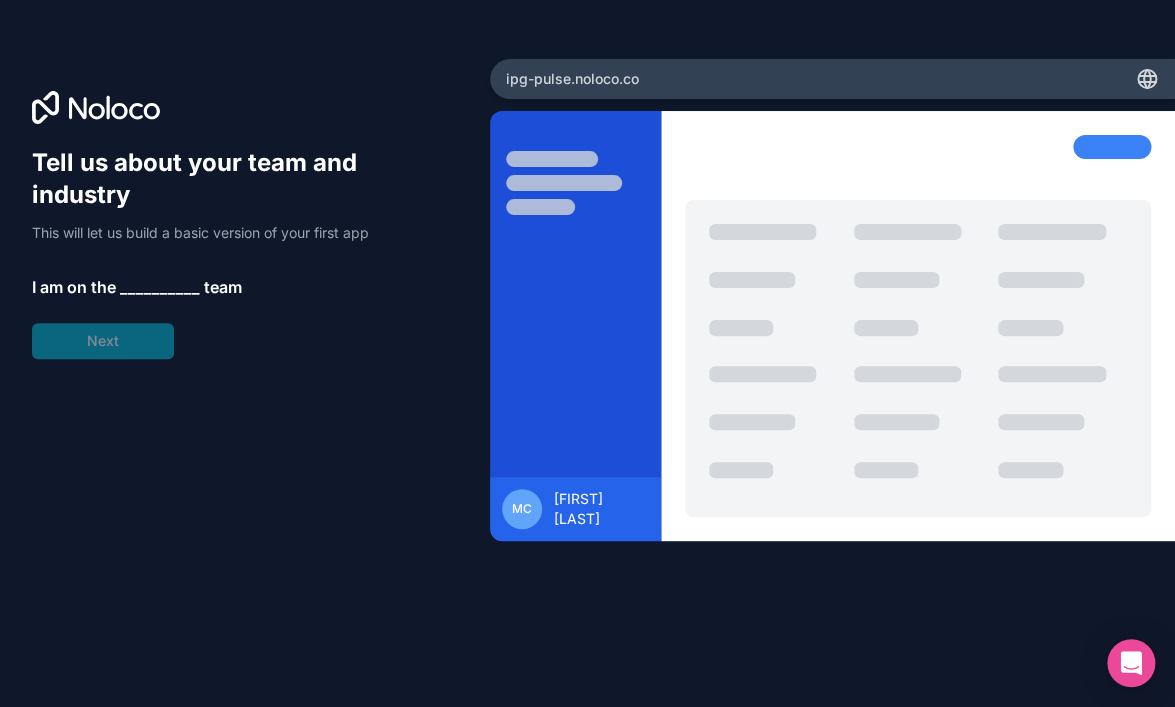 click on "__________" at bounding box center (160, 287) 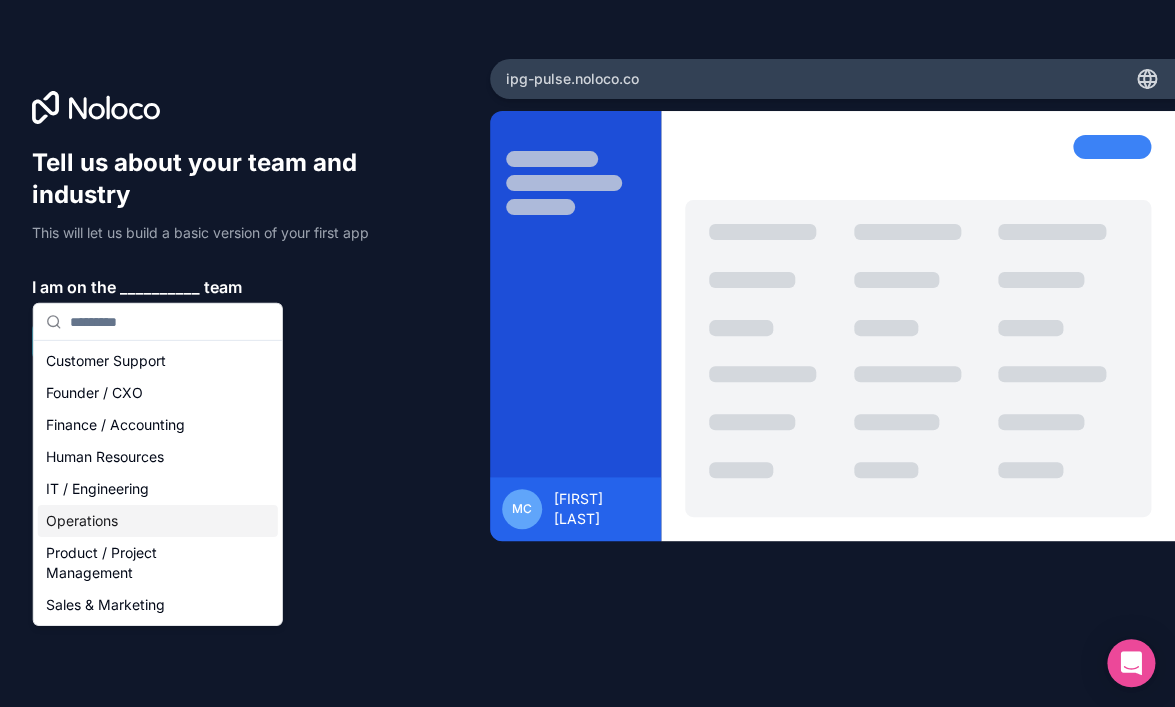 click on "Tell us about your team and industry This will let us build a basic version of your first app I am on the  __________ team Next" at bounding box center [245, 381] 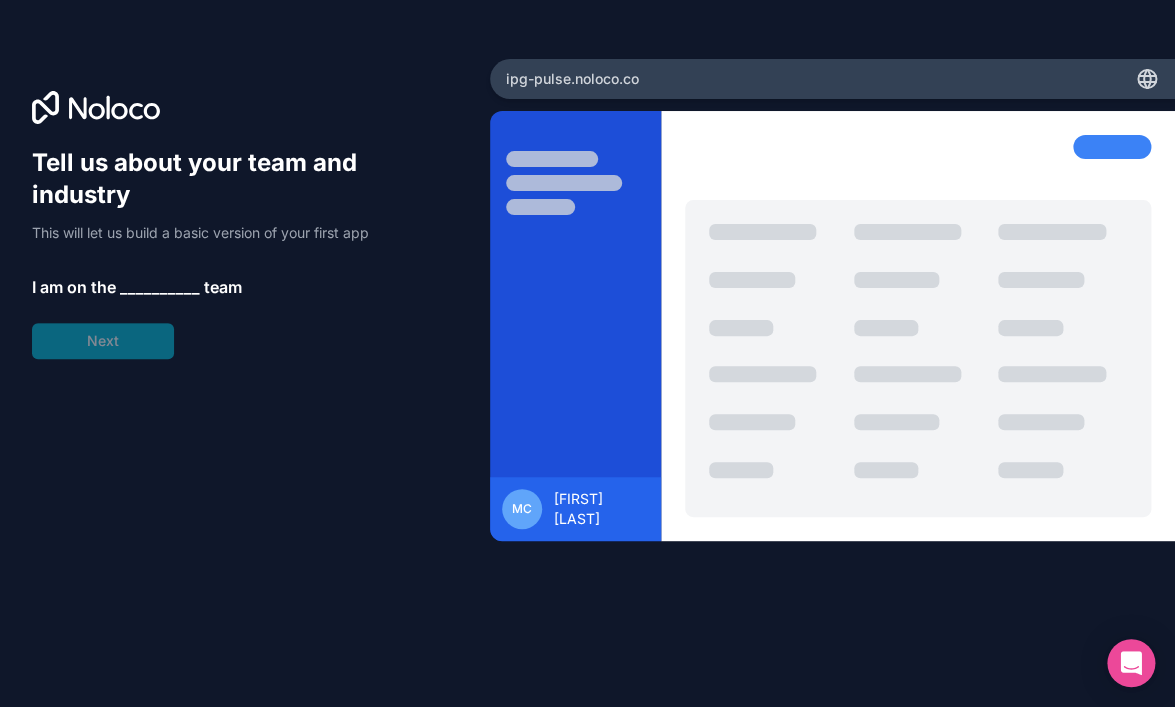 click on "team" at bounding box center [223, 287] 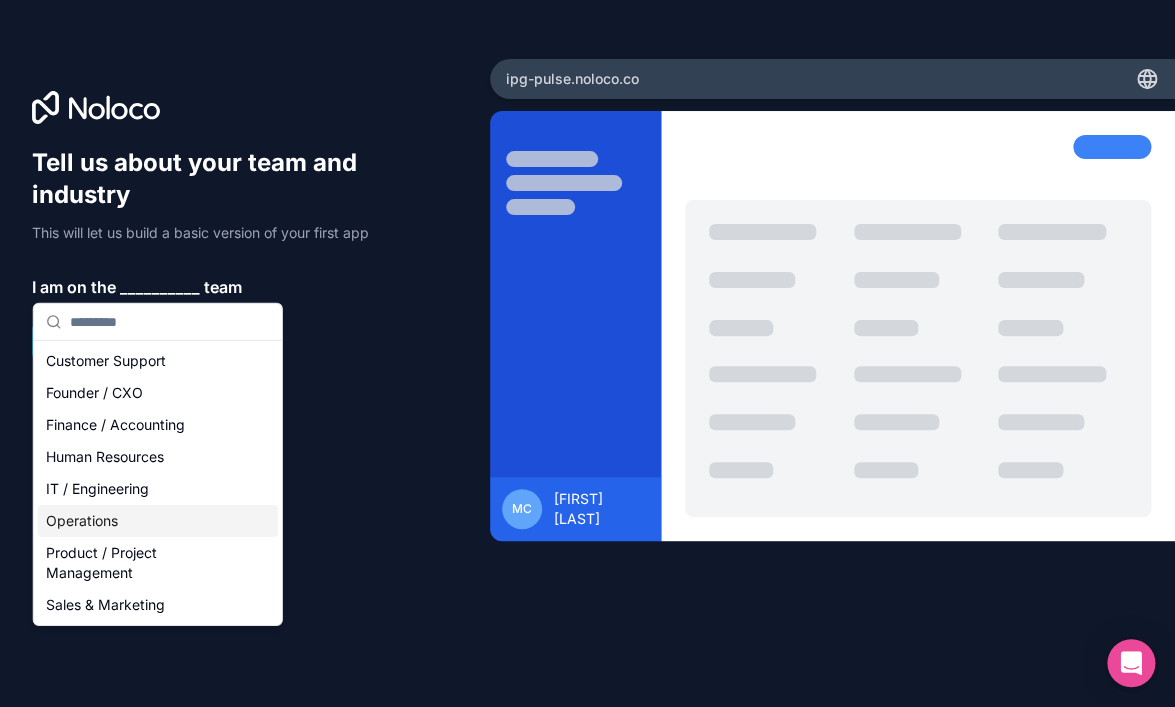 click on "Operations" at bounding box center [158, 521] 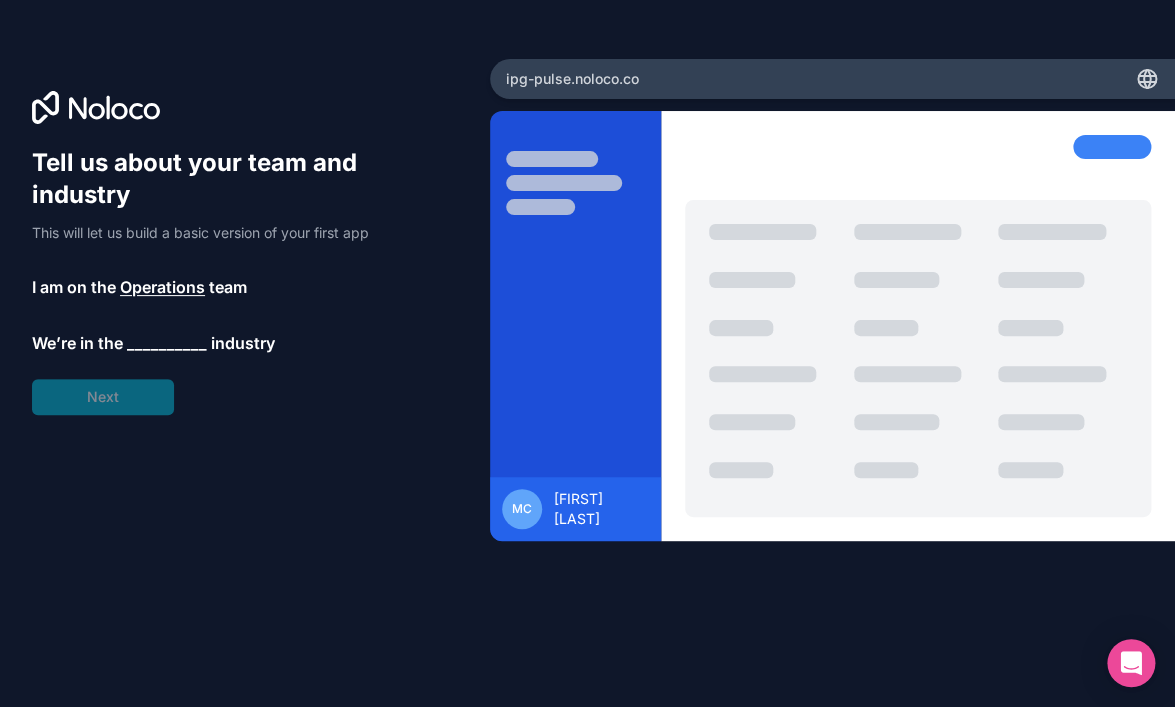click on "__________" at bounding box center [167, 343] 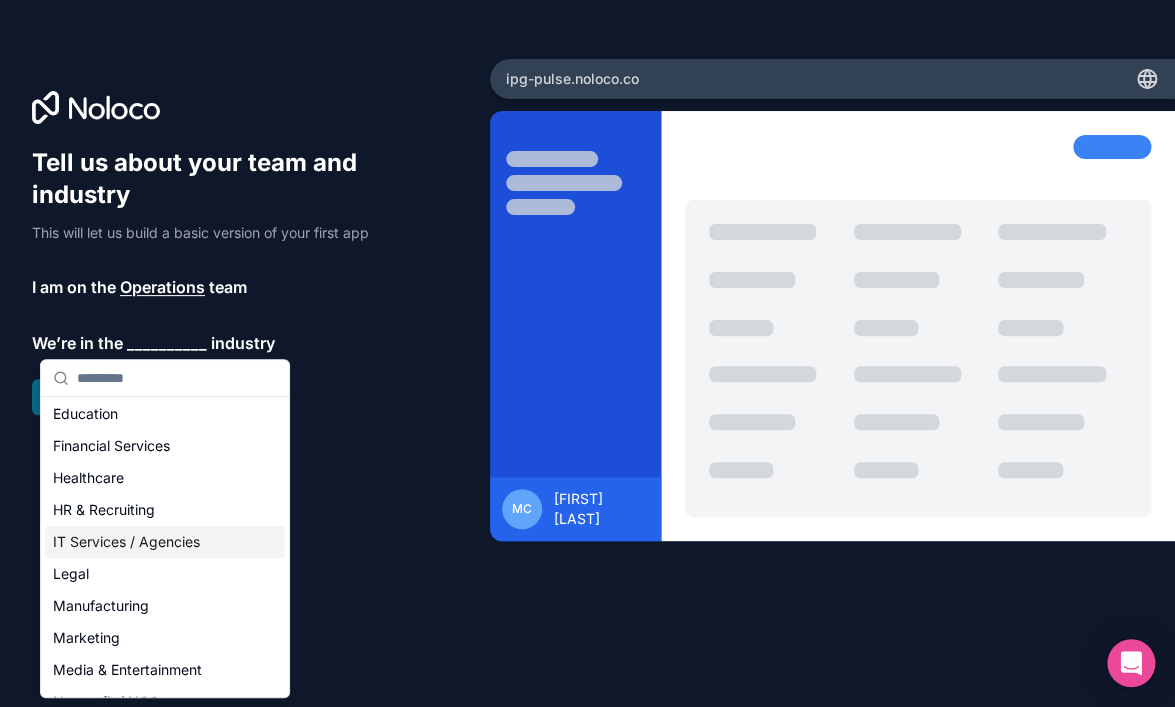 scroll, scrollTop: 100, scrollLeft: 0, axis: vertical 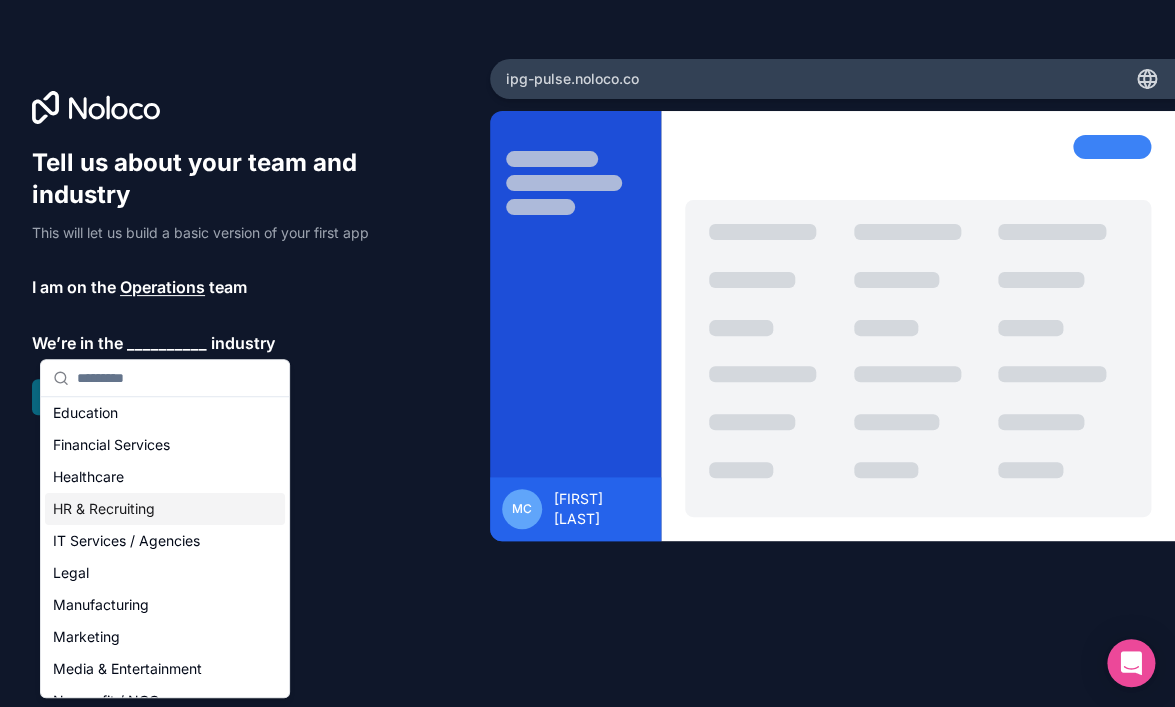 click on "HR & Recruiting" at bounding box center (165, 509) 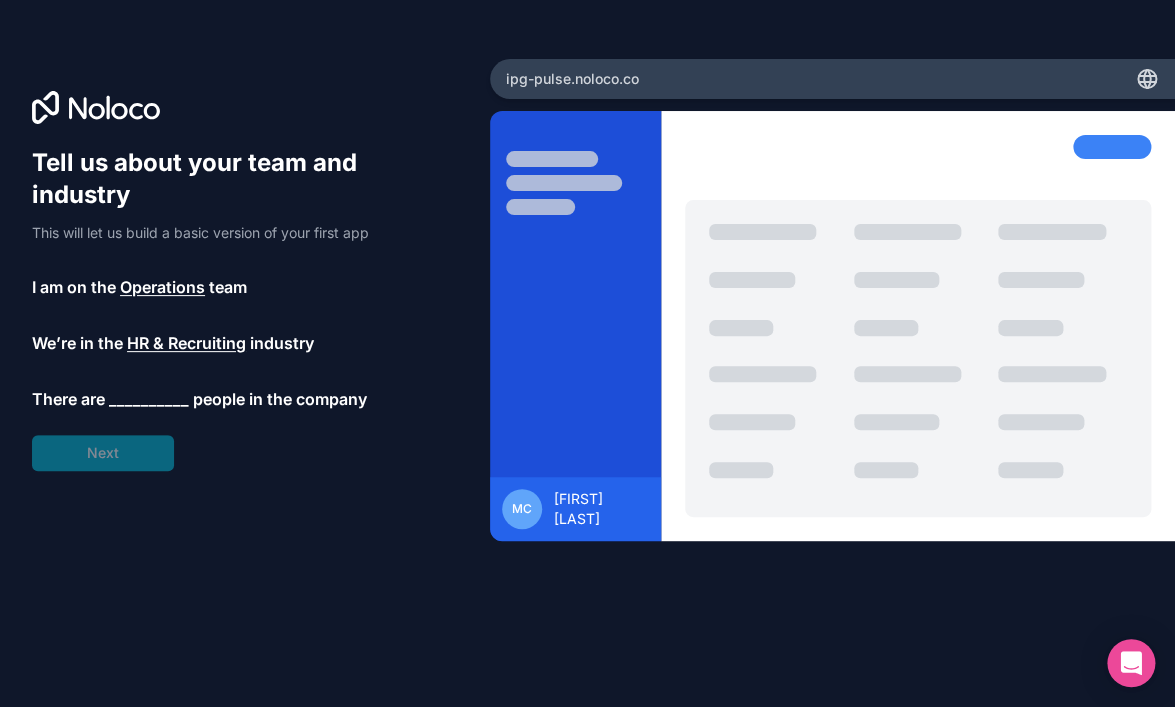 click on "__________" at bounding box center (149, 399) 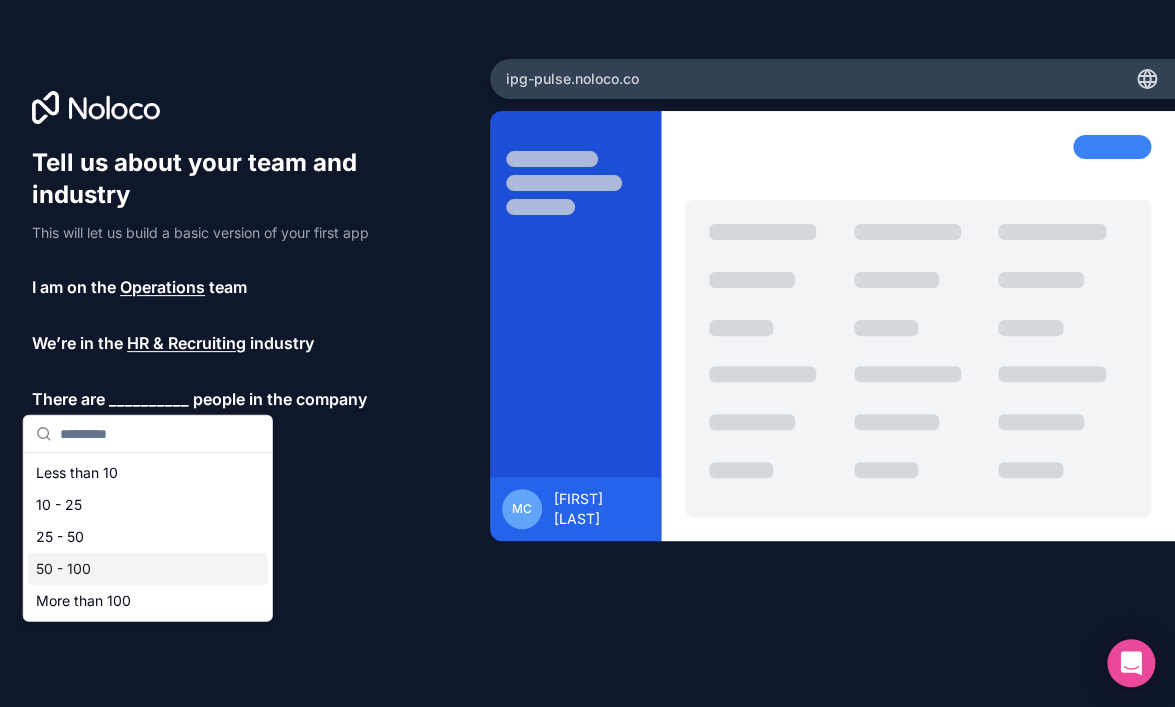 click on "50 - 100" at bounding box center [148, 569] 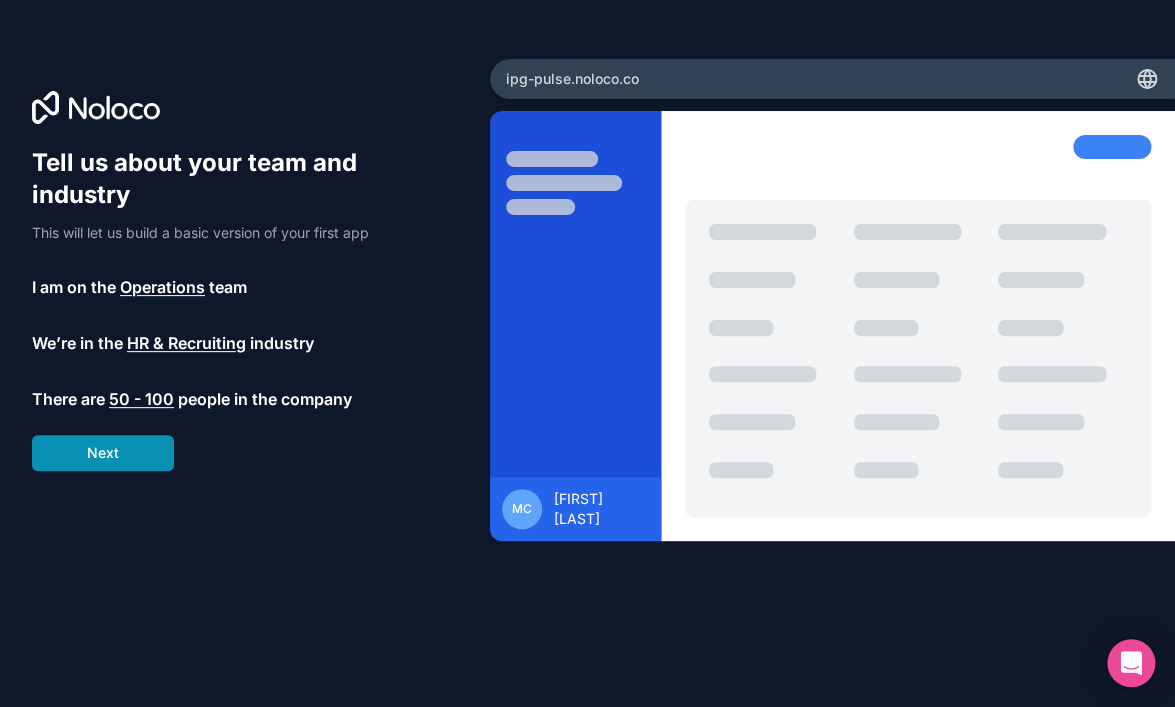 click on "Next" at bounding box center (103, 453) 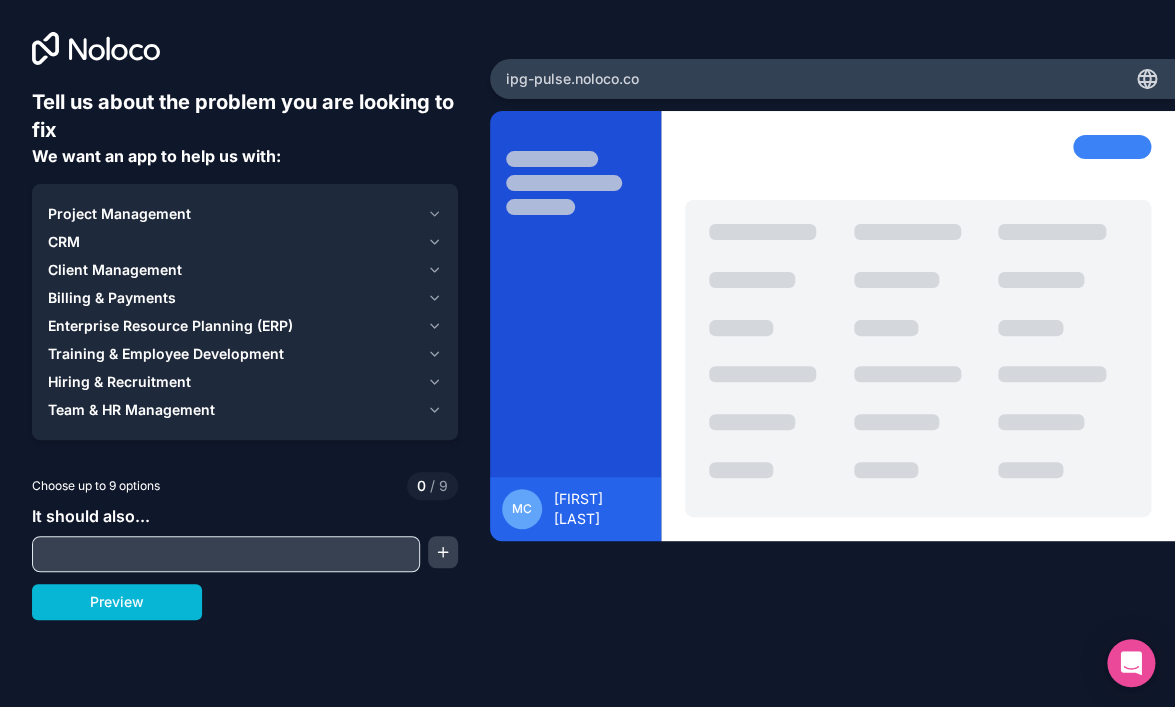 click on "Project Management" at bounding box center [119, 214] 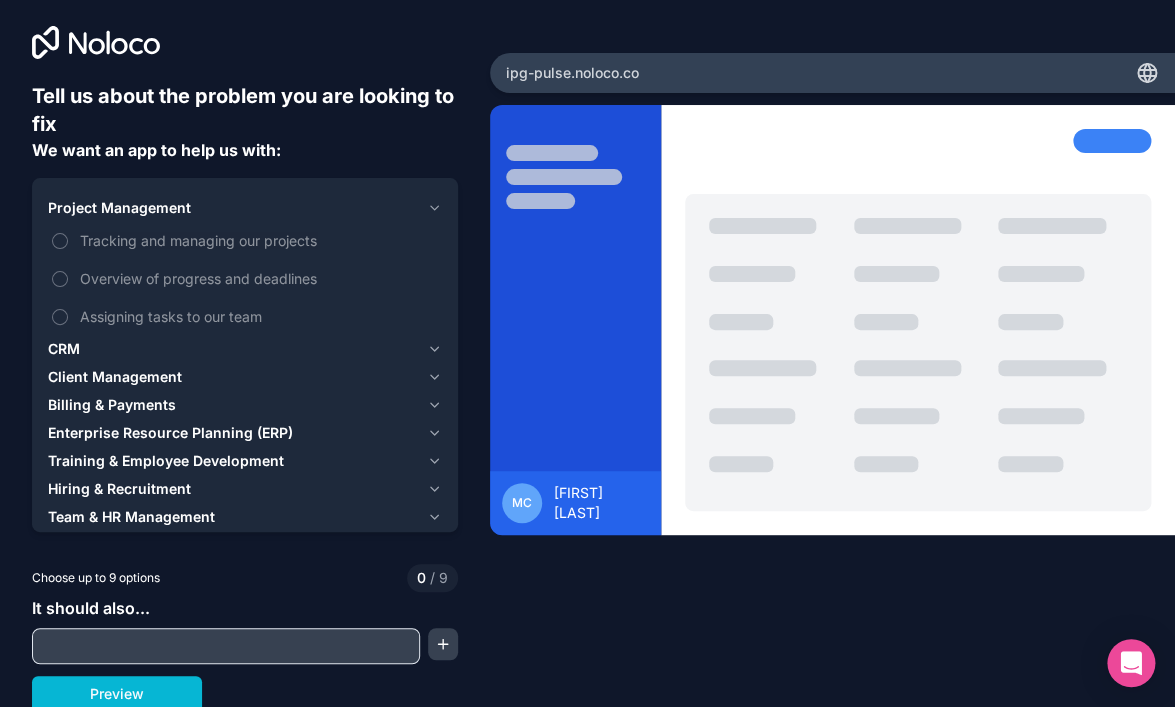 scroll, scrollTop: 10, scrollLeft: 0, axis: vertical 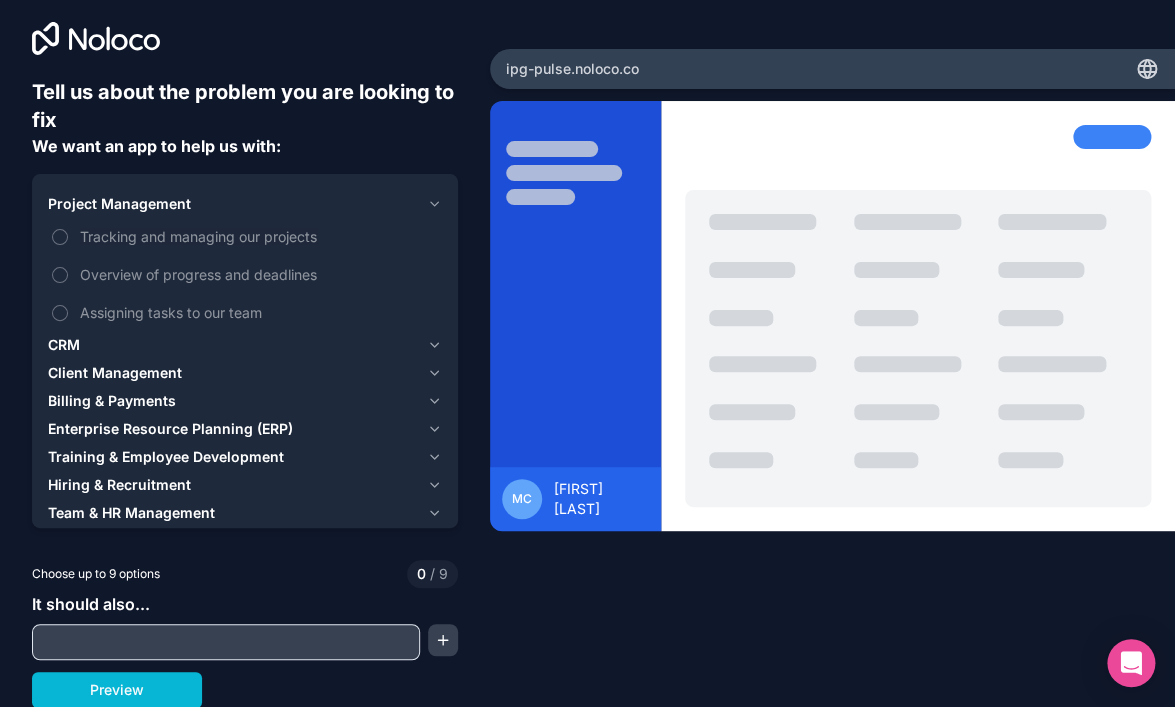 click on "Hiring & Recruitment" at bounding box center (119, 485) 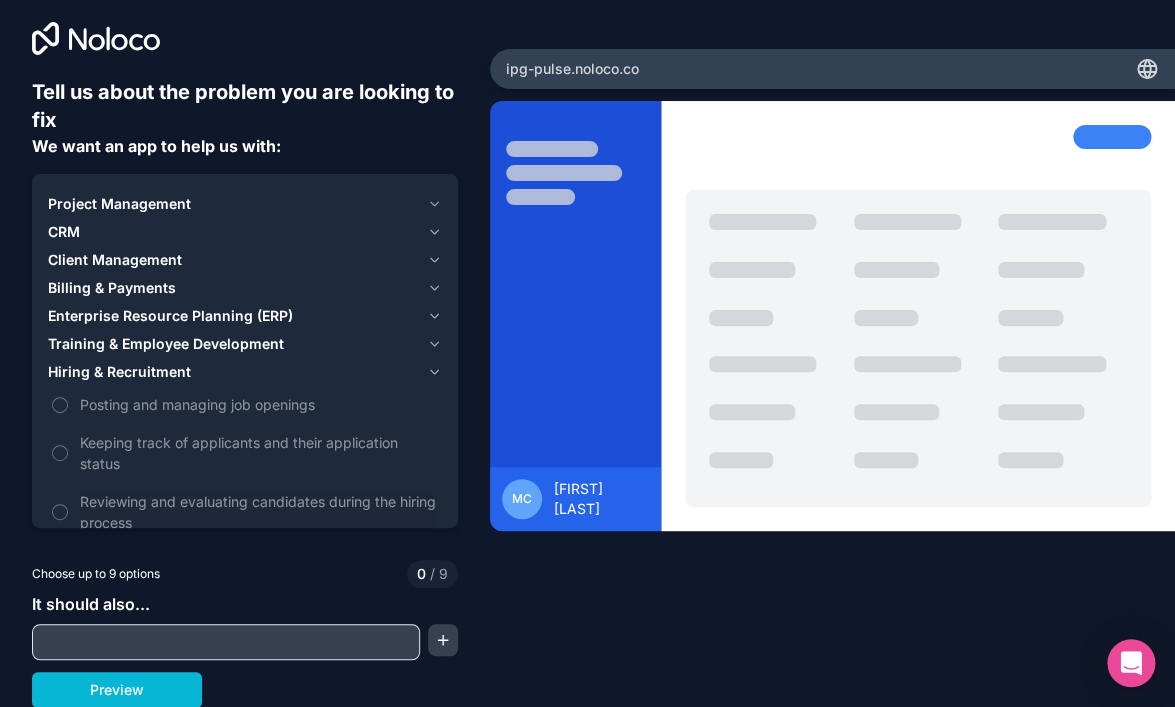 click on "Hiring & Recruitment" at bounding box center [119, 372] 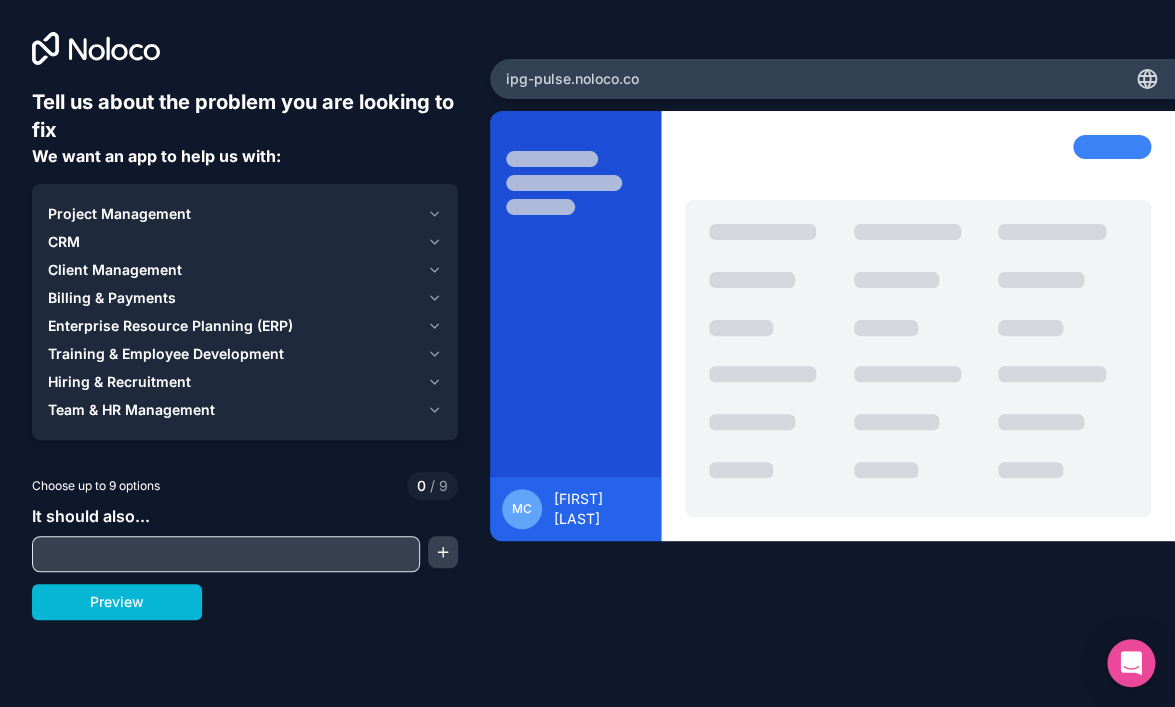 click on "Team & HR Management" at bounding box center (131, 410) 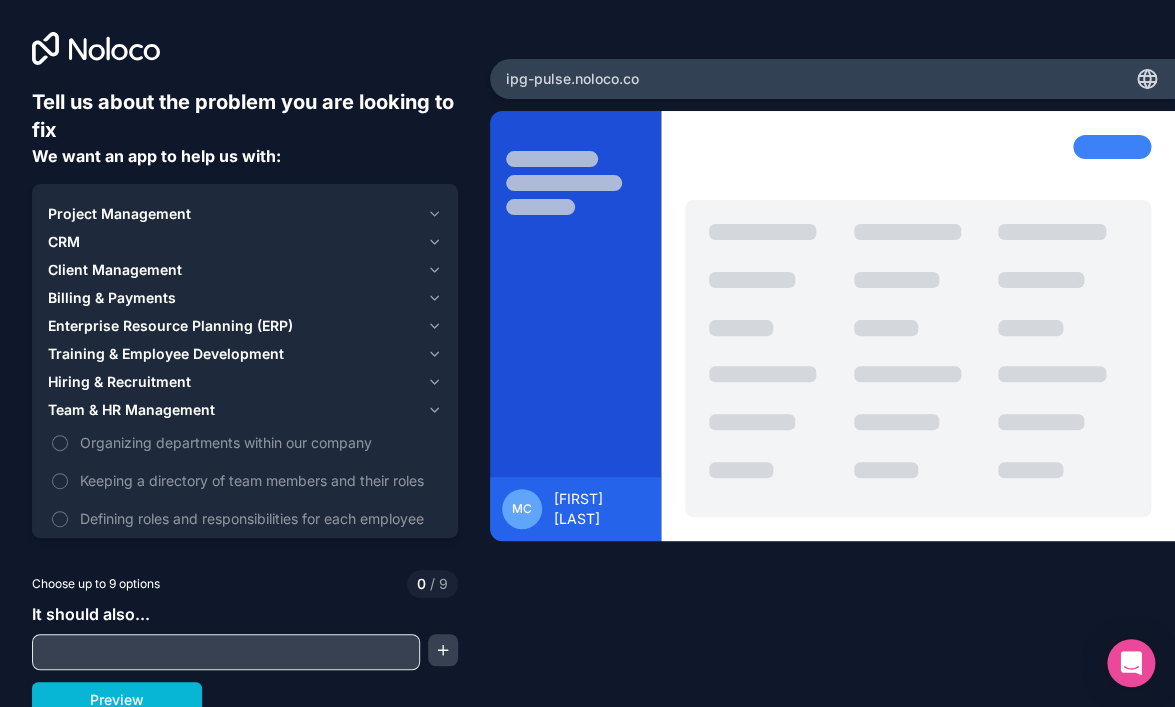 click on "Team & HR Management" at bounding box center [131, 410] 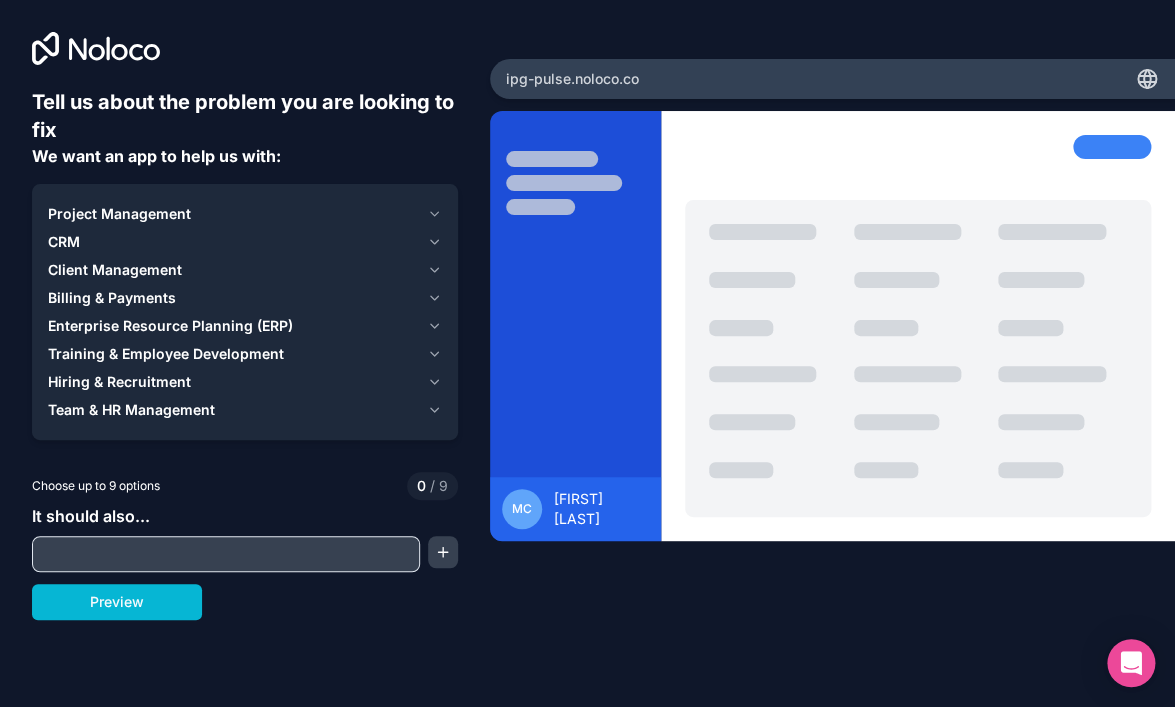 click on "Billing & Payments" at bounding box center (112, 298) 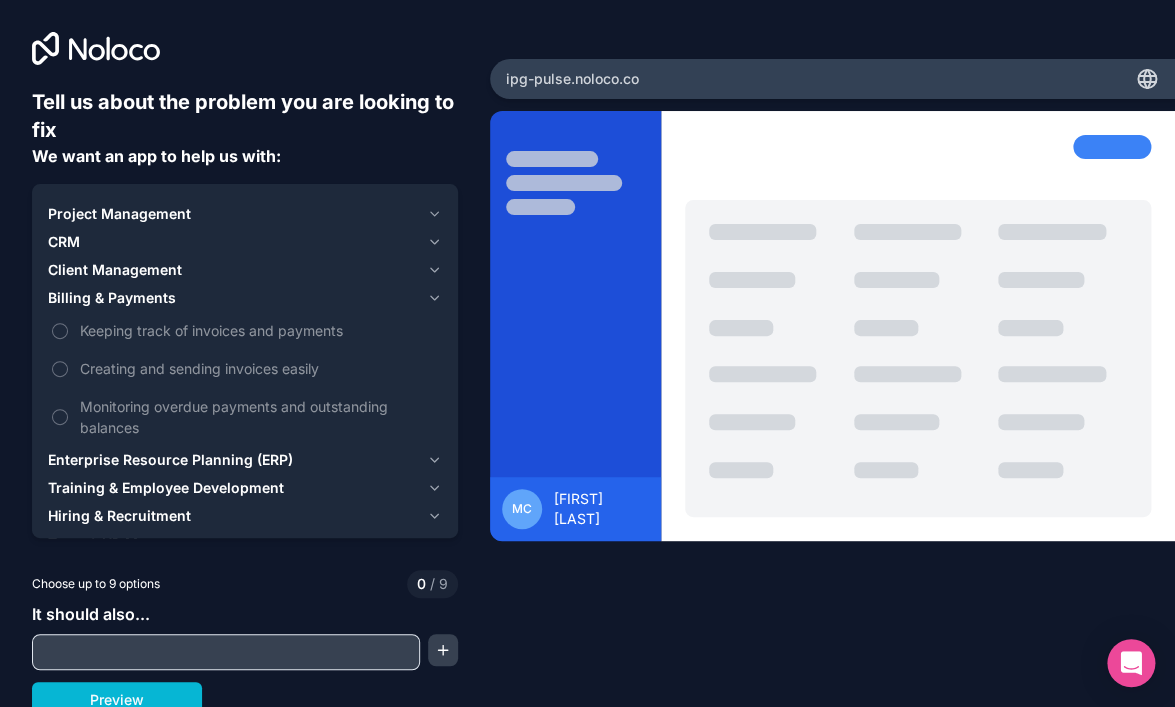 click on "Enterprise Resource Planning (ERP)" at bounding box center [170, 460] 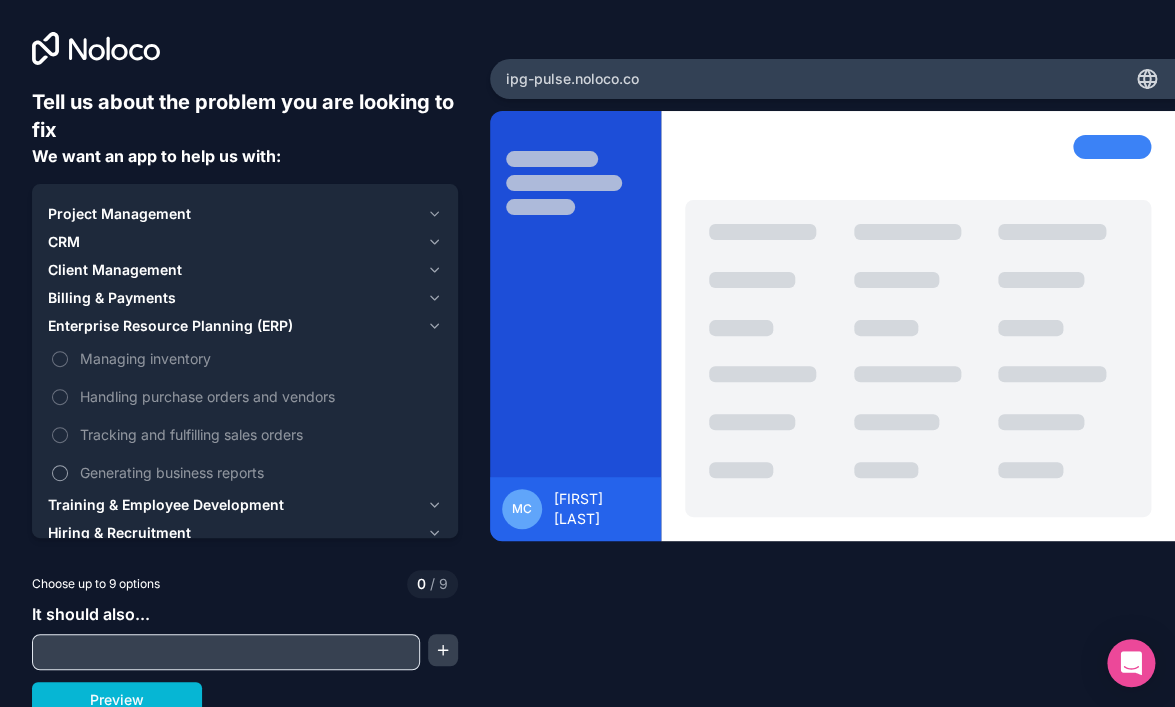 click on "Generating business reports" at bounding box center (259, 472) 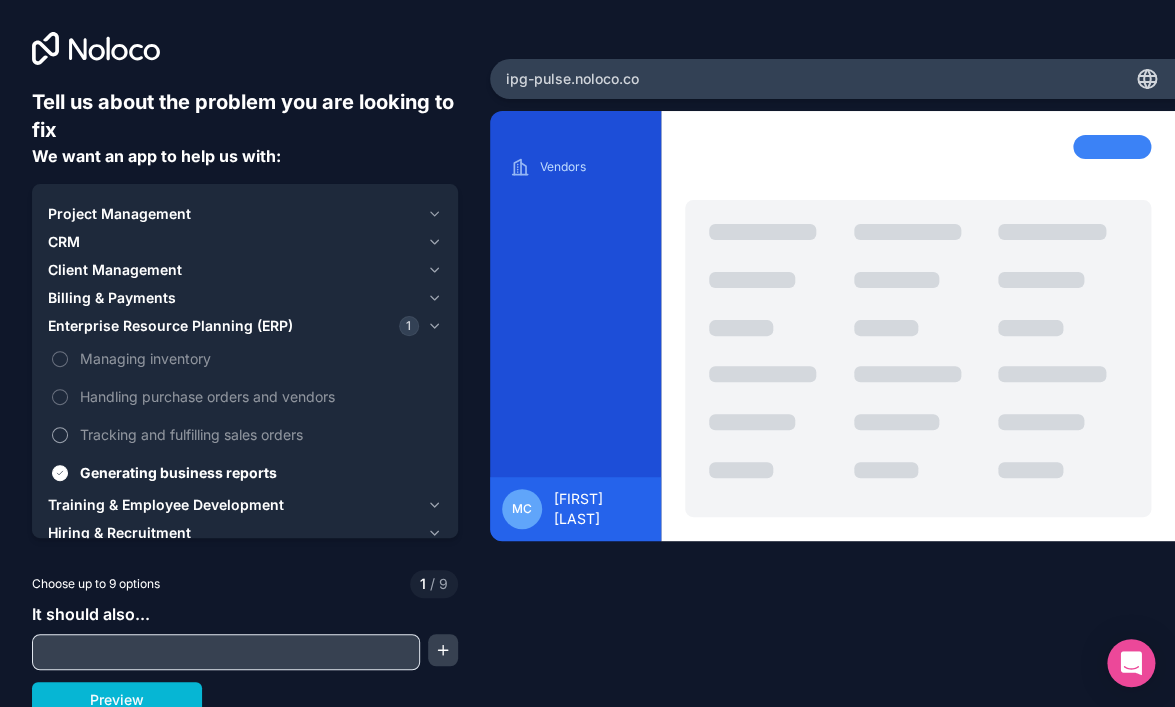click on "Tracking and fulfilling sales orders" at bounding box center [259, 434] 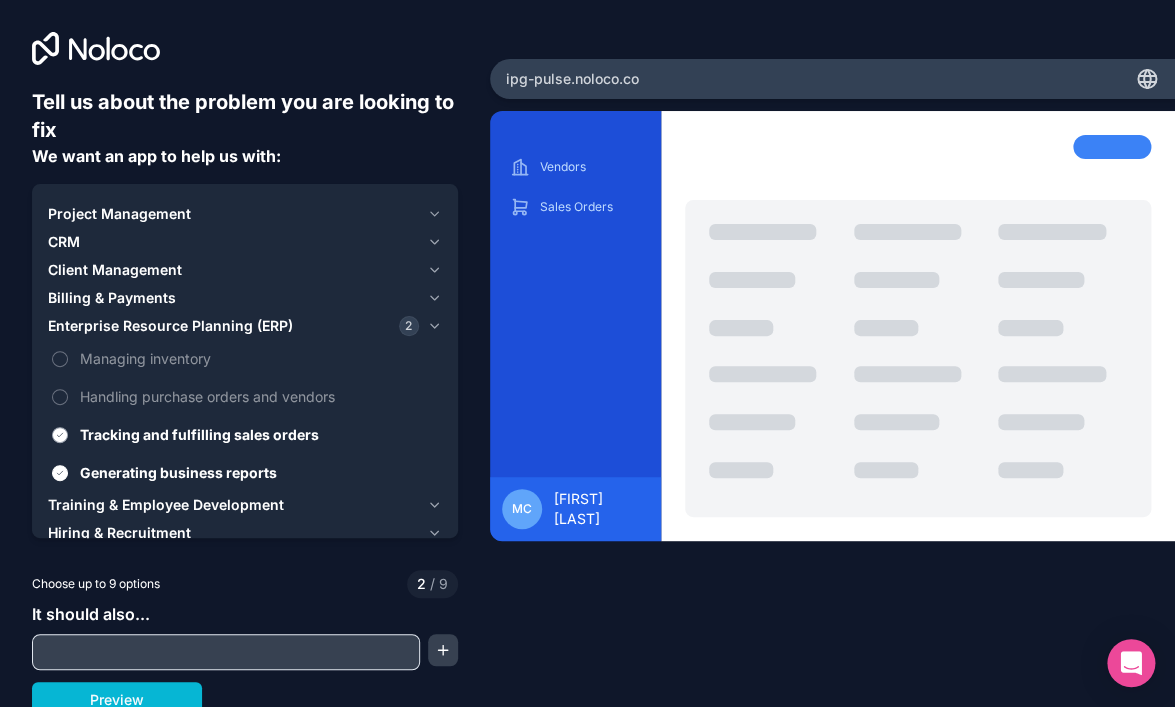 click on "Tracking and fulfilling sales orders" at bounding box center (259, 434) 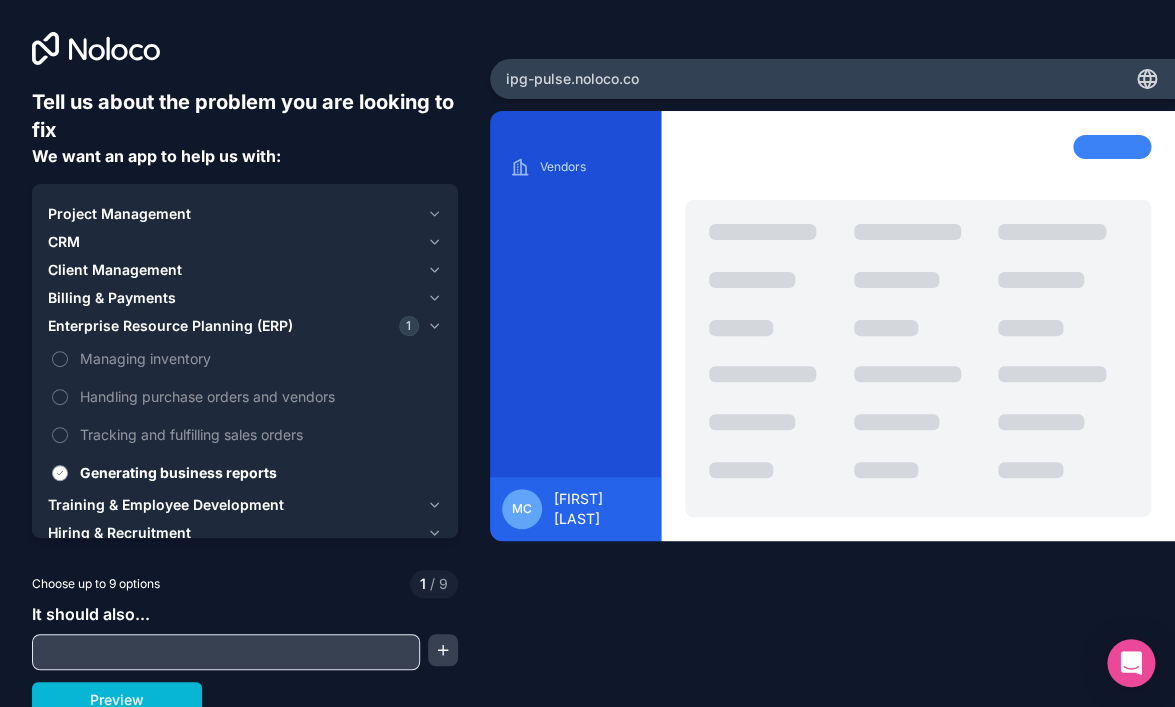 click on "Generating business reports" at bounding box center (259, 472) 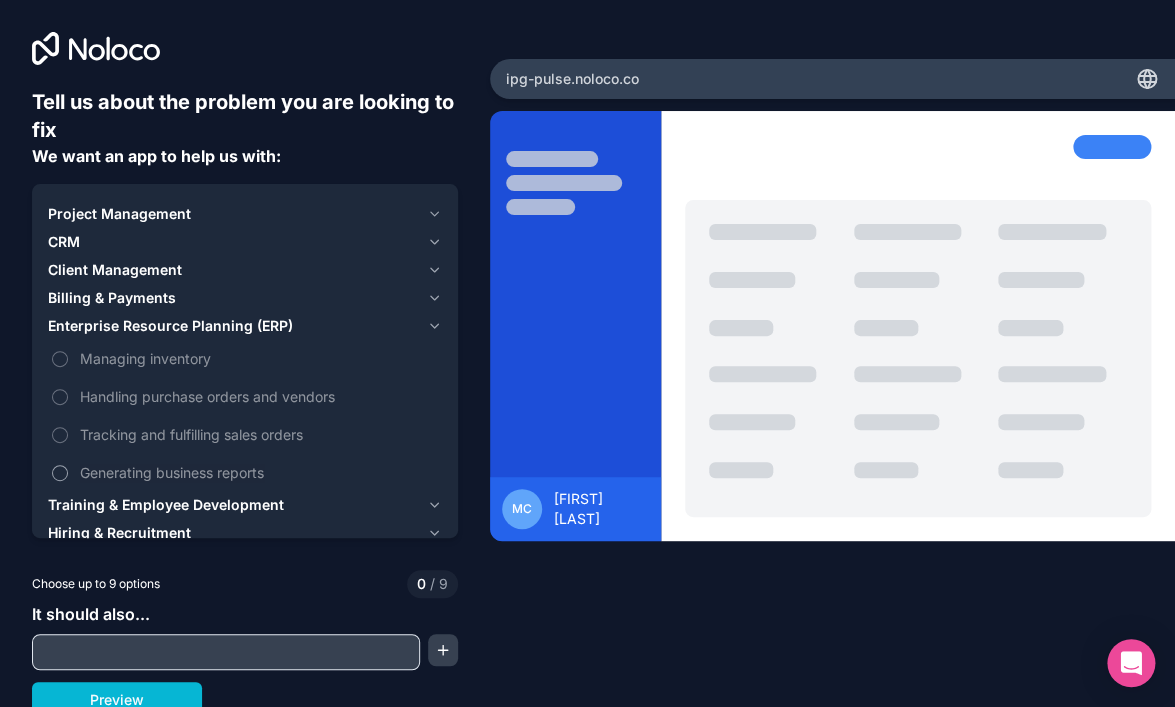 click on "Generating business reports" at bounding box center [259, 472] 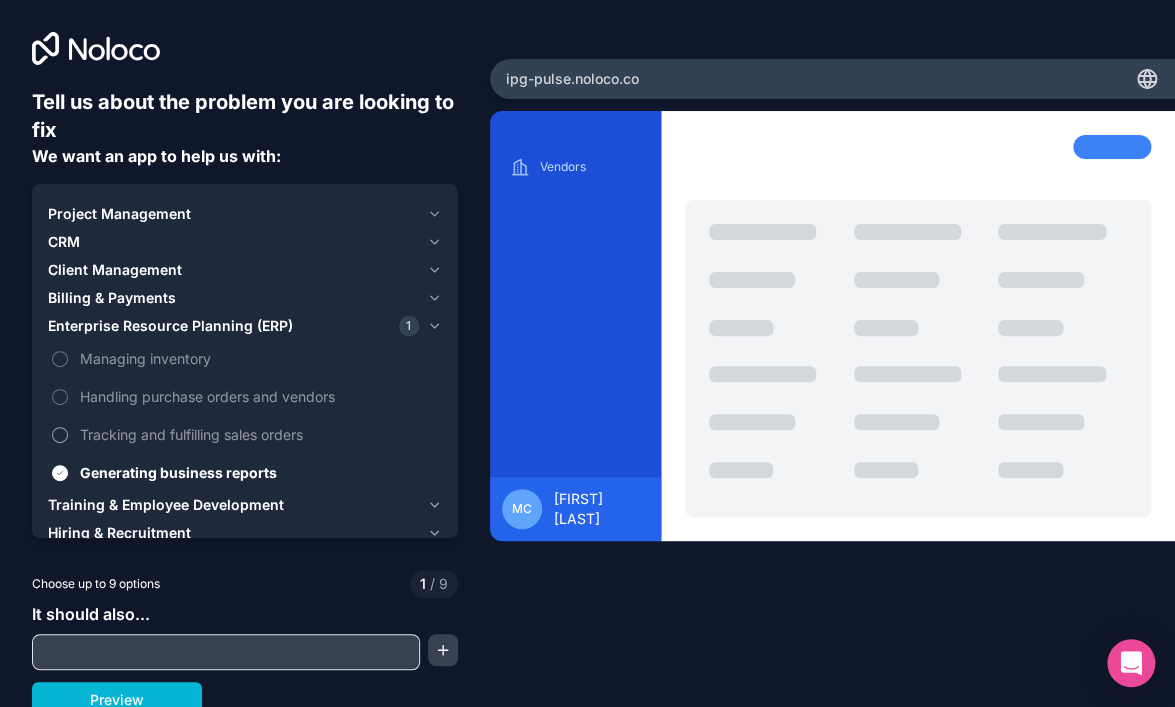click on "Tracking and fulfilling sales orders" at bounding box center [259, 434] 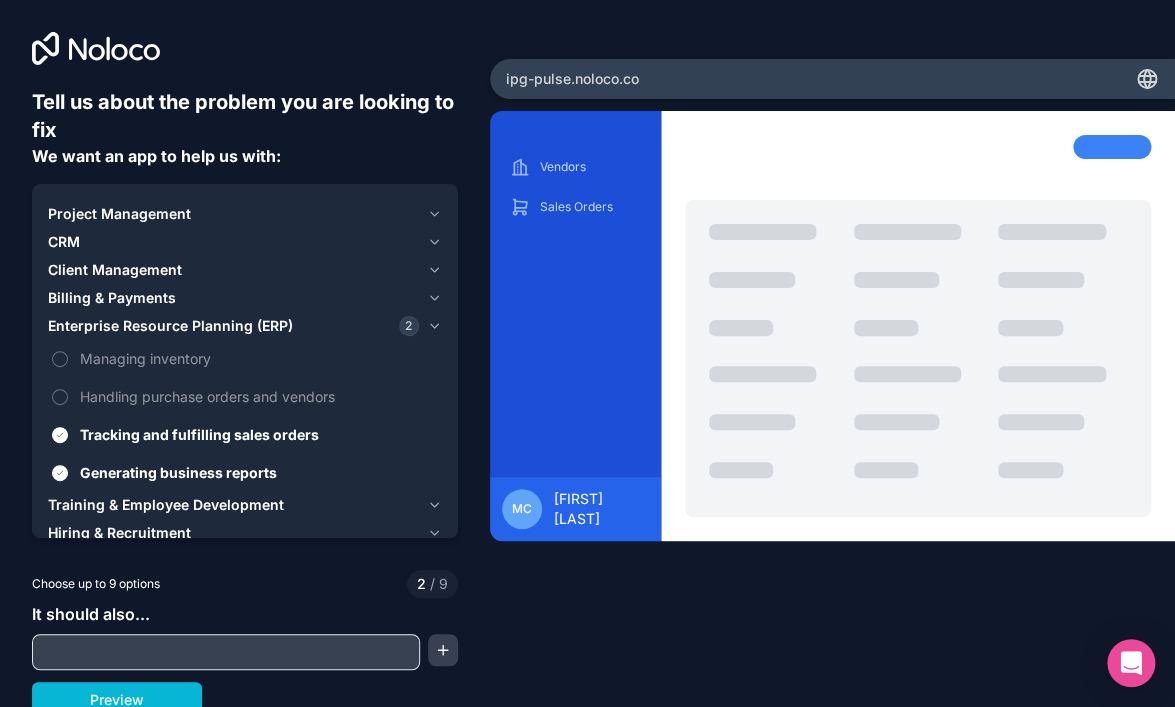 click on "Billing & Payments" at bounding box center (112, 298) 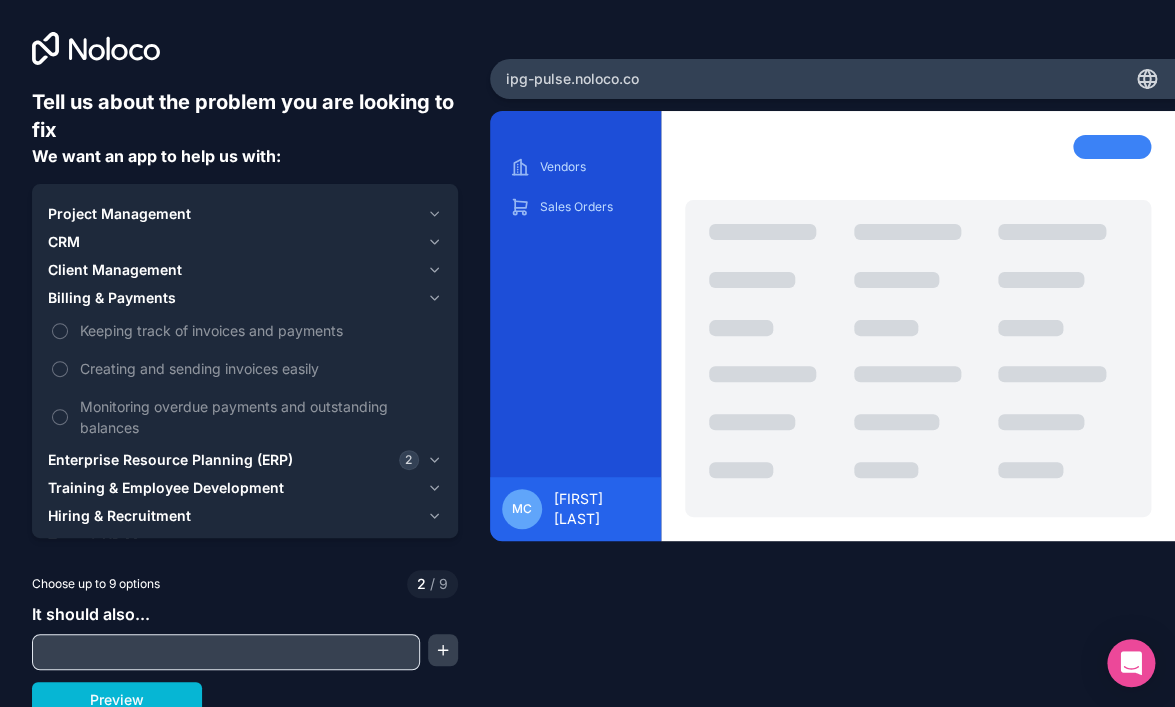 click on "Client Management" at bounding box center (115, 270) 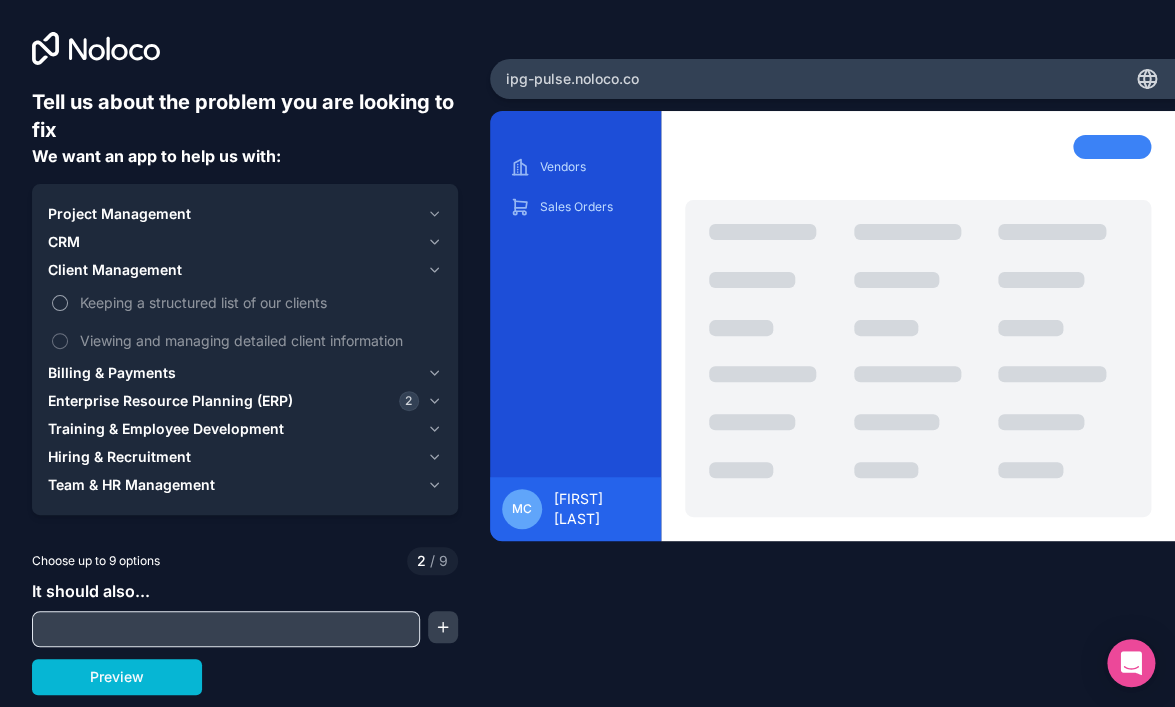 click on "Keeping a structured list of our clients" at bounding box center (259, 302) 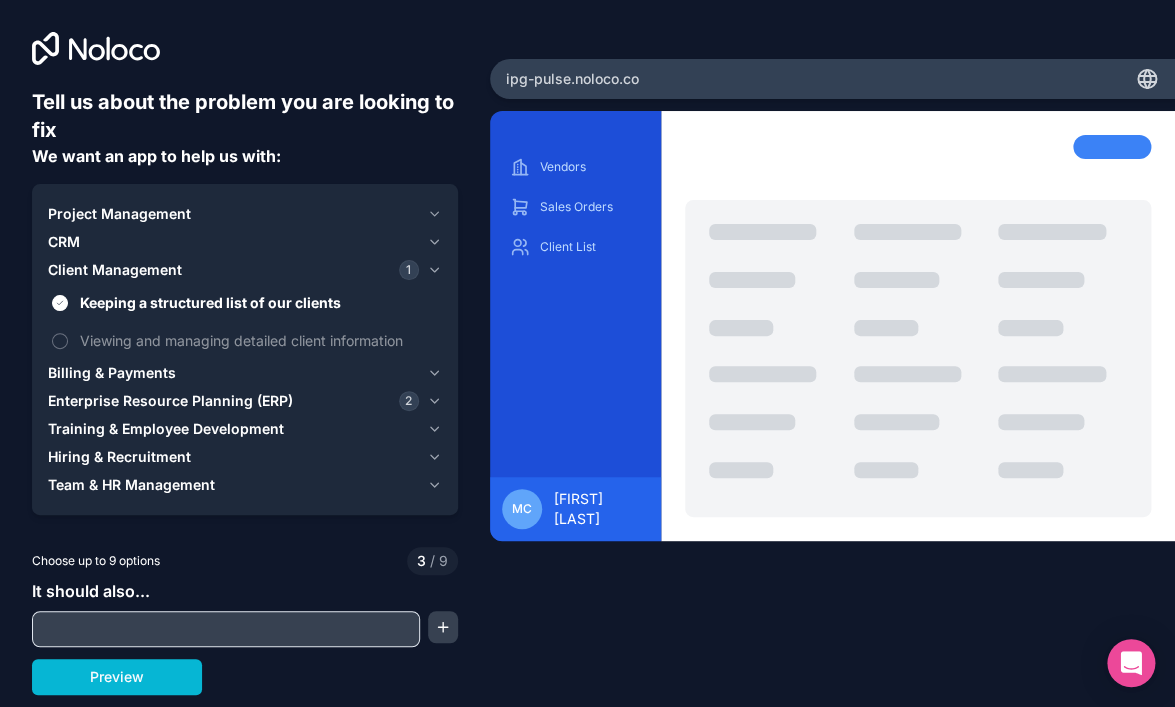 click on "CRM" at bounding box center (233, 242) 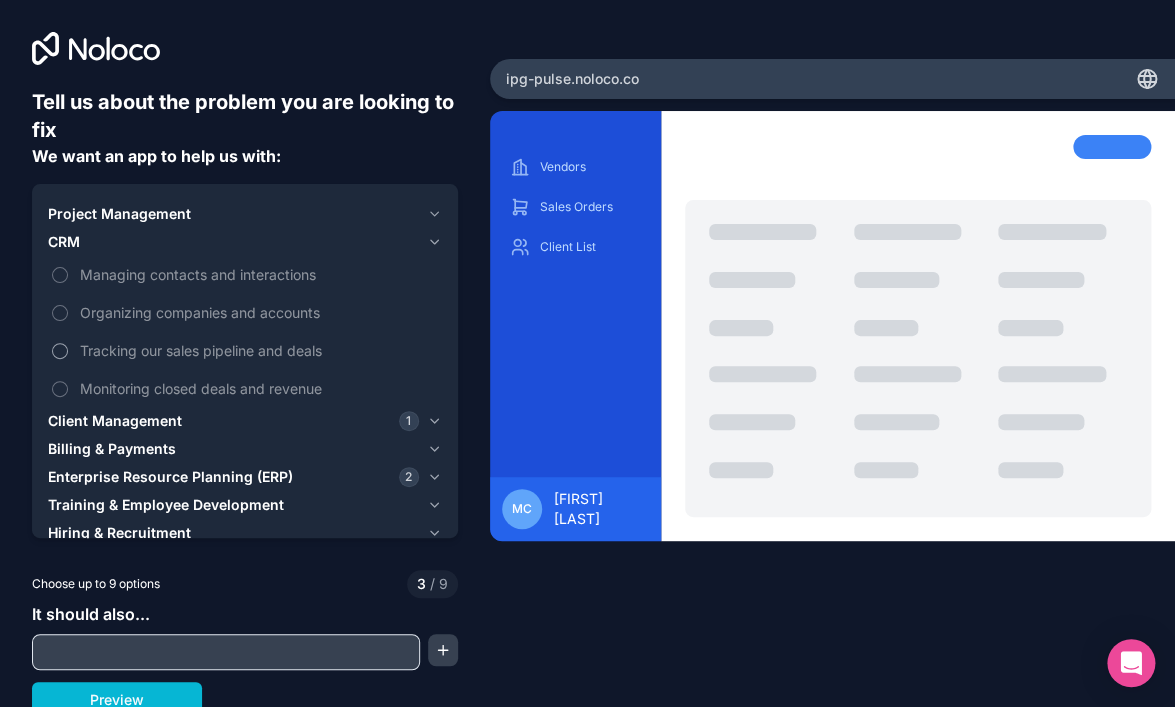 click on "Tracking our sales pipeline and deals" at bounding box center [259, 350] 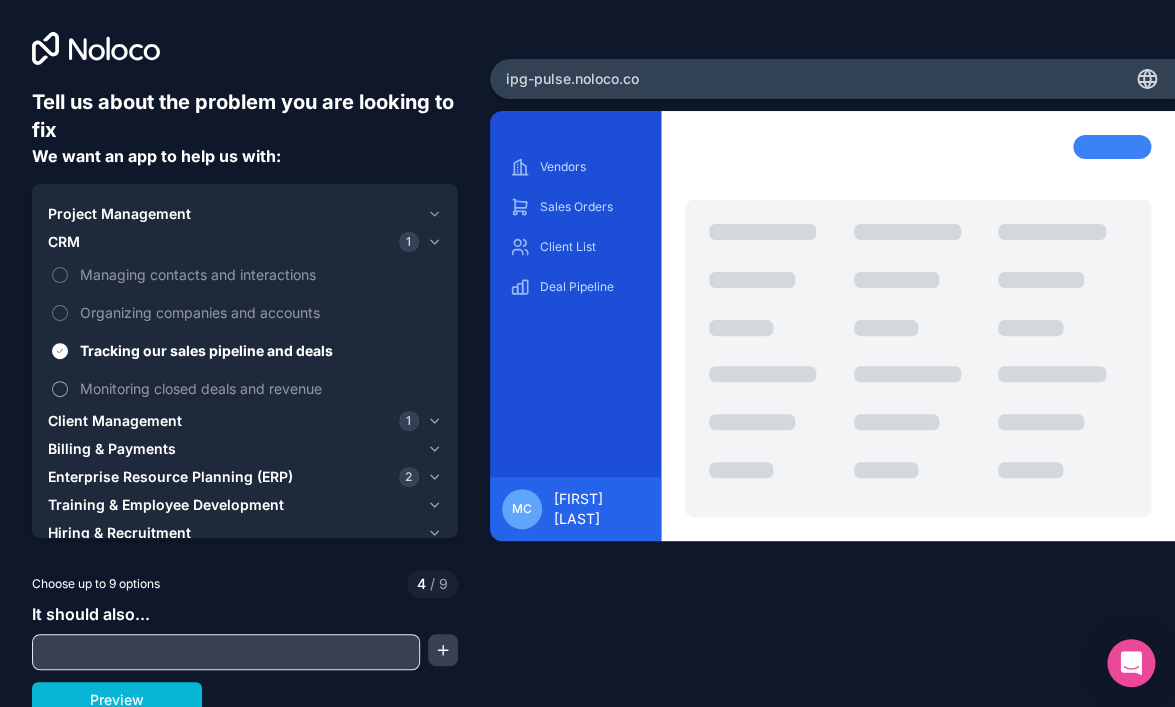 click on "Monitoring closed deals and revenue" at bounding box center [259, 388] 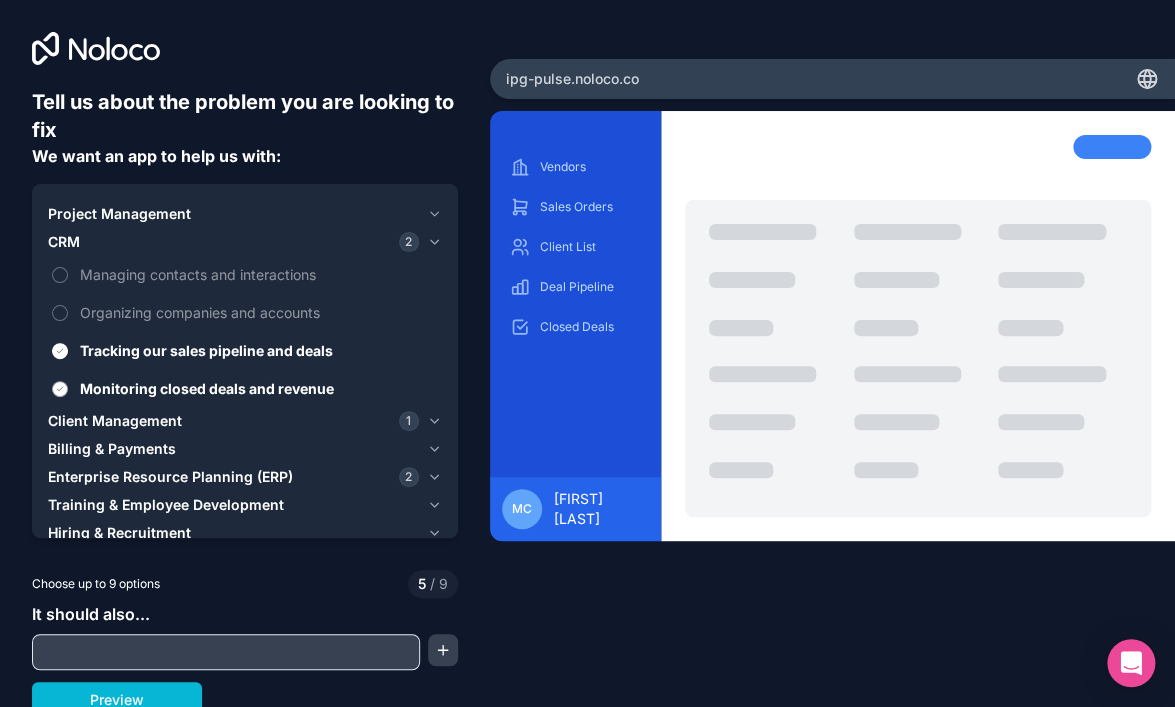 scroll, scrollTop: 10, scrollLeft: 0, axis: vertical 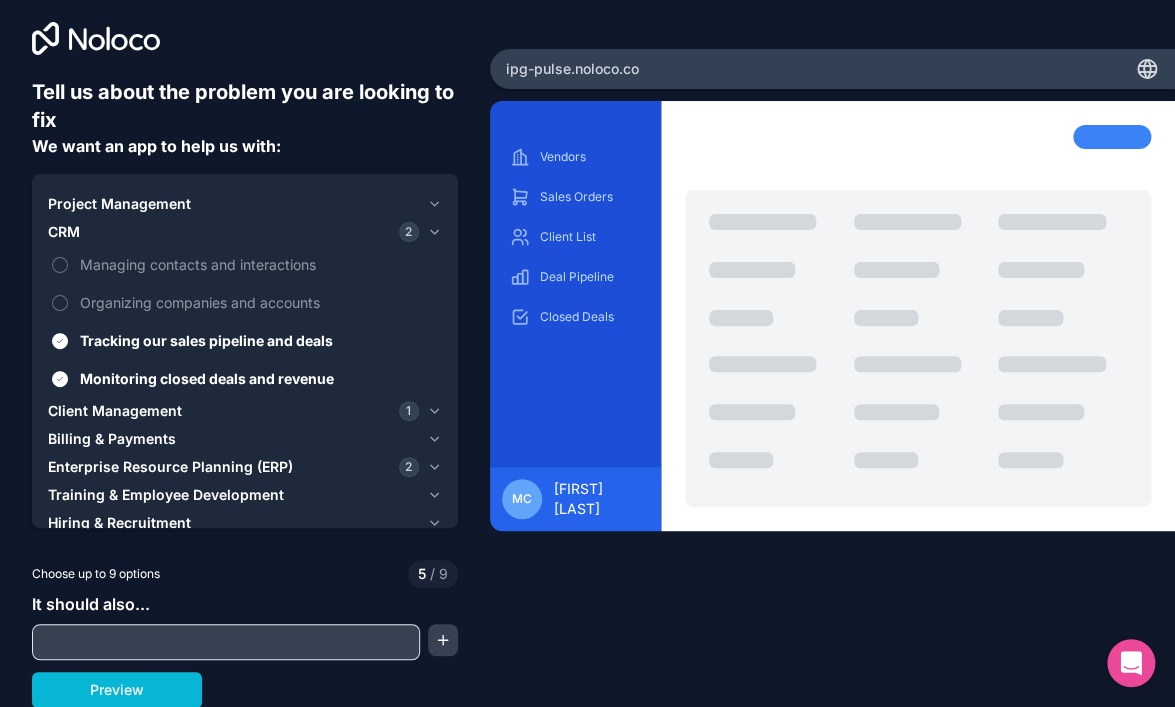 click on "Enterprise Resource Planning (ERP)" at bounding box center (170, 467) 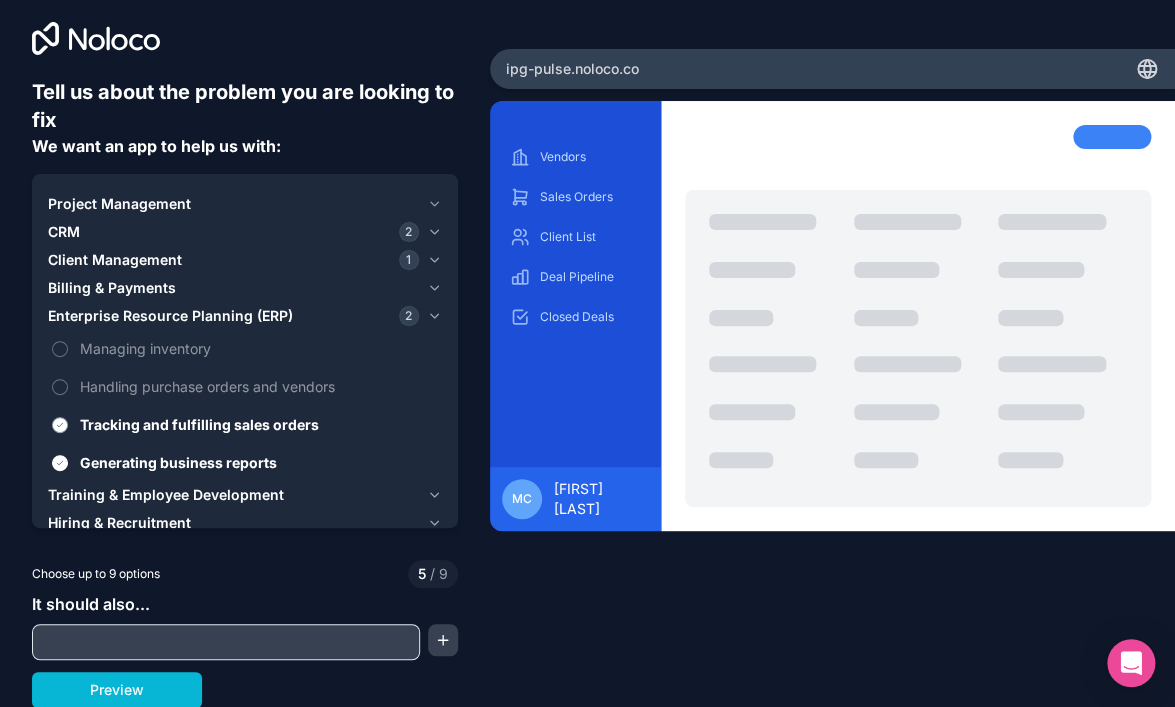 click on "Tracking and fulfilling sales orders" at bounding box center [259, 424] 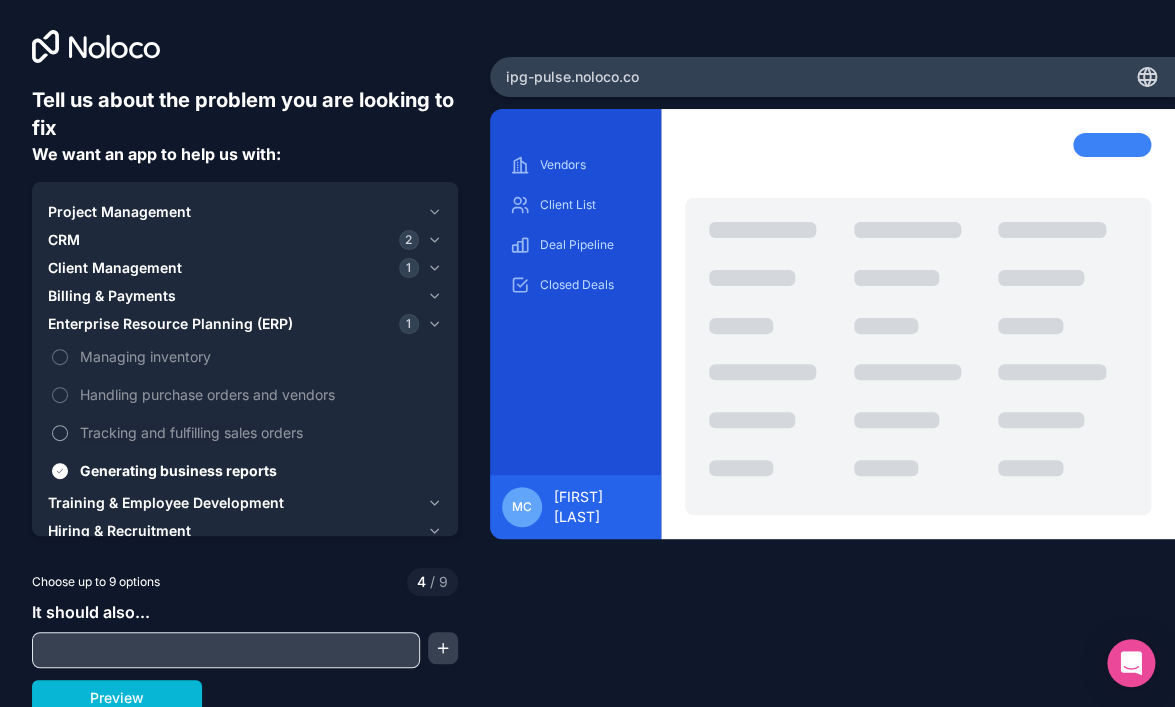 scroll, scrollTop: 0, scrollLeft: 0, axis: both 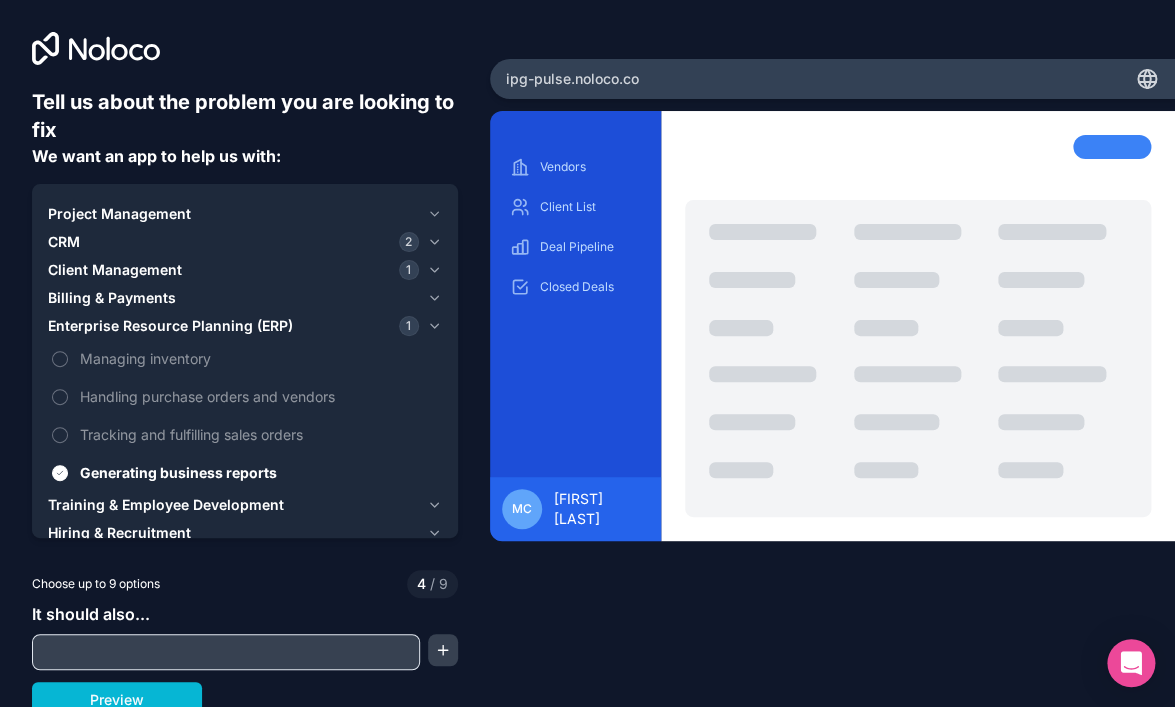 click on "Billing & Payments" at bounding box center [112, 298] 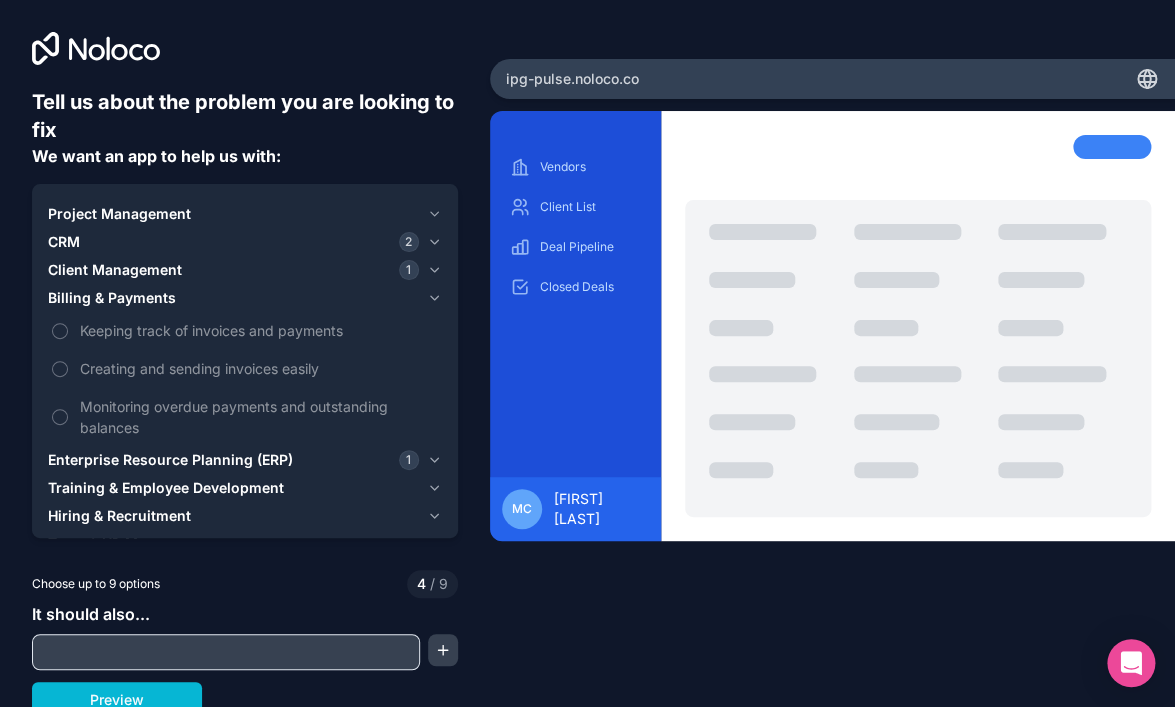 click on "Client Management" at bounding box center (115, 270) 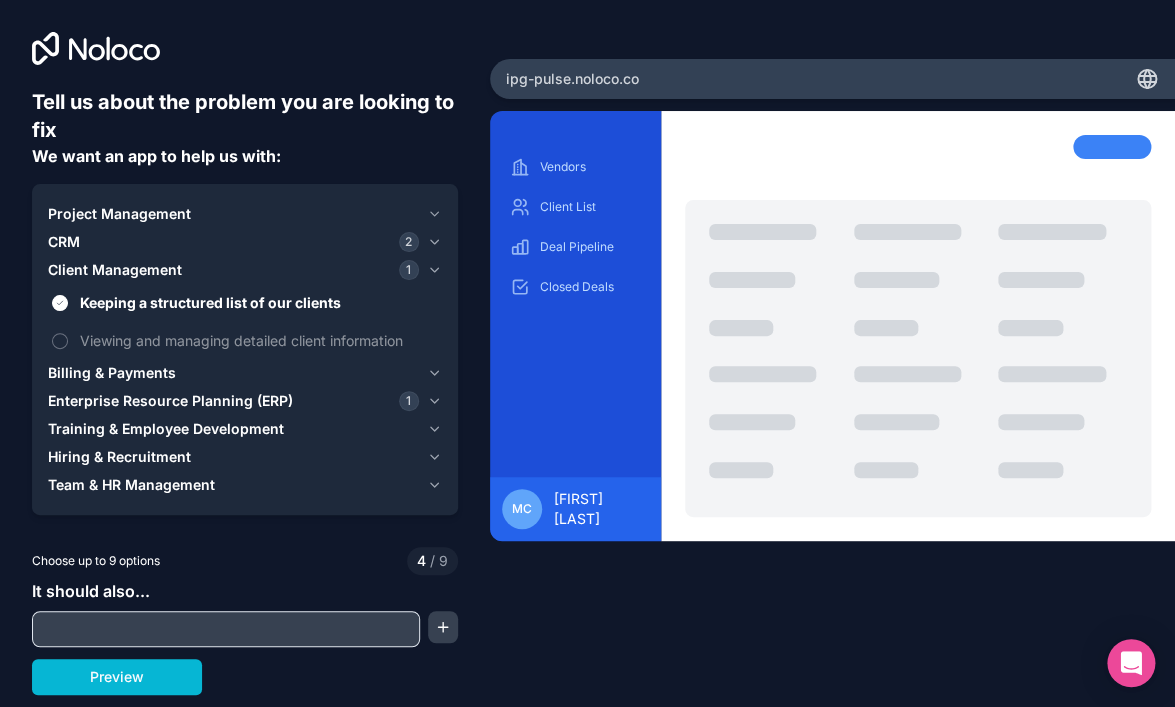 click on "CRM 2" at bounding box center [233, 242] 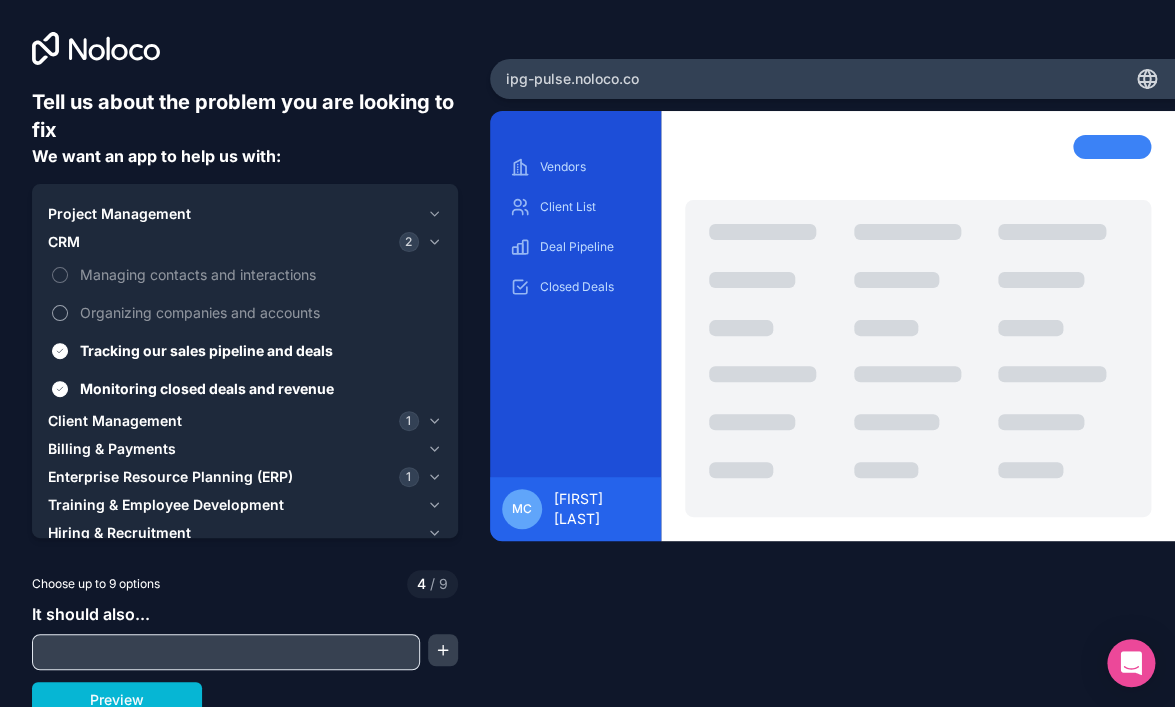 click on "Organizing companies and accounts" at bounding box center [259, 312] 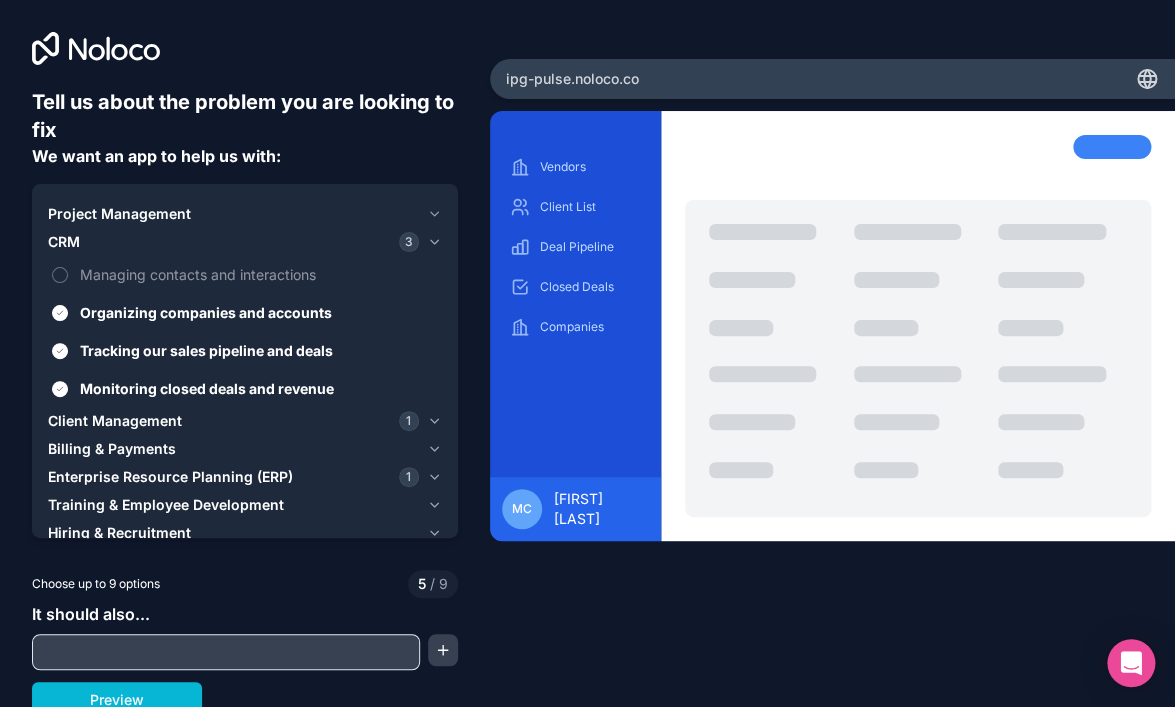 click on "Client Management" at bounding box center (115, 421) 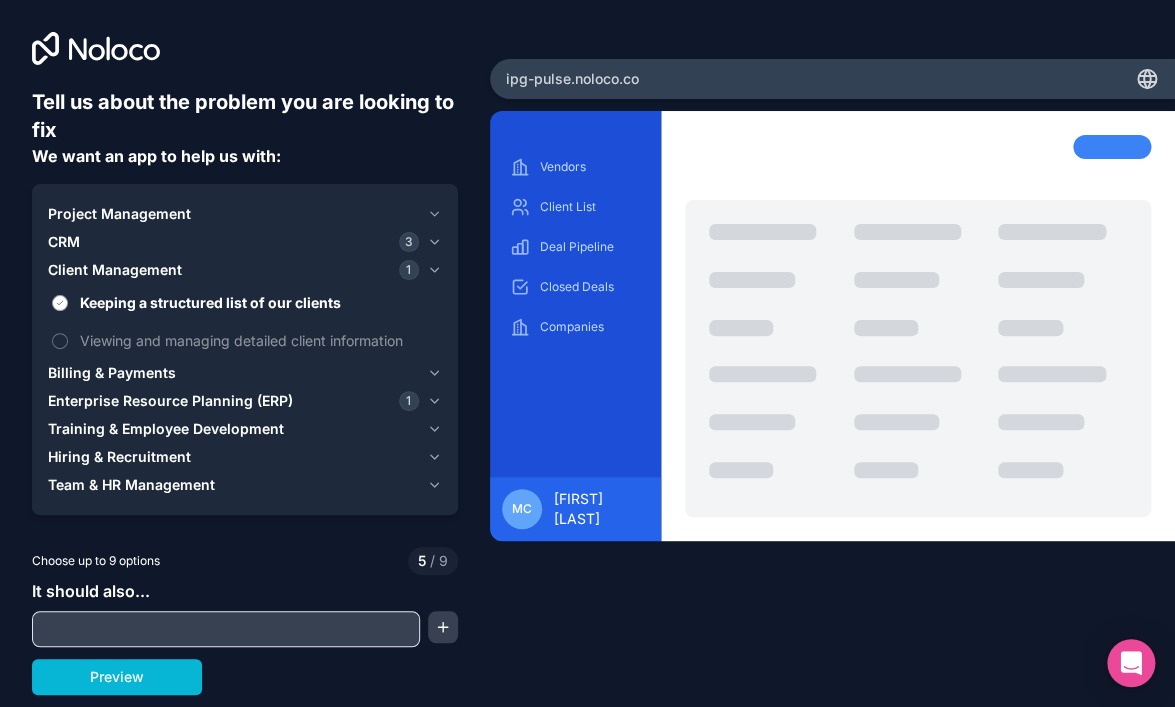 click on "Keeping a structured list of our clients" at bounding box center [259, 302] 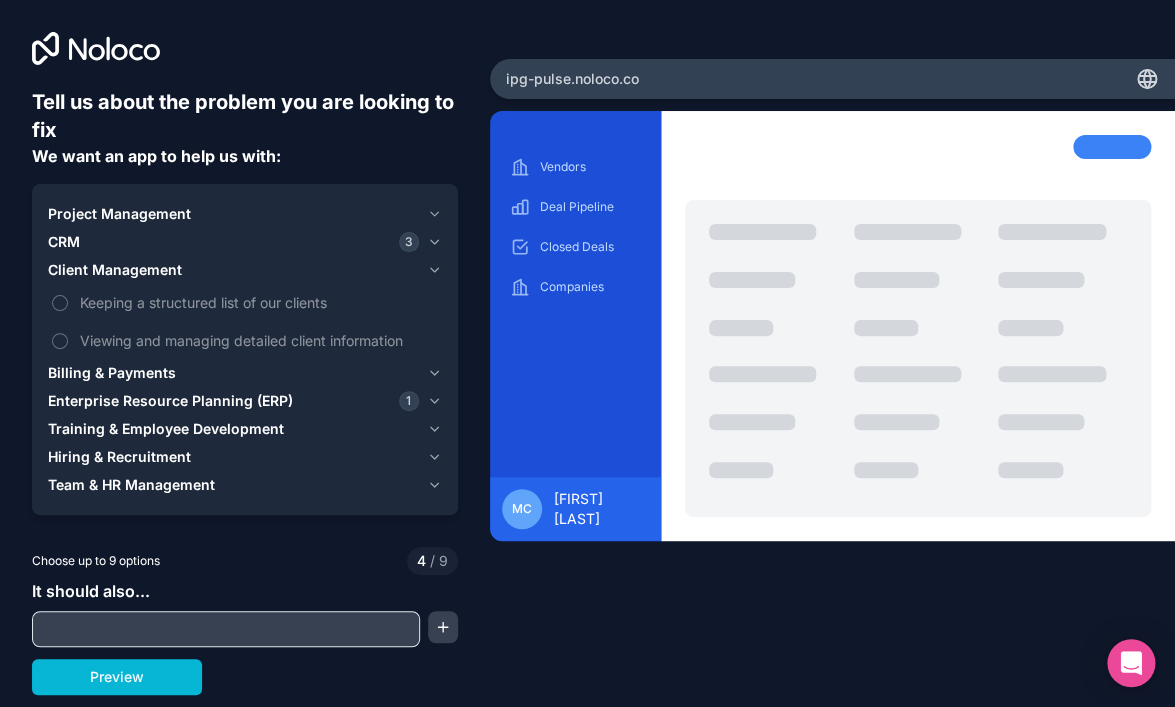 click on "Project Management" at bounding box center [119, 214] 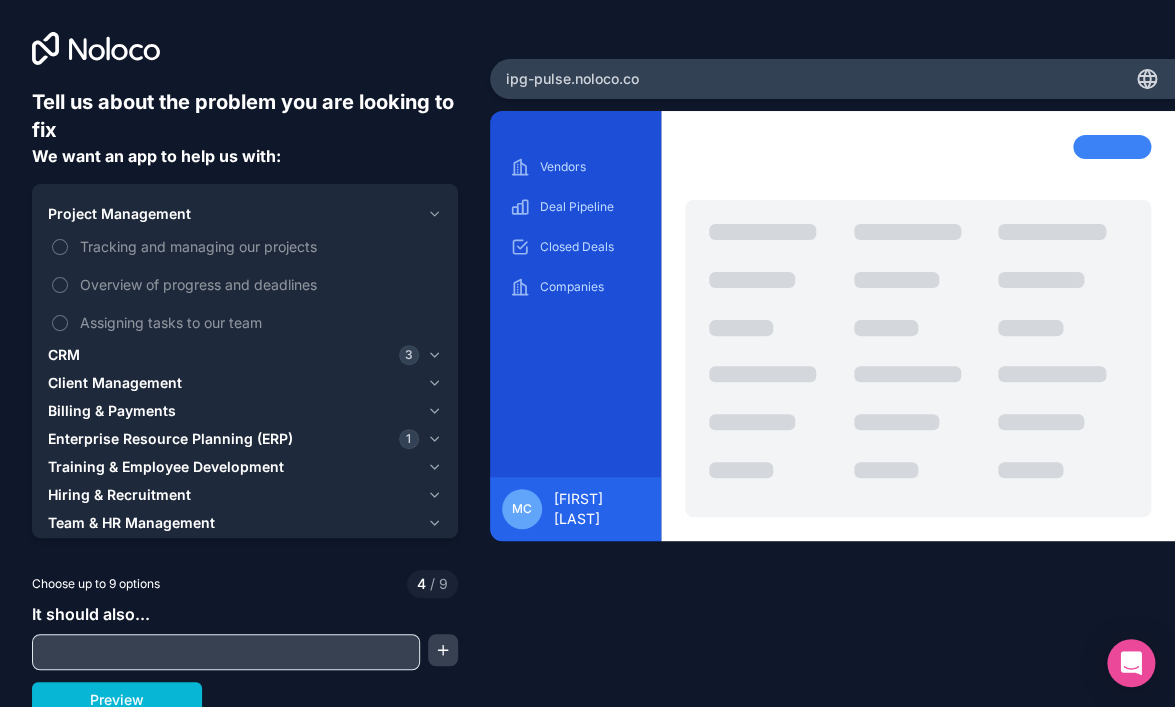click on "Enterprise Resource Planning (ERP)" at bounding box center (170, 439) 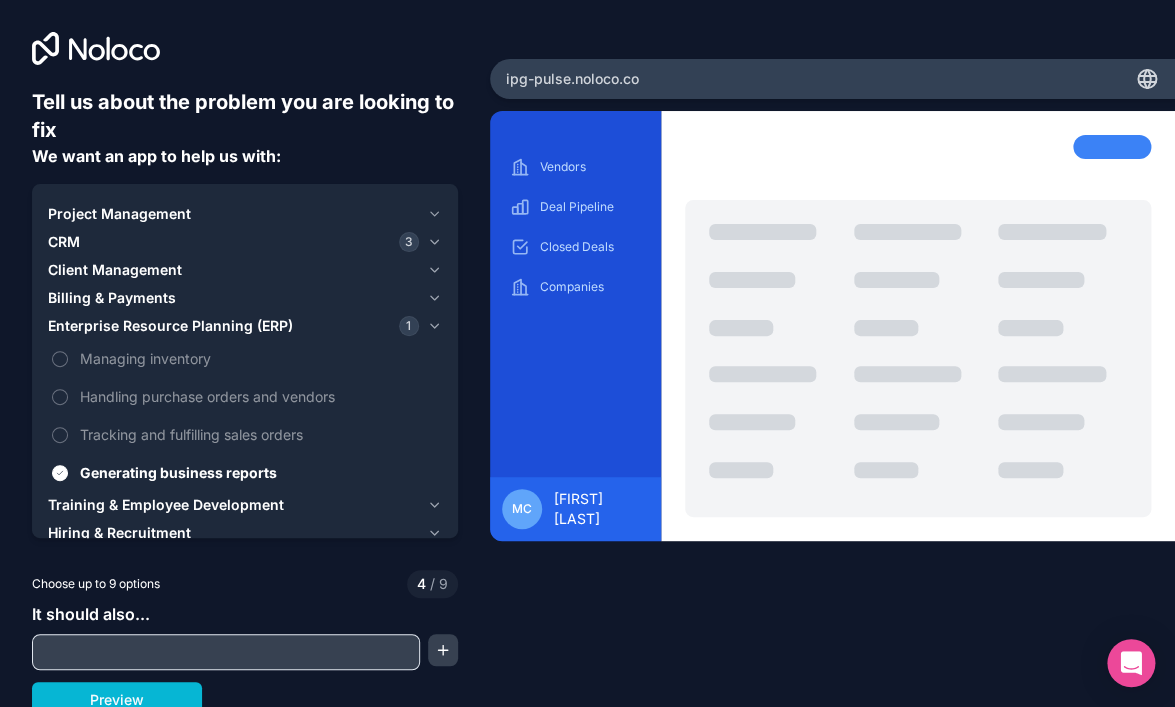 click on "Billing & Payments" at bounding box center (112, 298) 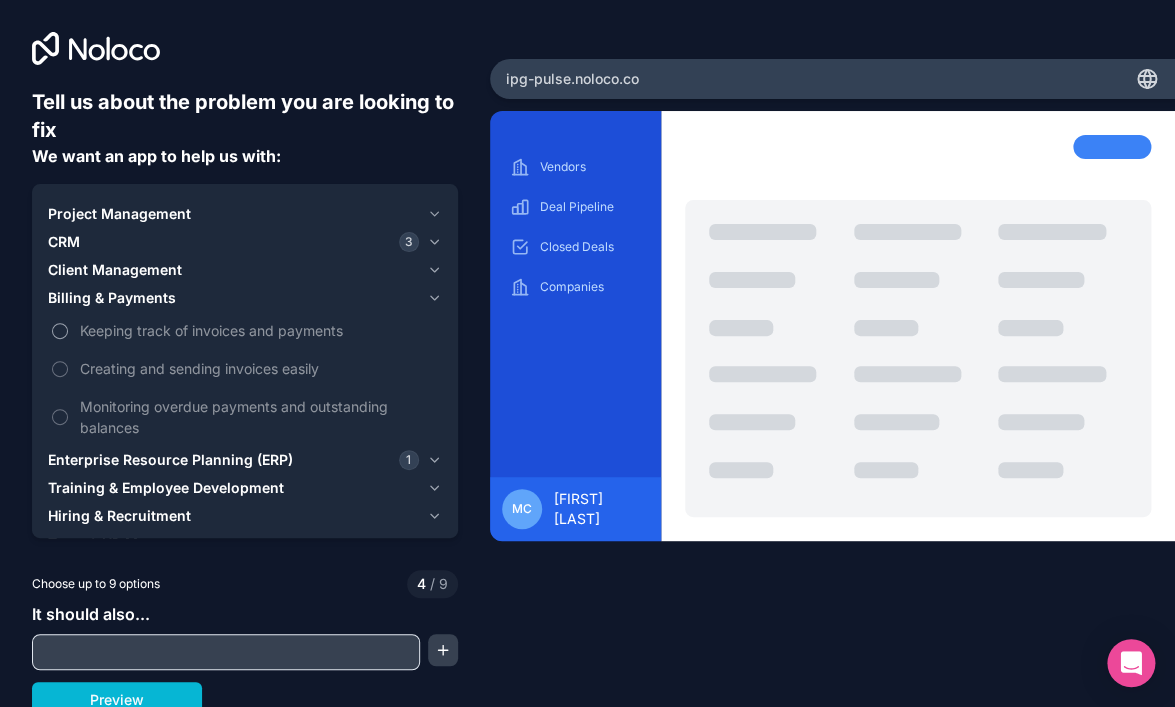 click on "Keeping track of invoices and payments" at bounding box center (259, 330) 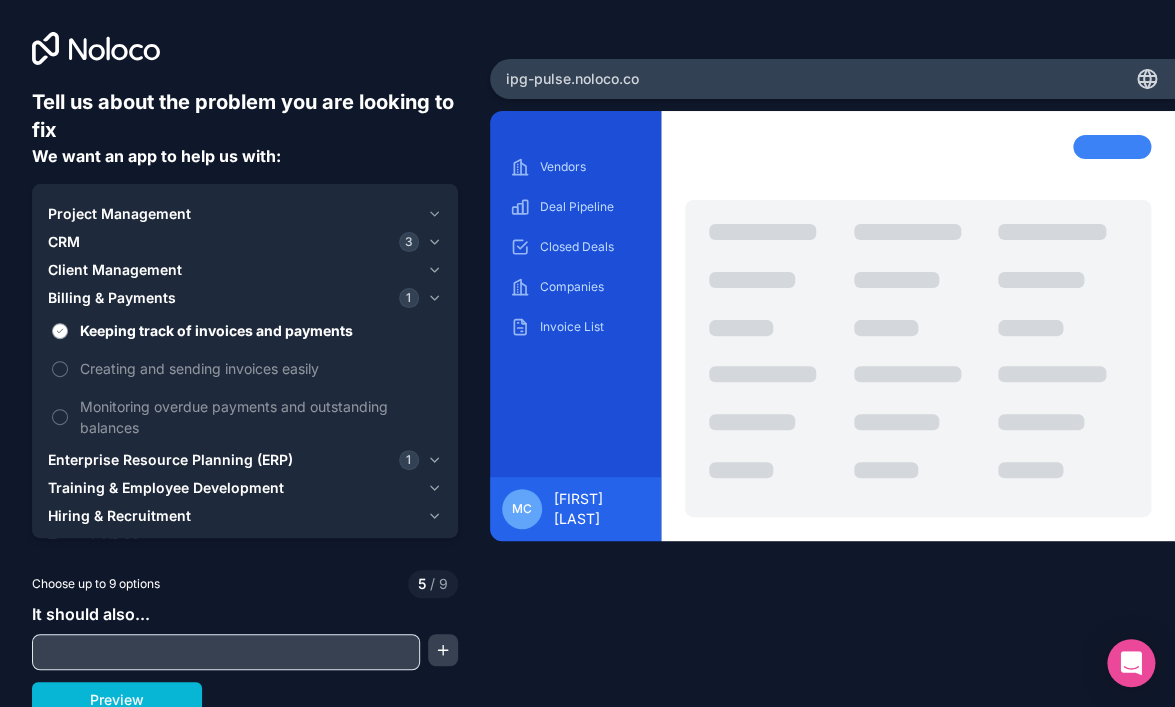 click on "Keeping track of invoices and payments" at bounding box center [259, 330] 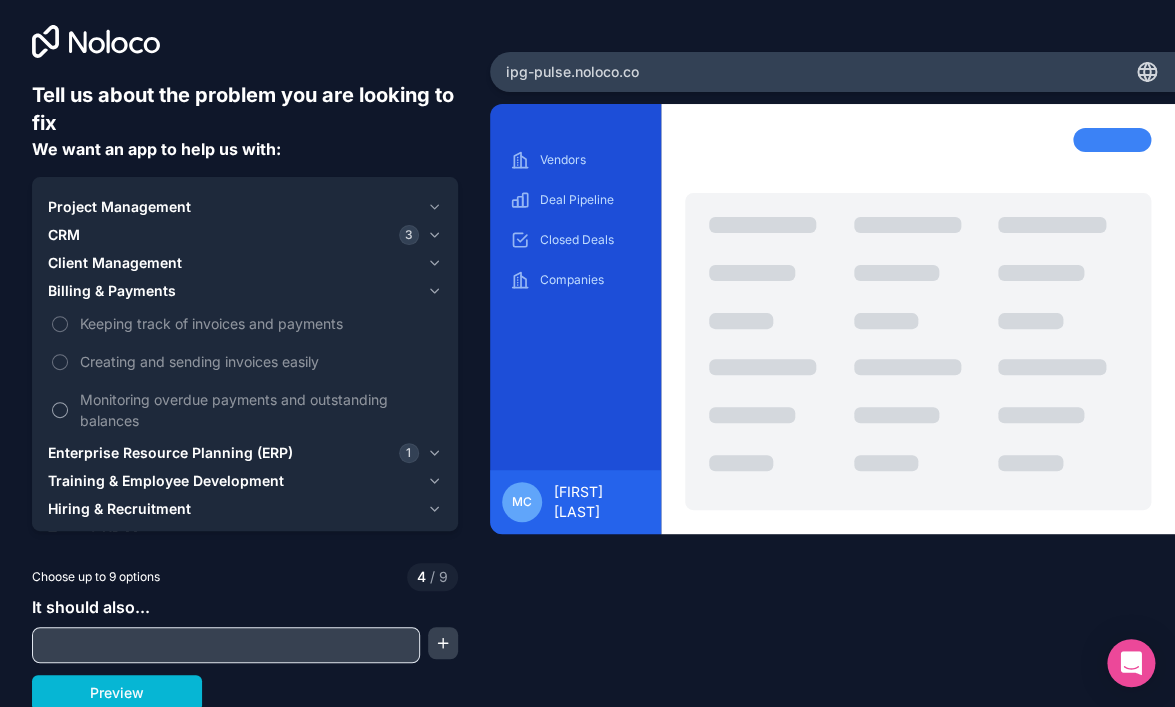 scroll, scrollTop: 10, scrollLeft: 0, axis: vertical 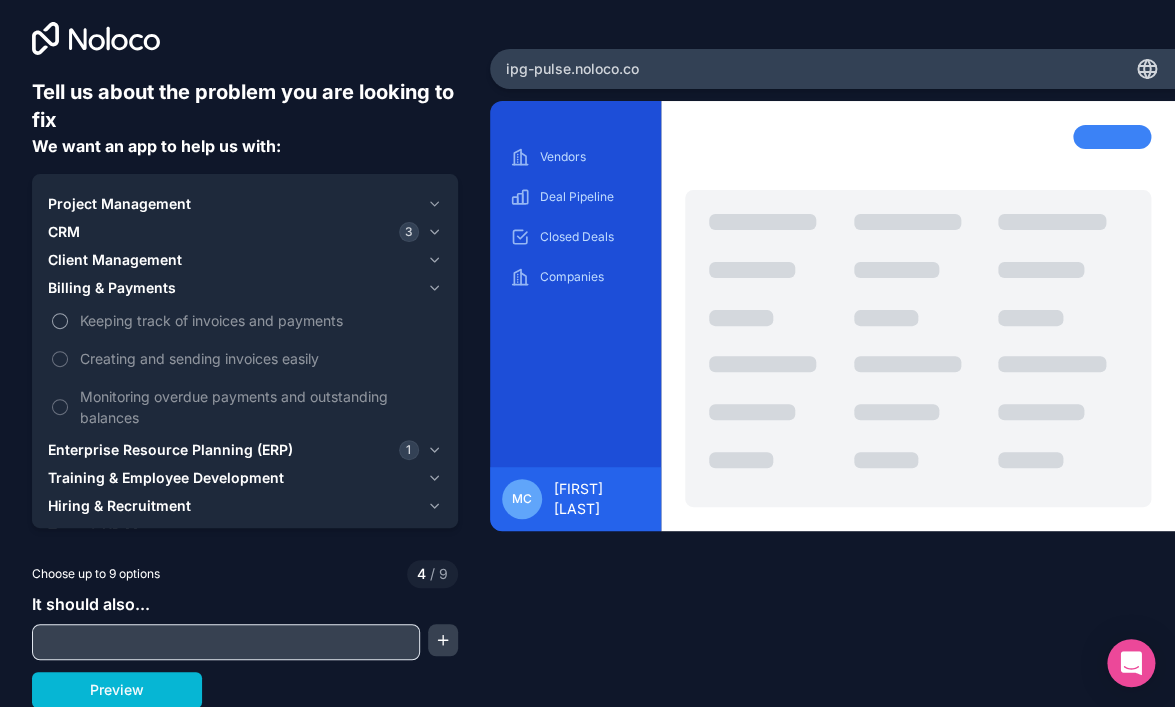 click on "Keeping track of invoices and payments" at bounding box center (259, 320) 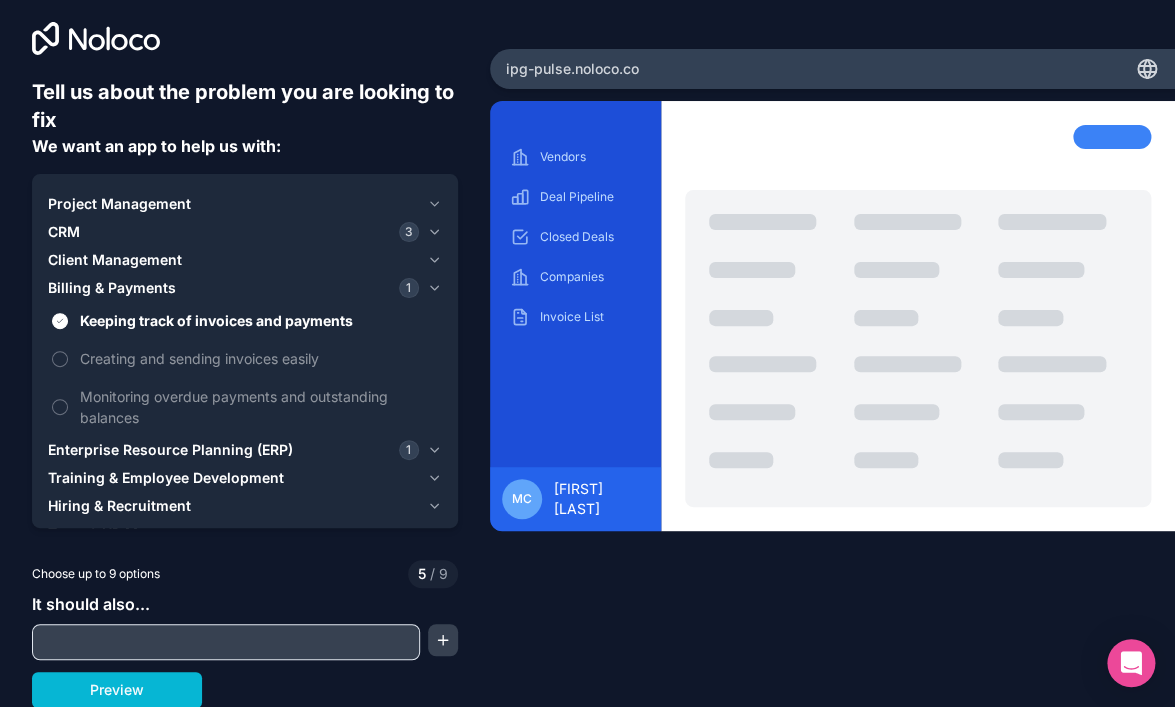 click on "Client Management" at bounding box center (115, 260) 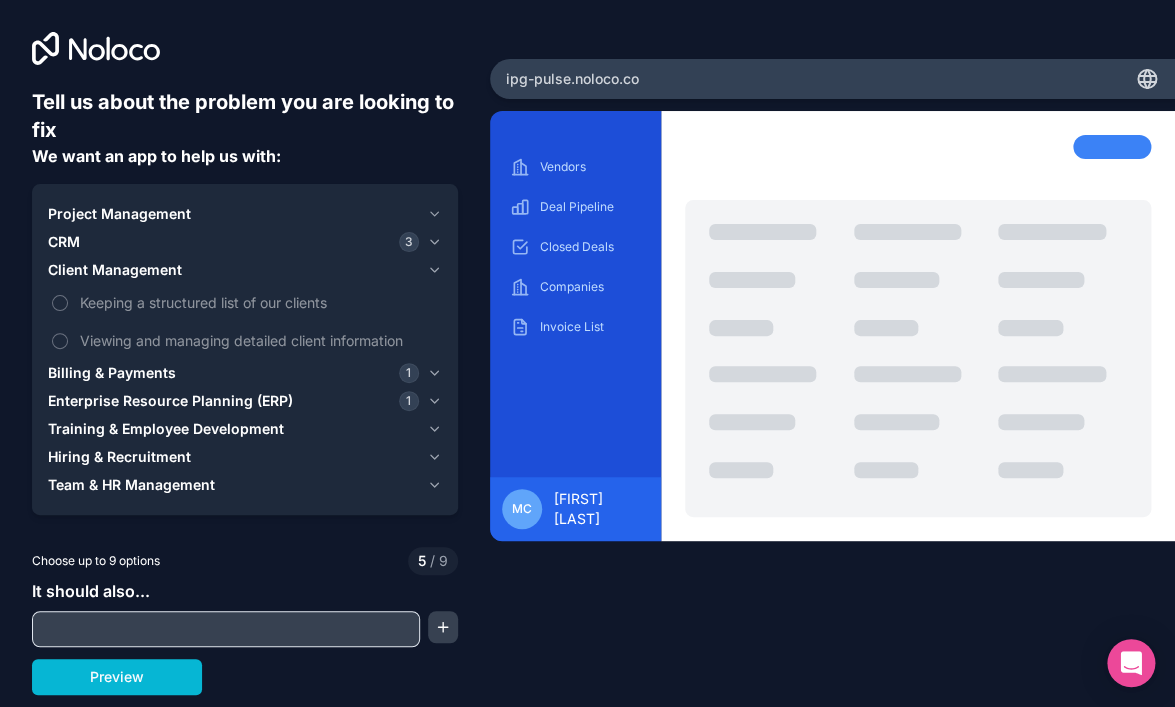 scroll, scrollTop: 0, scrollLeft: 0, axis: both 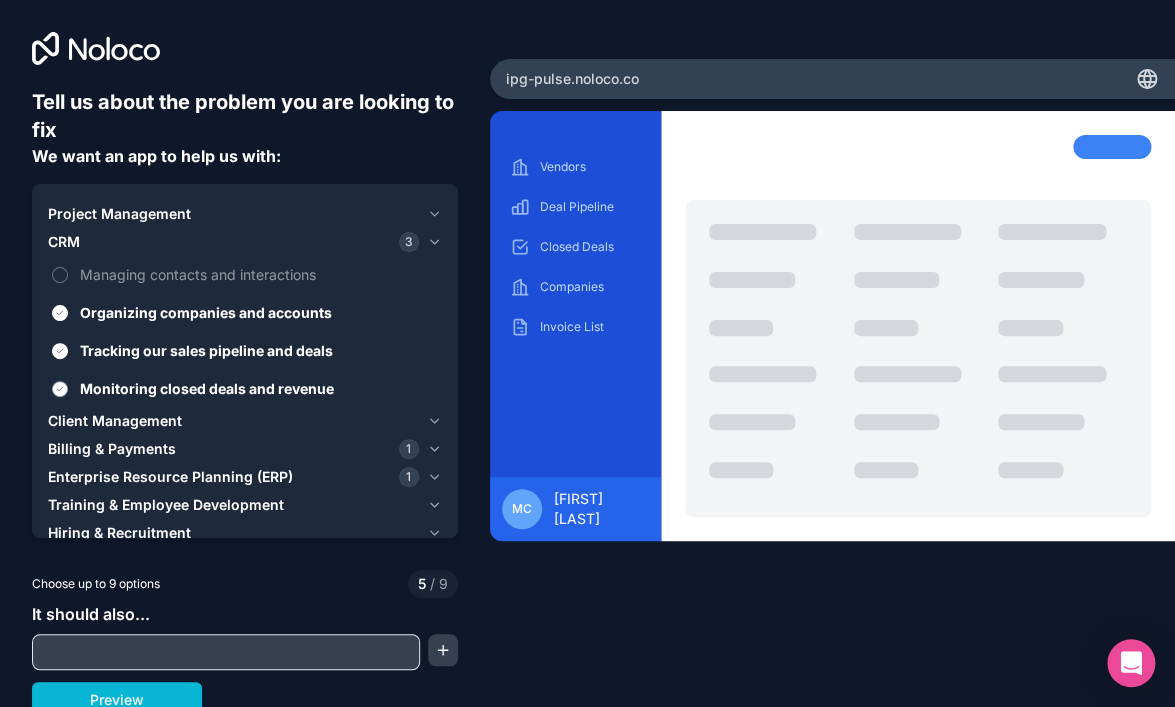 click on "Monitoring closed deals and revenue" at bounding box center [259, 388] 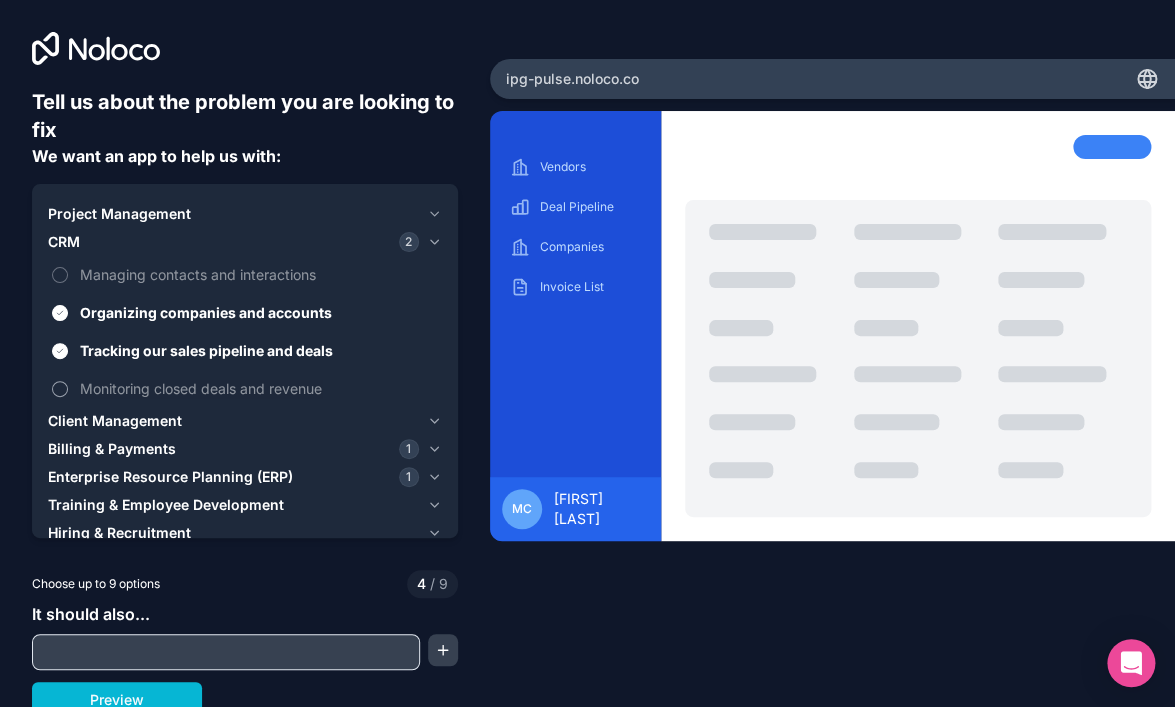 click on "Monitoring closed deals and revenue" at bounding box center [259, 388] 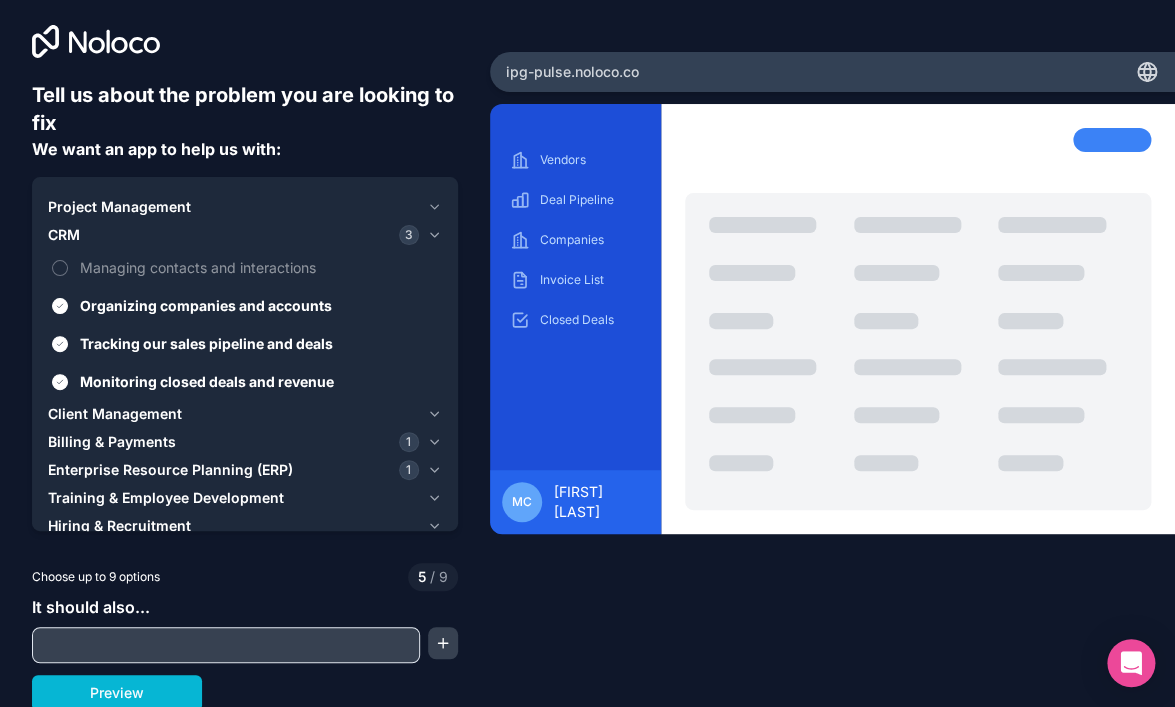 scroll, scrollTop: 10, scrollLeft: 0, axis: vertical 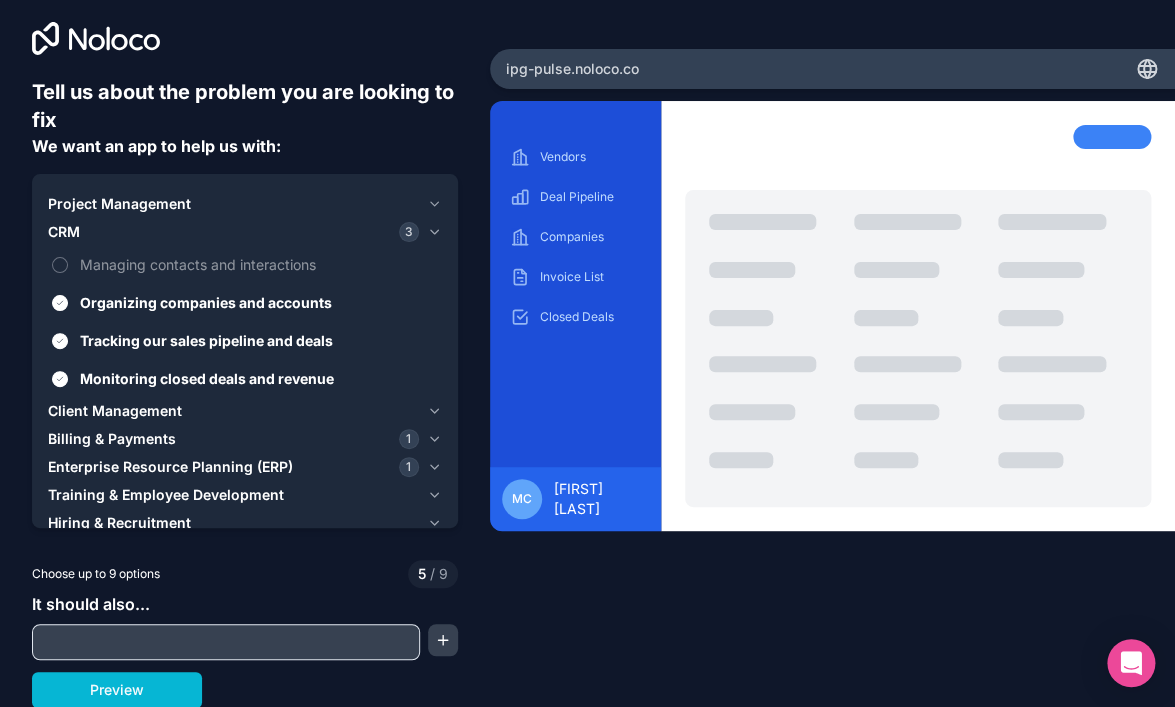 click on "Enterprise Resource Planning (ERP)" at bounding box center (170, 467) 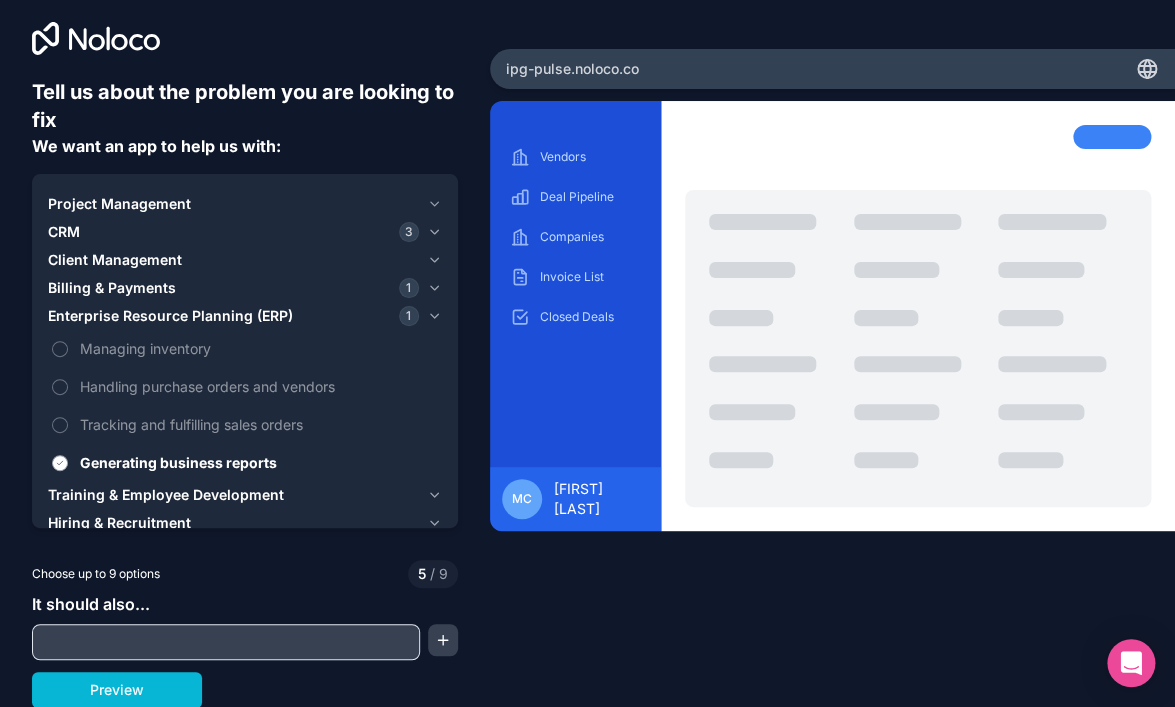 click on "Generating business reports" at bounding box center (259, 462) 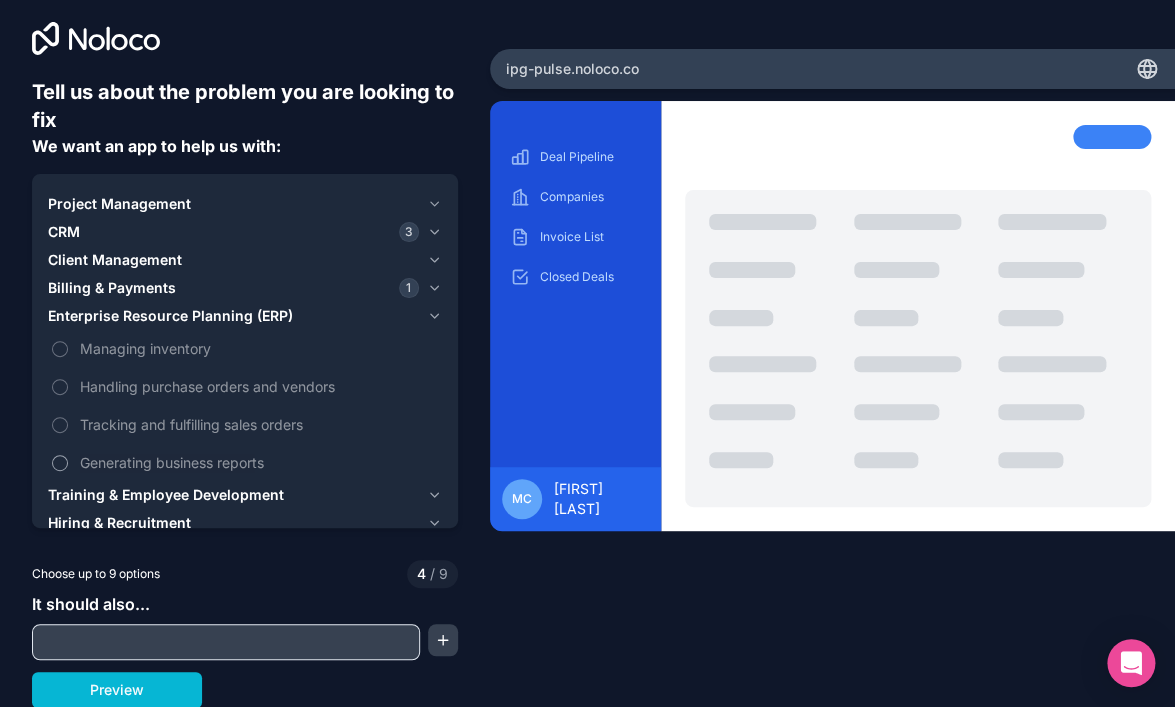 click on "Generating business reports" at bounding box center (259, 462) 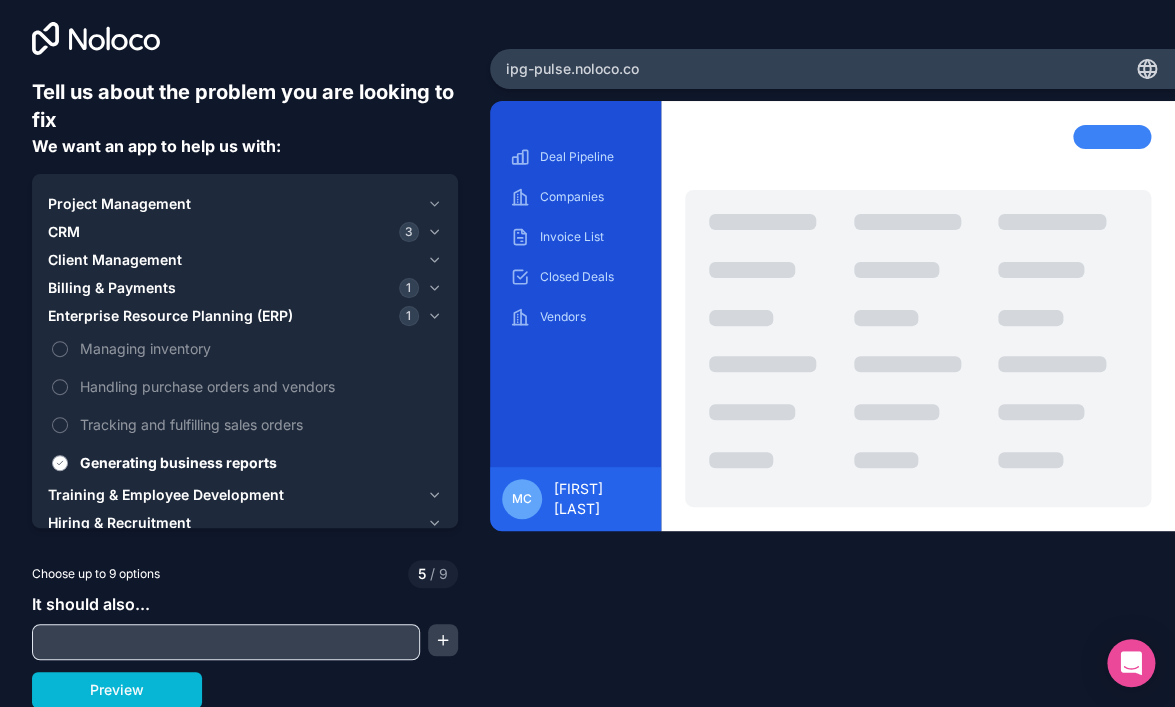 click on "Generating business reports" at bounding box center (259, 462) 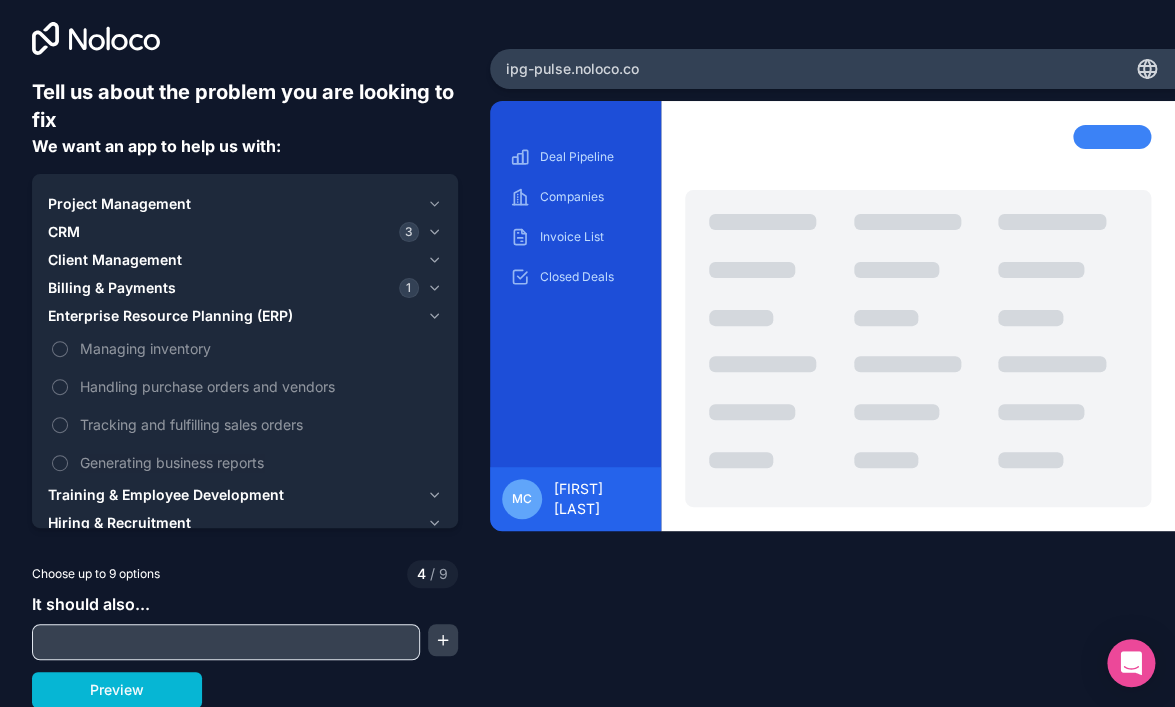 click on "Enterprise Resource Planning (ERP)" at bounding box center [170, 316] 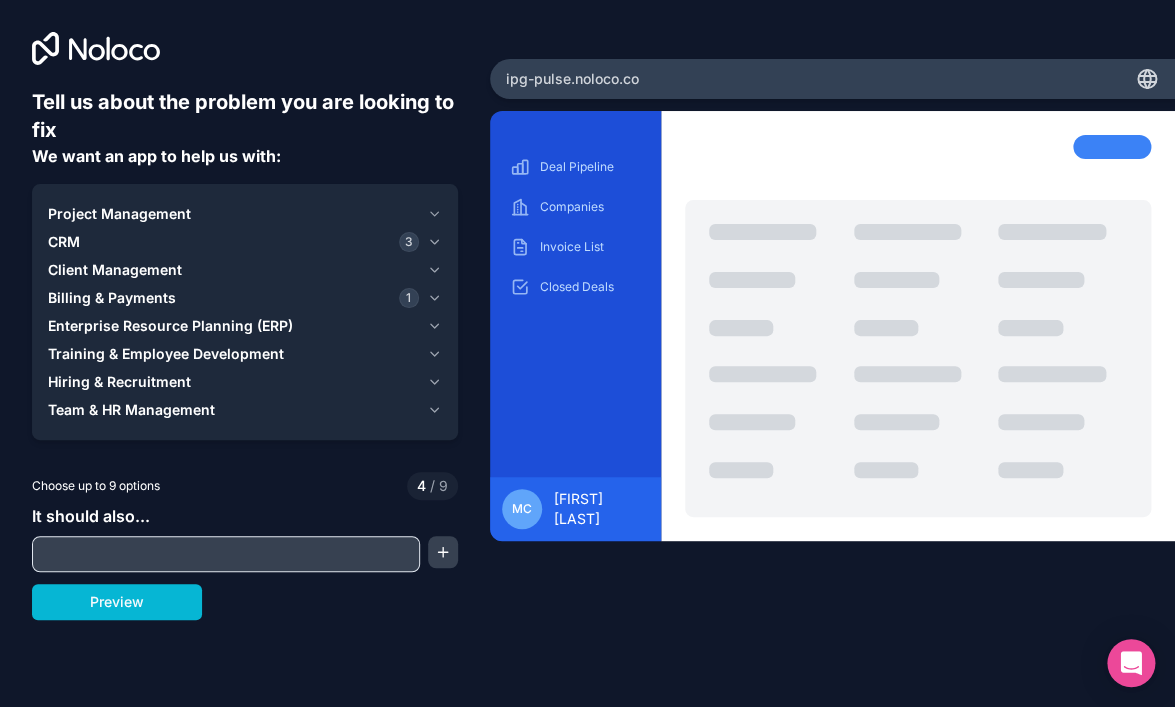 click on "Billing & Payments" at bounding box center (112, 298) 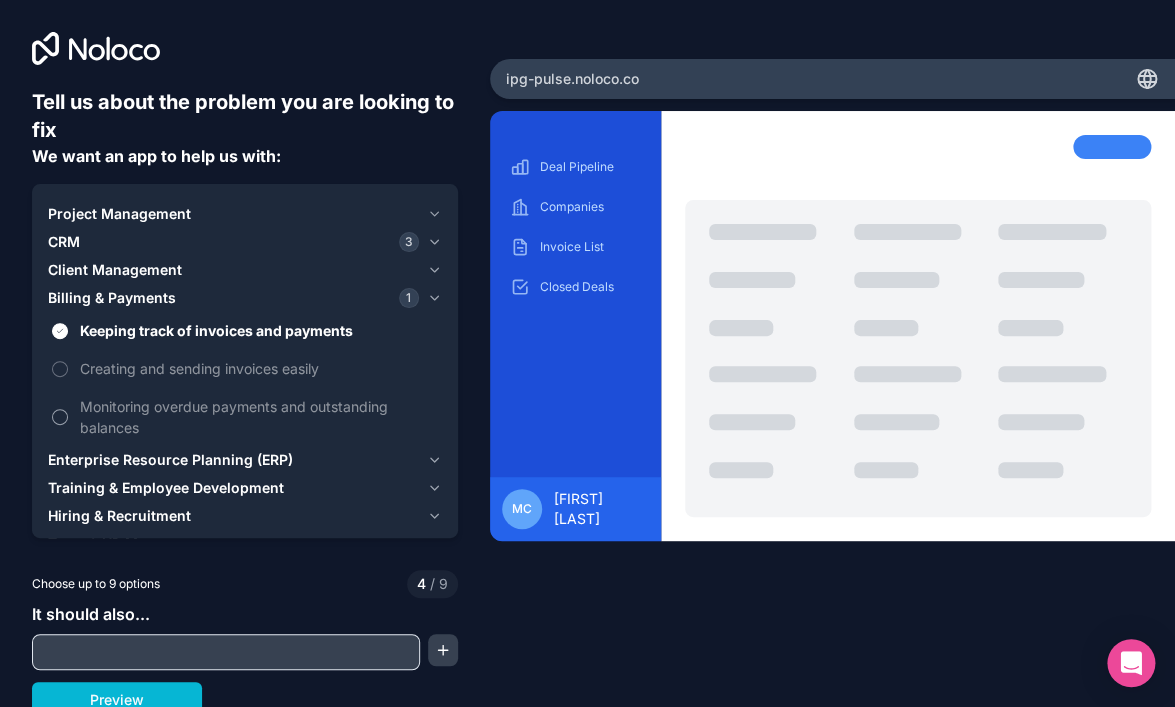 click on "Monitoring overdue payments and outstanding balances" at bounding box center (259, 417) 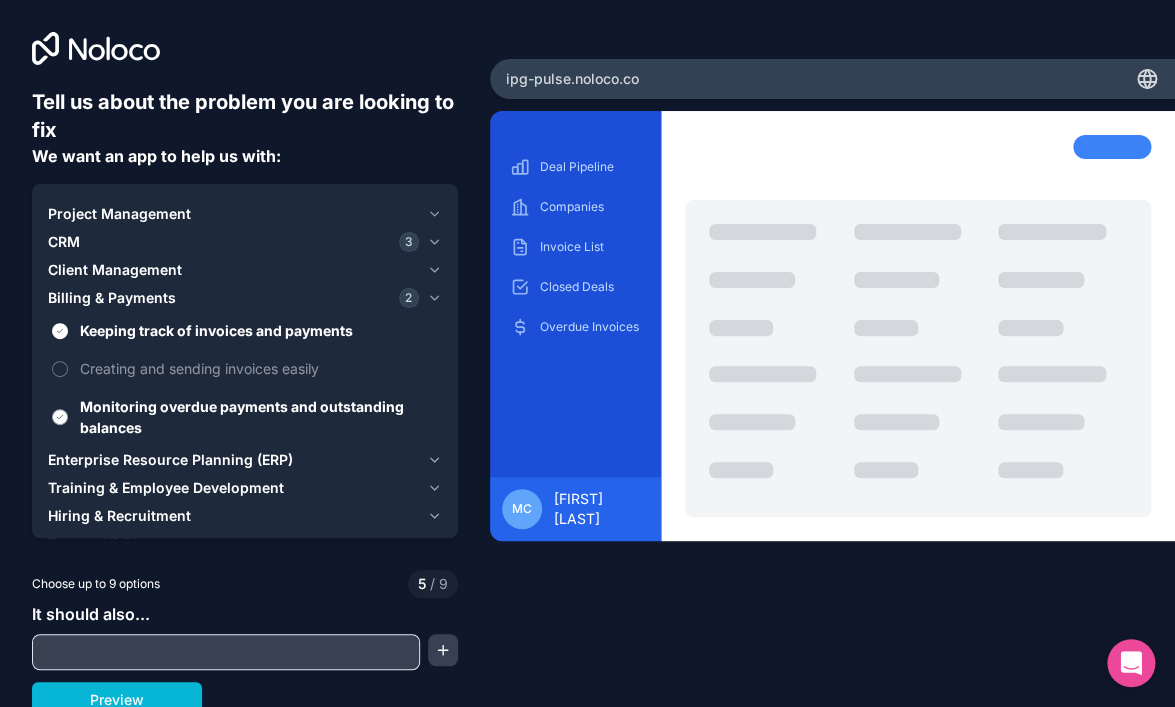 click on "Monitoring overdue payments and outstanding balances" at bounding box center [259, 417] 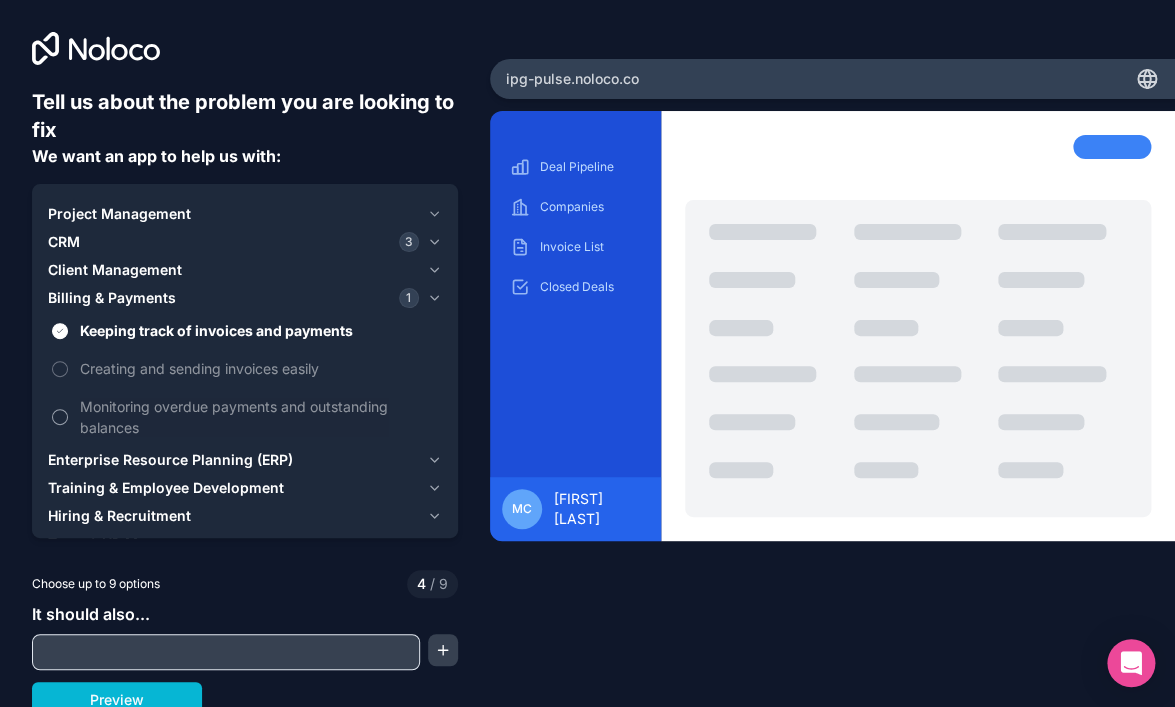 click on "Monitoring overdue payments and outstanding balances" at bounding box center (259, 417) 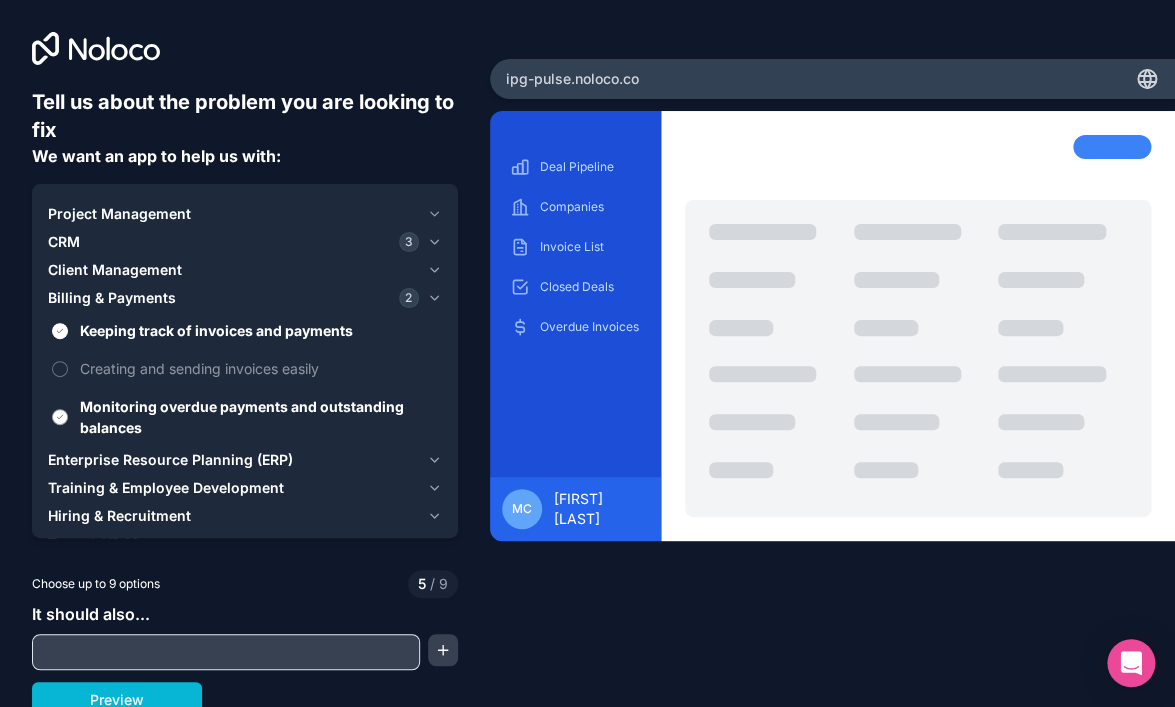 click on "Monitoring overdue payments and outstanding balances" at bounding box center (259, 417) 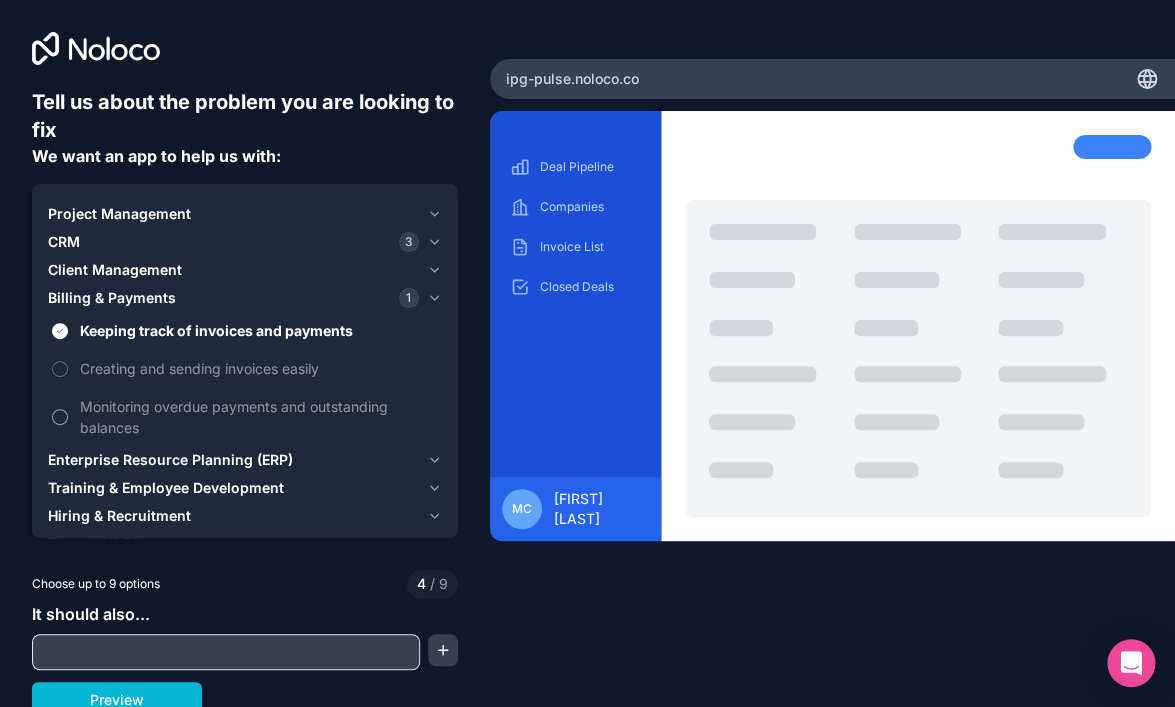 click on "Monitoring overdue payments and outstanding balances" at bounding box center (259, 417) 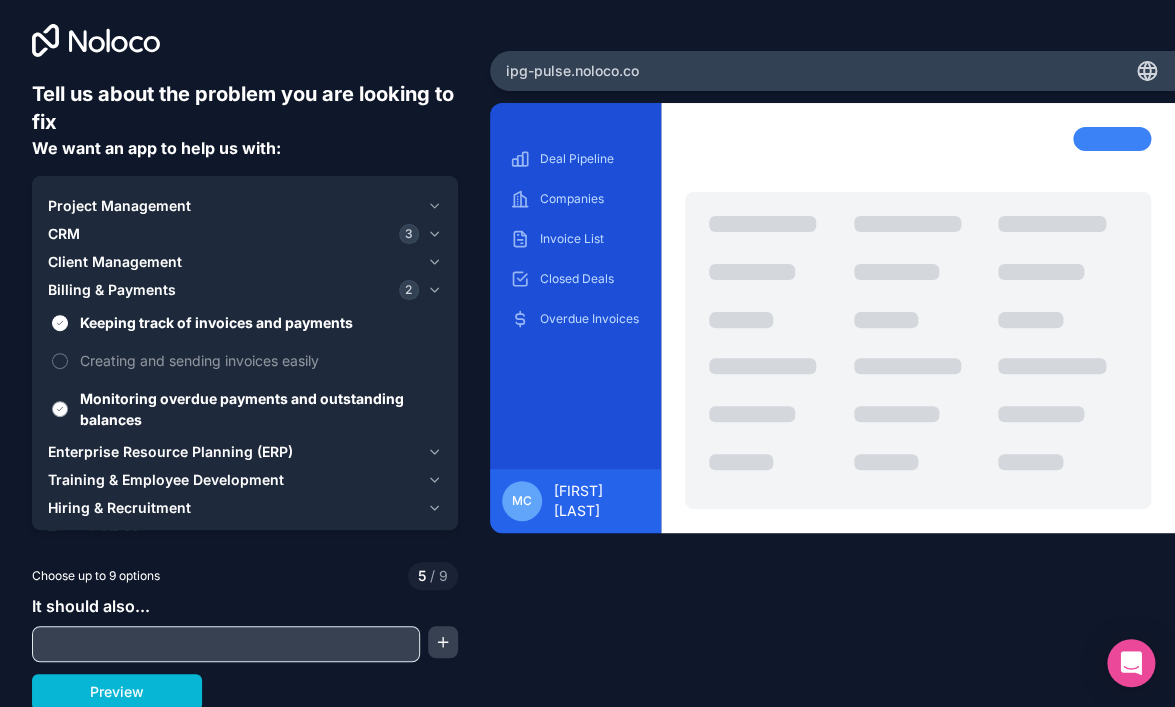 scroll, scrollTop: 10, scrollLeft: 0, axis: vertical 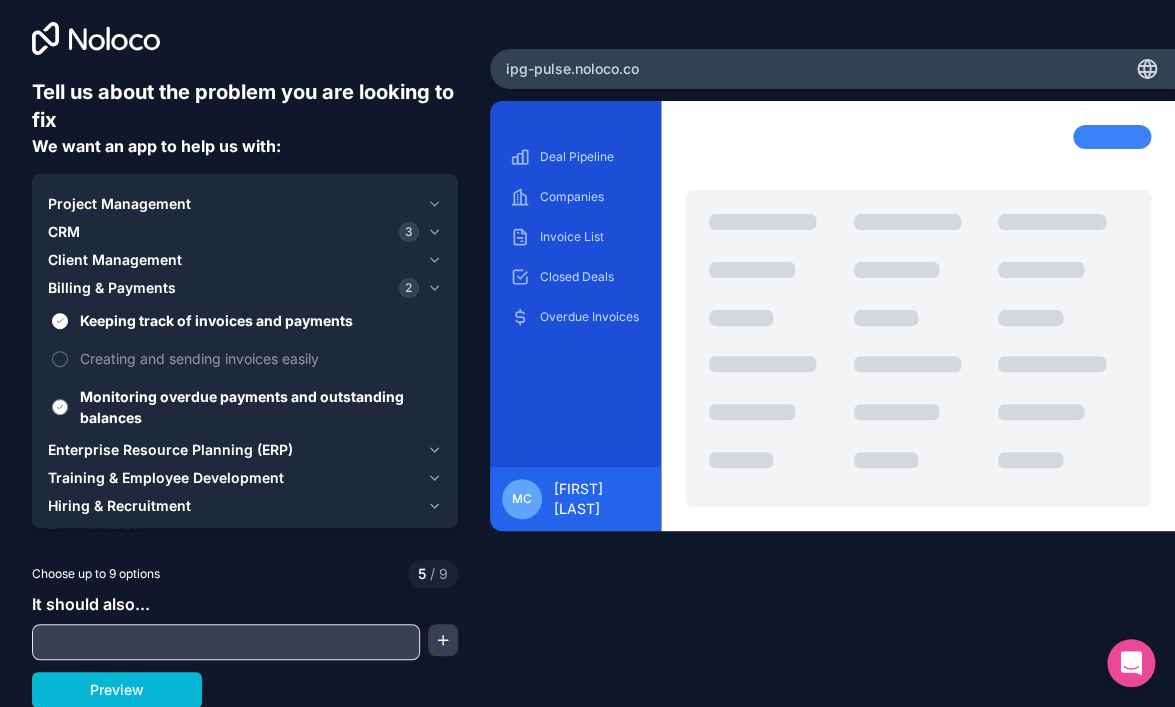 click on "Monitoring overdue payments and outstanding balances" at bounding box center (259, 407) 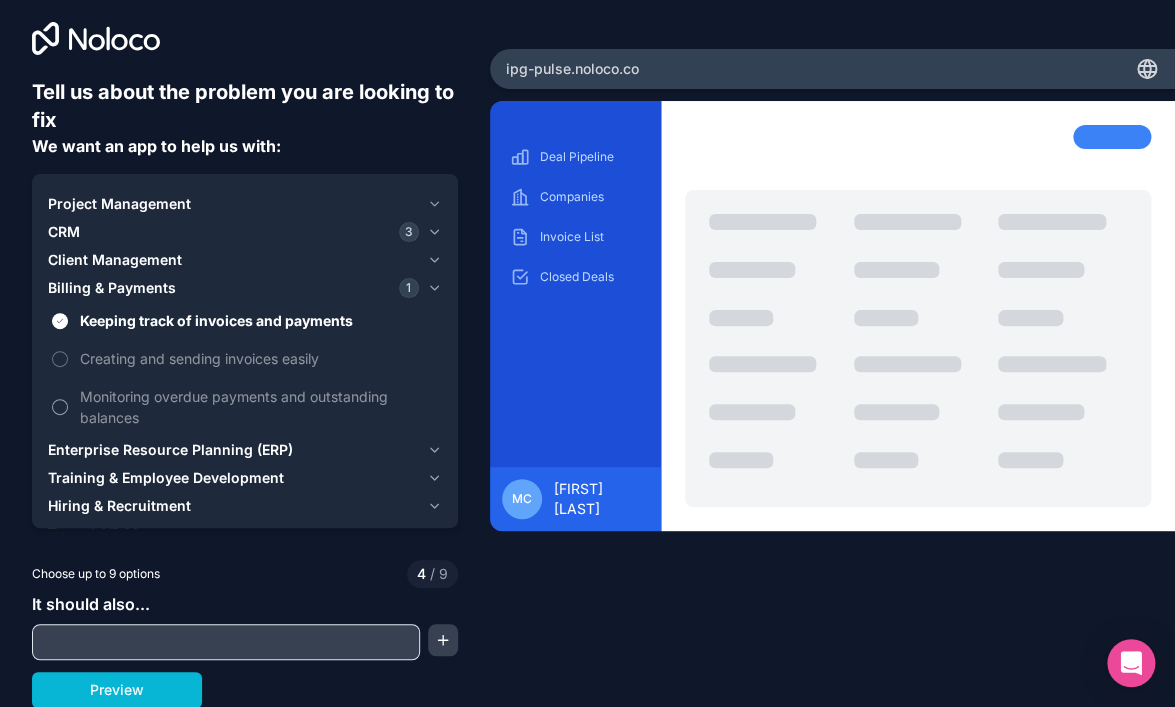 click on "Monitoring overdue payments and outstanding balances" at bounding box center (259, 407) 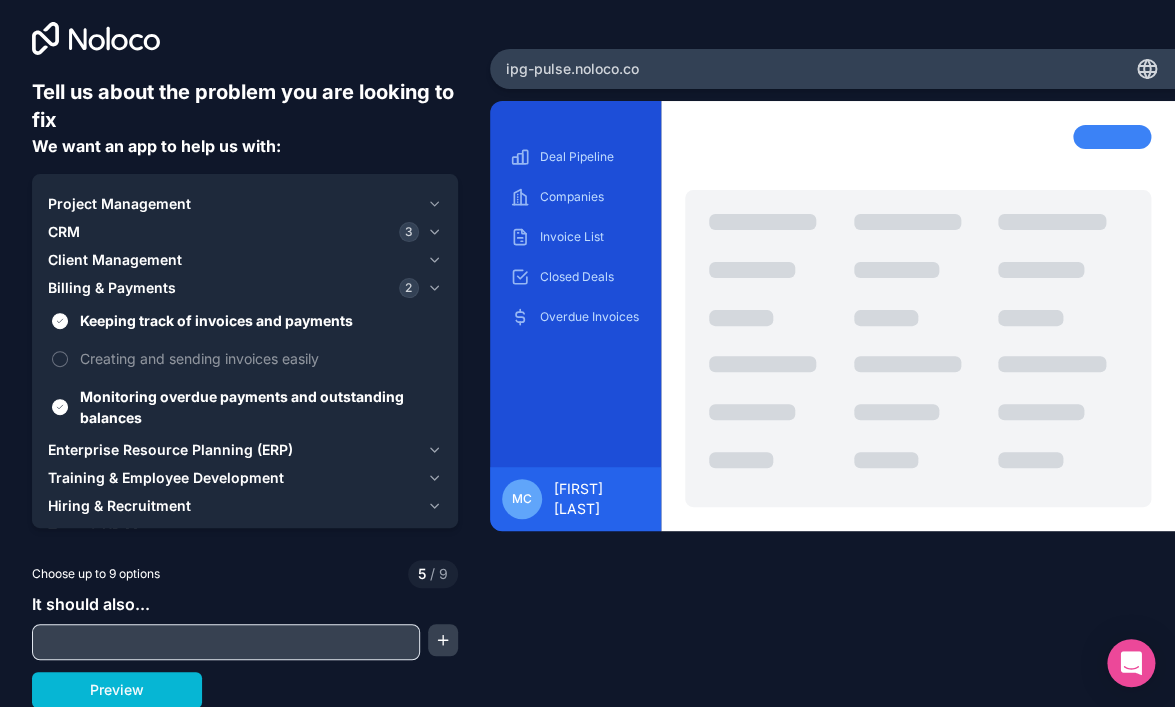 click on "Enterprise Resource Planning (ERP)" at bounding box center [170, 450] 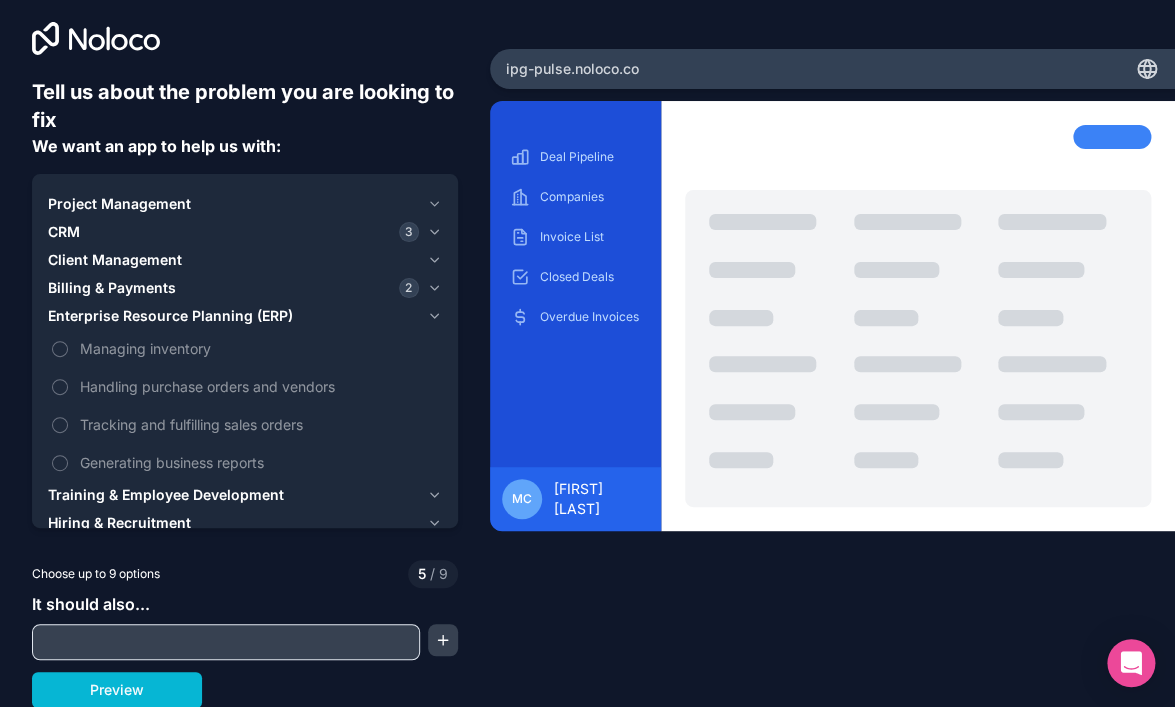 click on "Training & Employee Development" at bounding box center (166, 495) 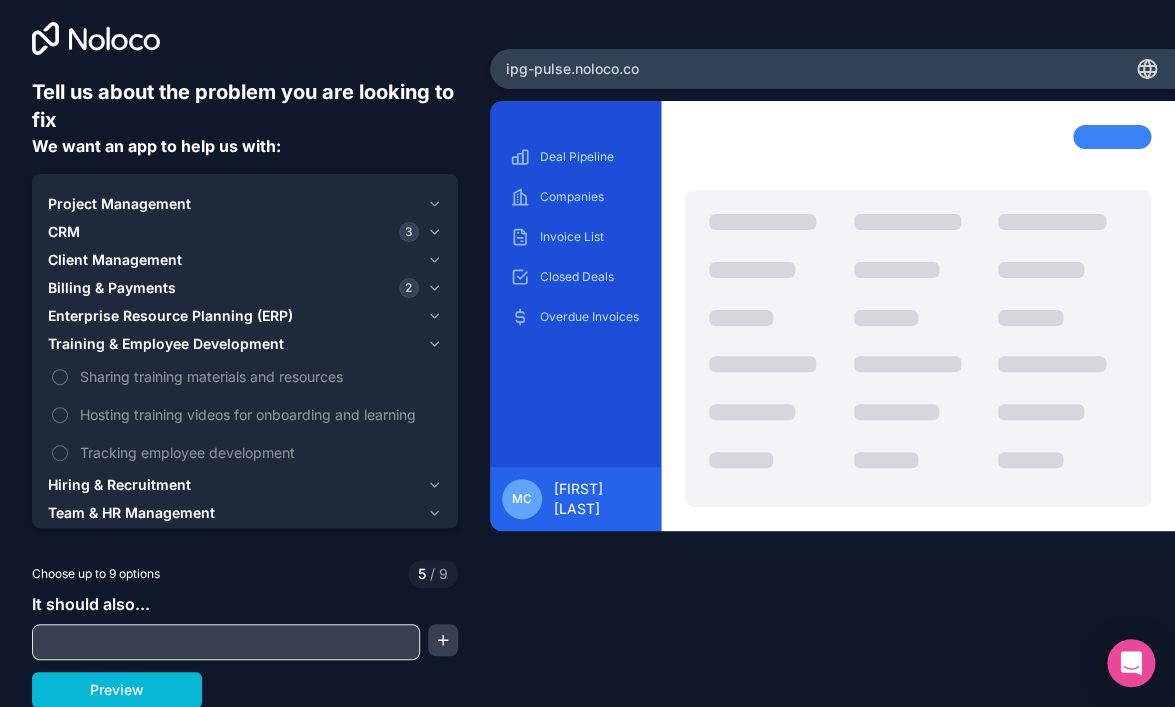 click on "Hiring & Recruitment" at bounding box center [119, 485] 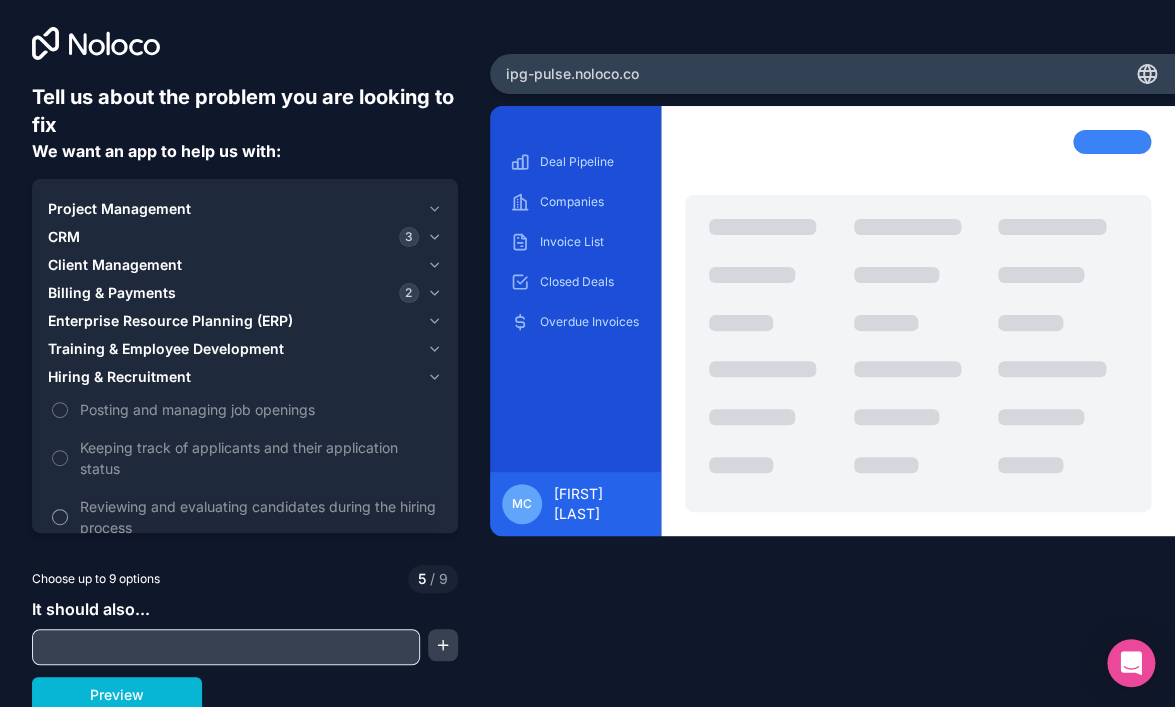 scroll, scrollTop: 10, scrollLeft: 0, axis: vertical 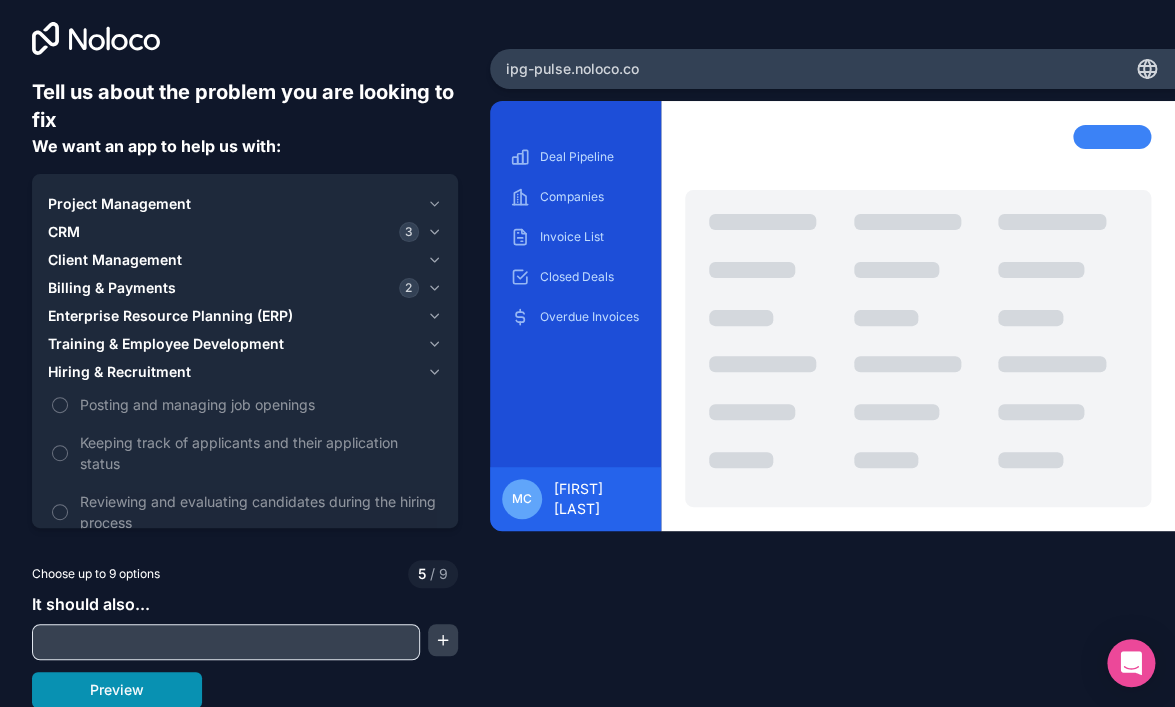 click on "Preview" at bounding box center (117, 690) 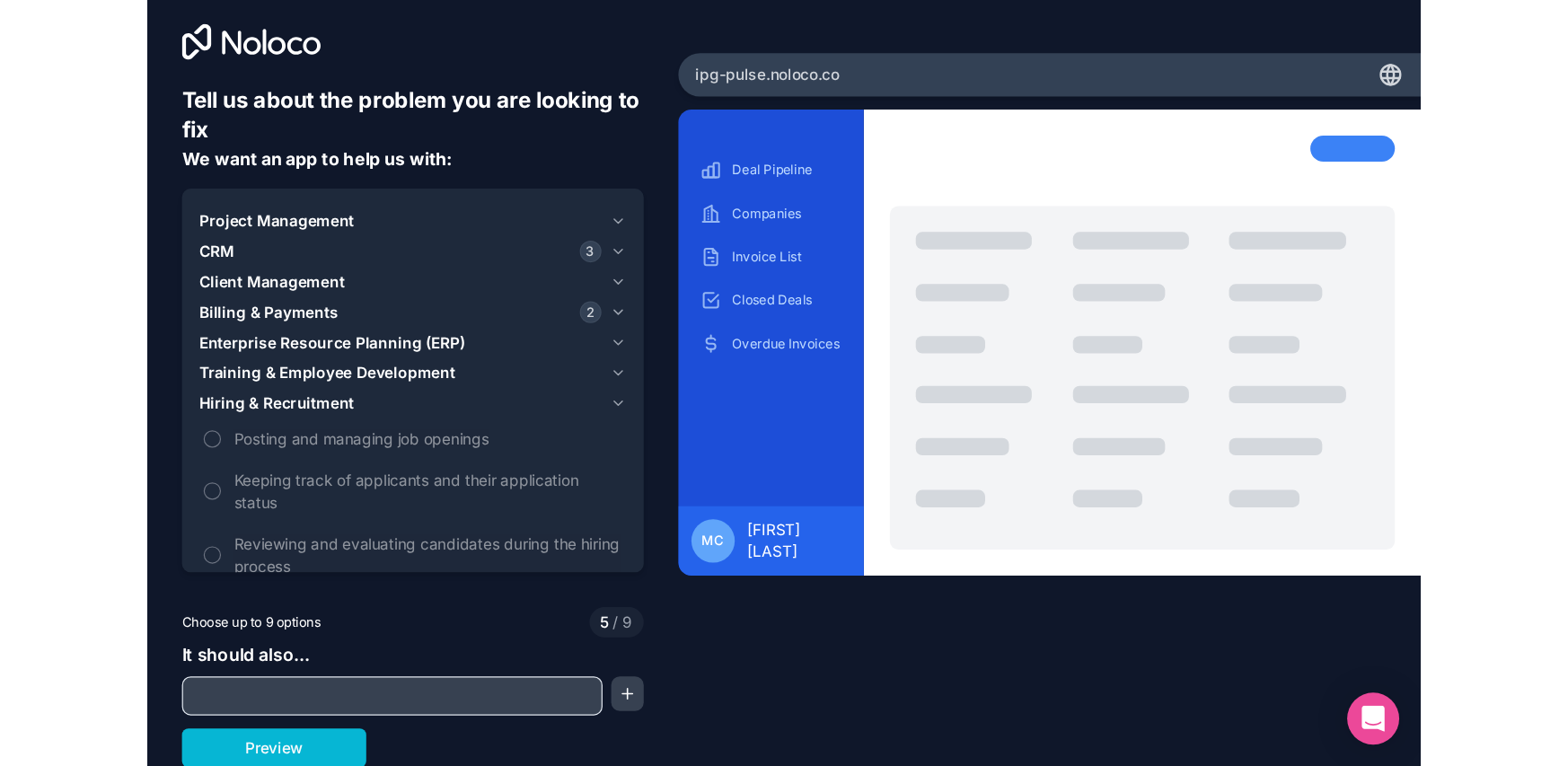 scroll, scrollTop: 0, scrollLeft: 0, axis: both 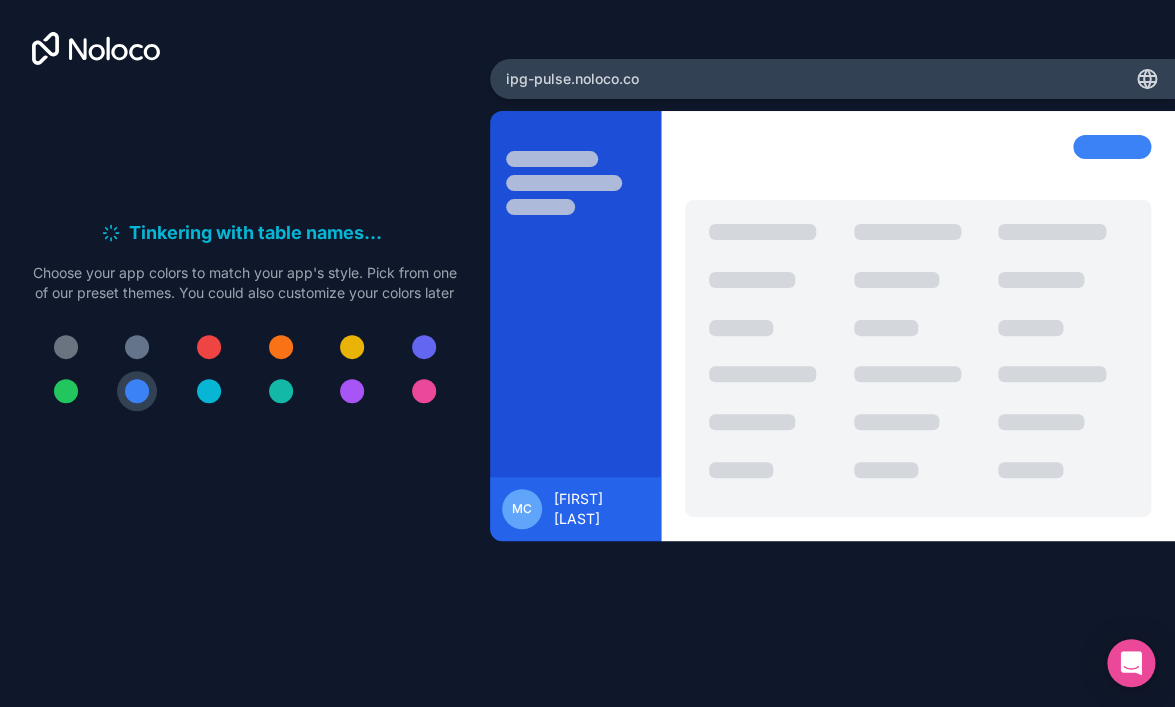 click at bounding box center (137, 347) 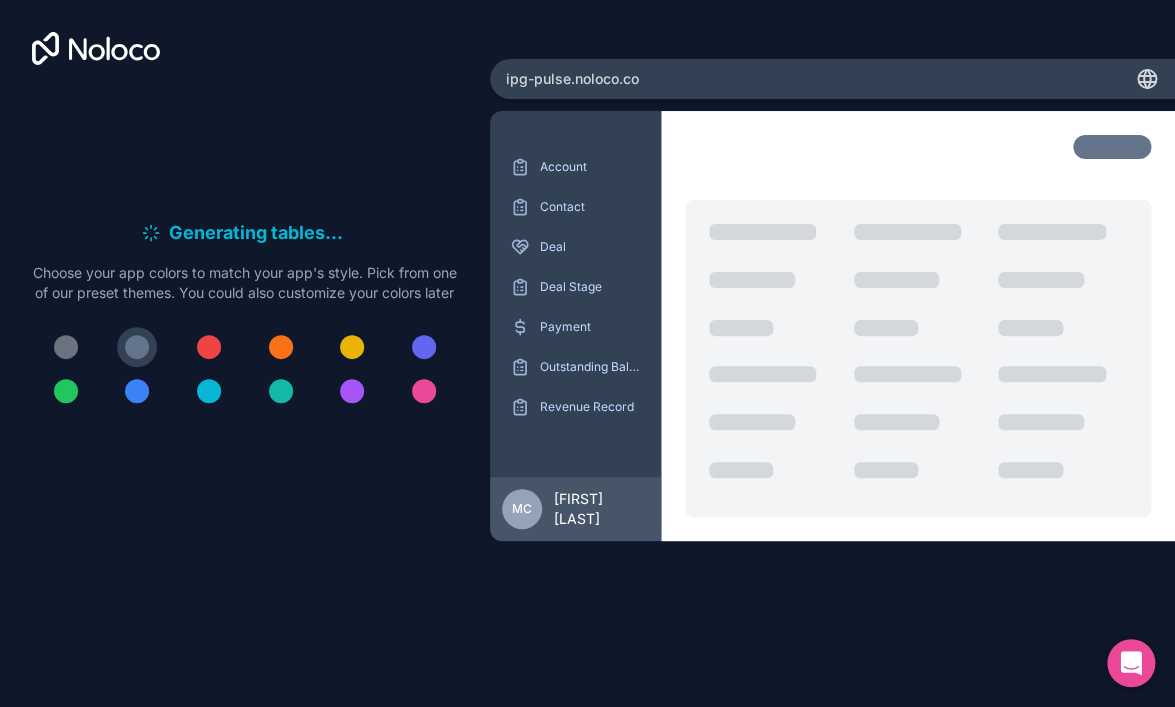 click at bounding box center (66, 347) 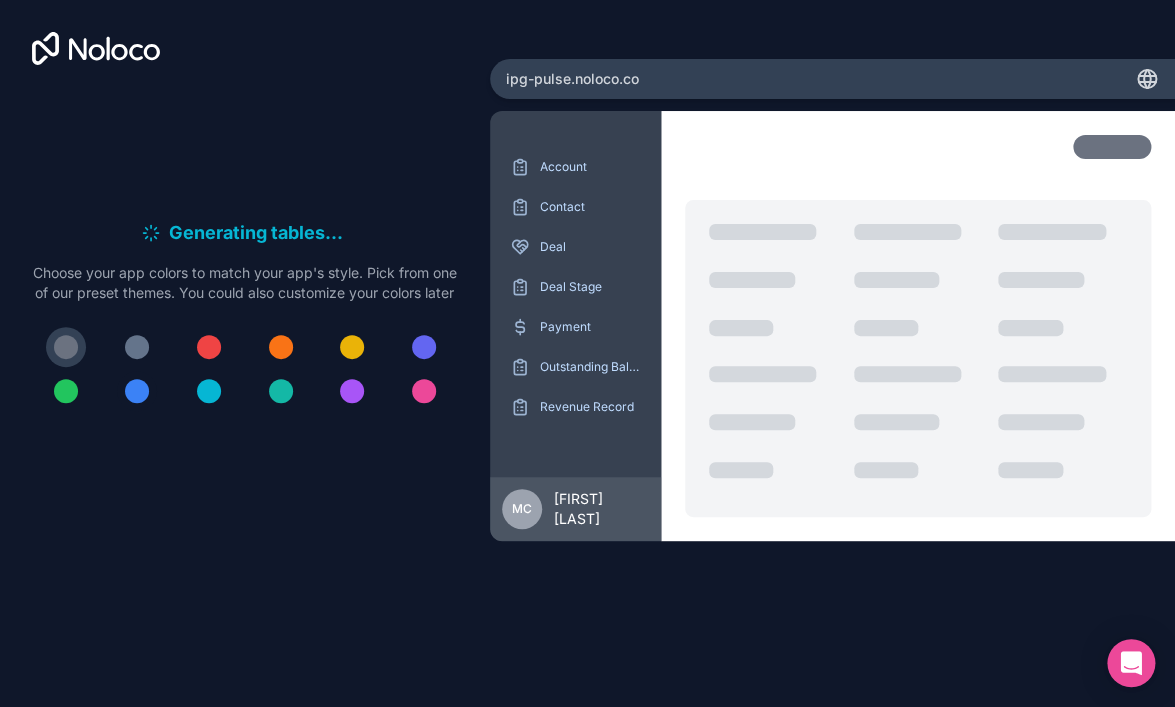 click at bounding box center [137, 391] 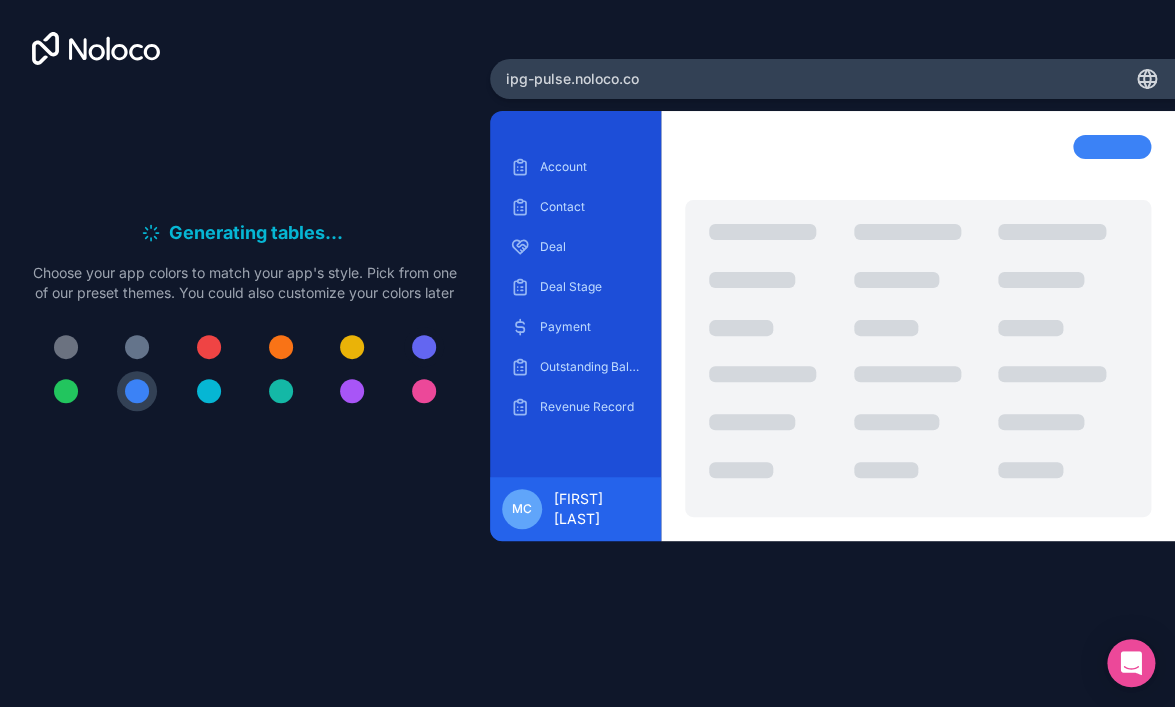 click at bounding box center (424, 347) 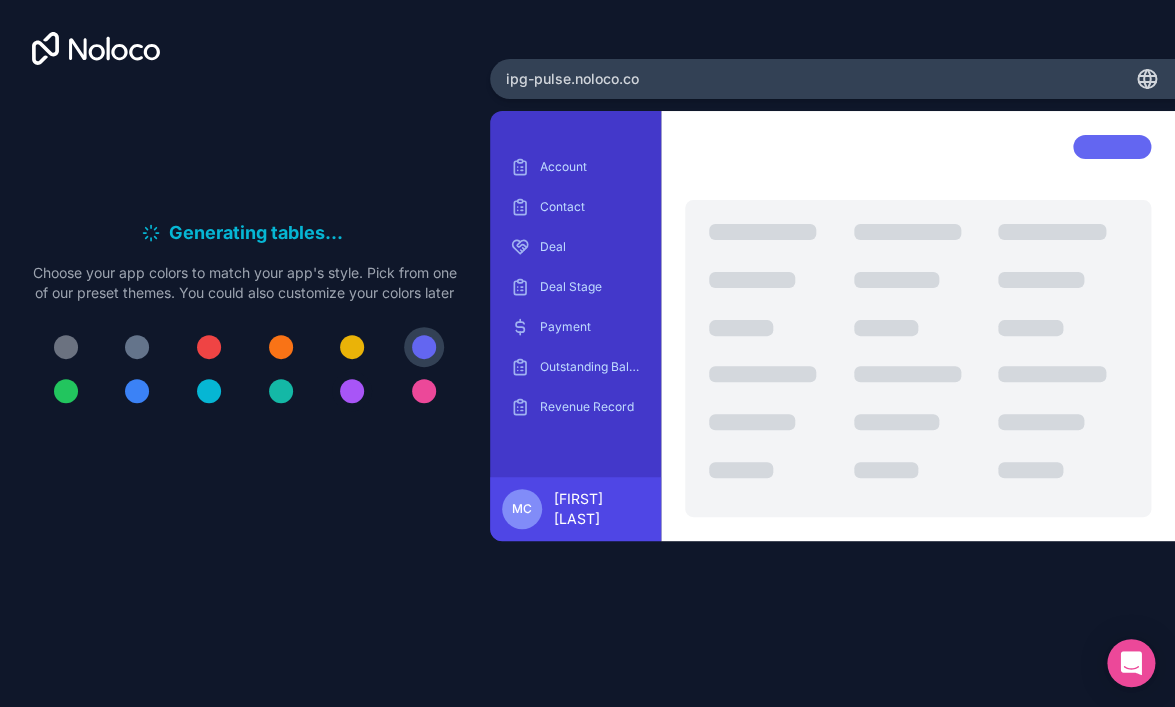 click at bounding box center (352, 391) 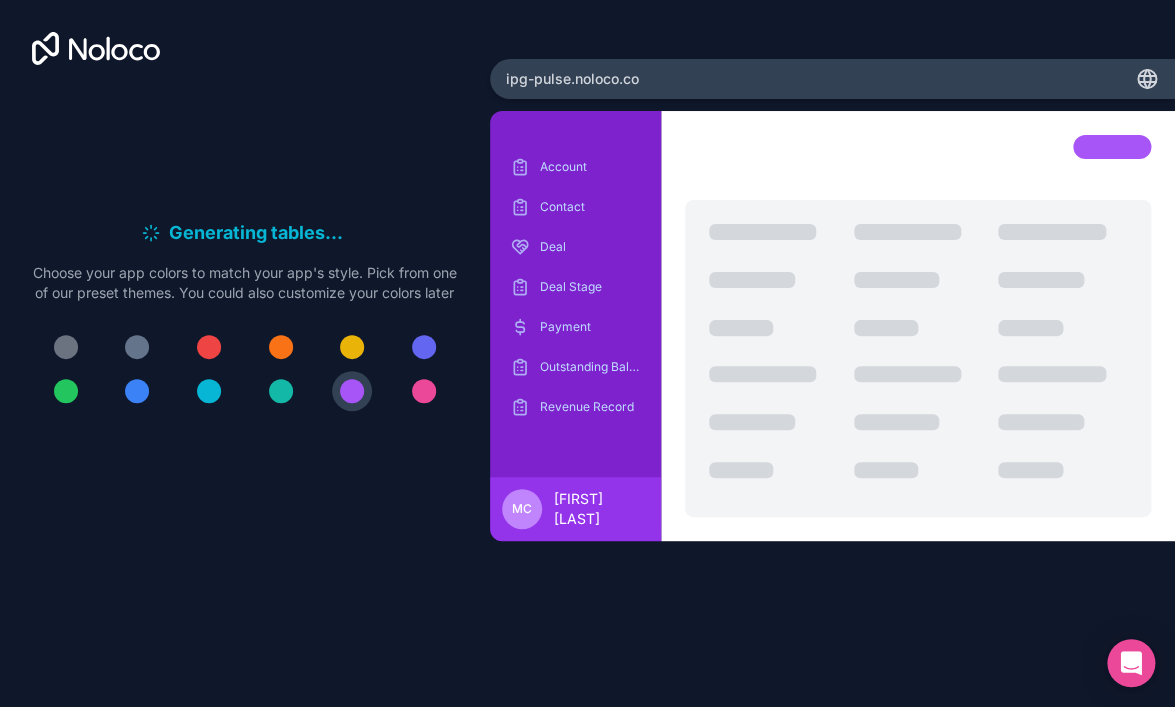 click at bounding box center [281, 391] 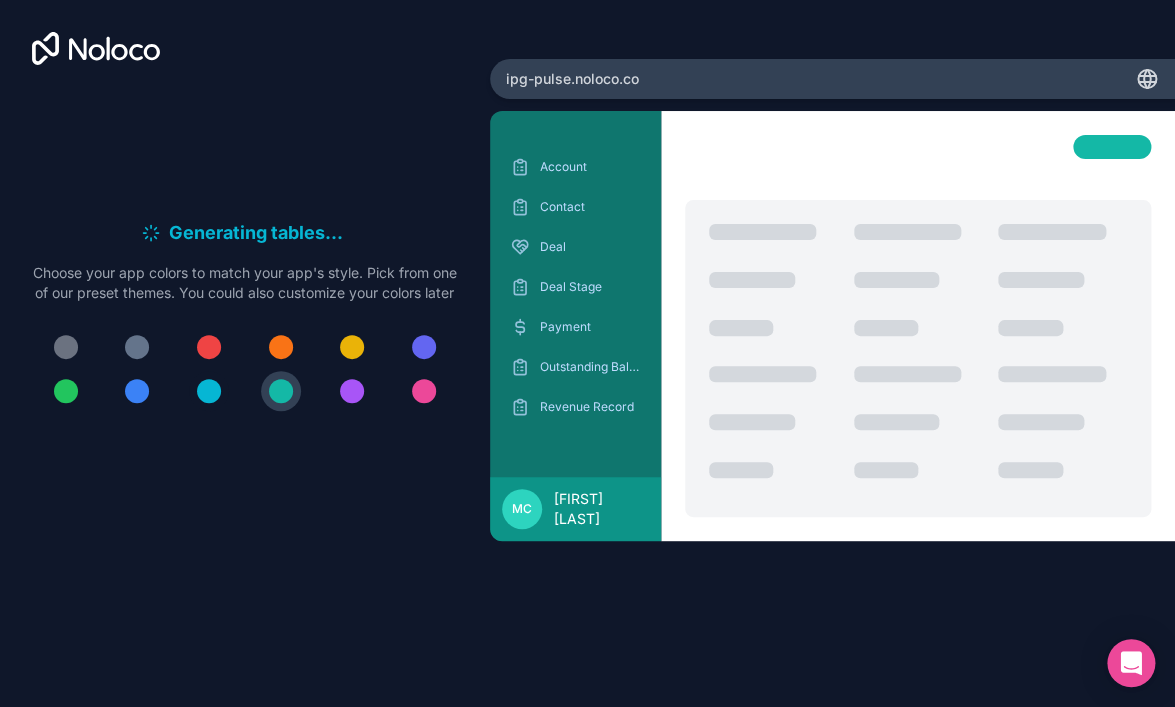 click at bounding box center [209, 391] 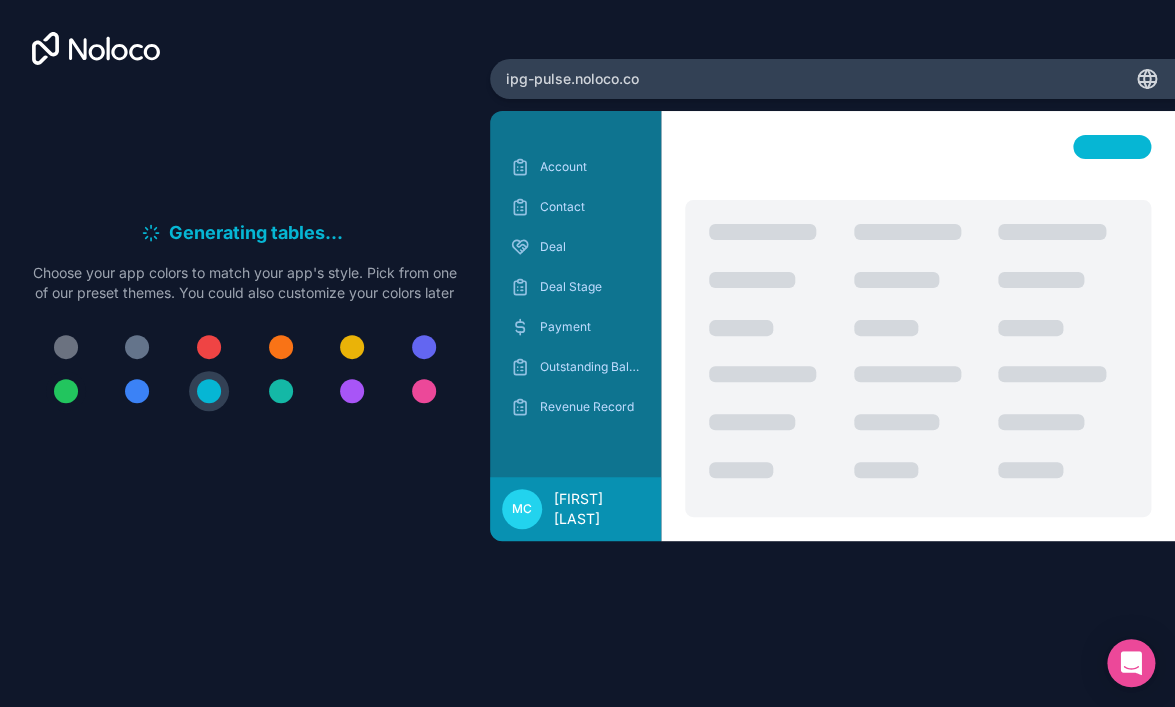 click at bounding box center (66, 391) 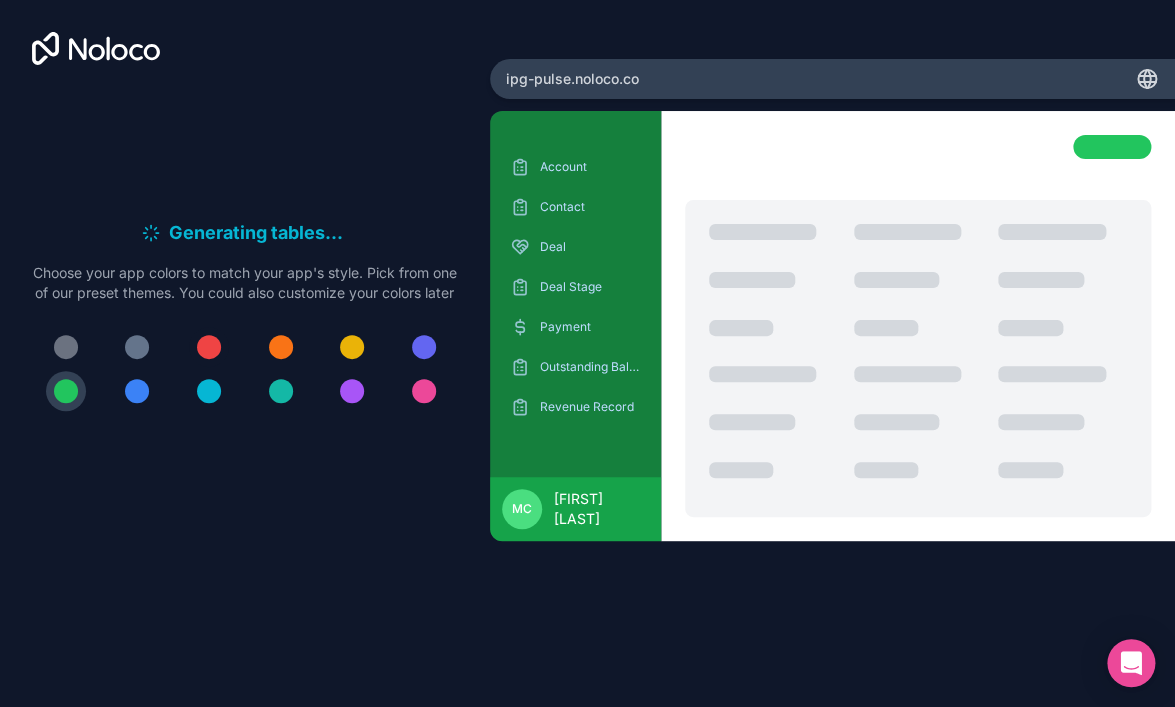 click at bounding box center (209, 347) 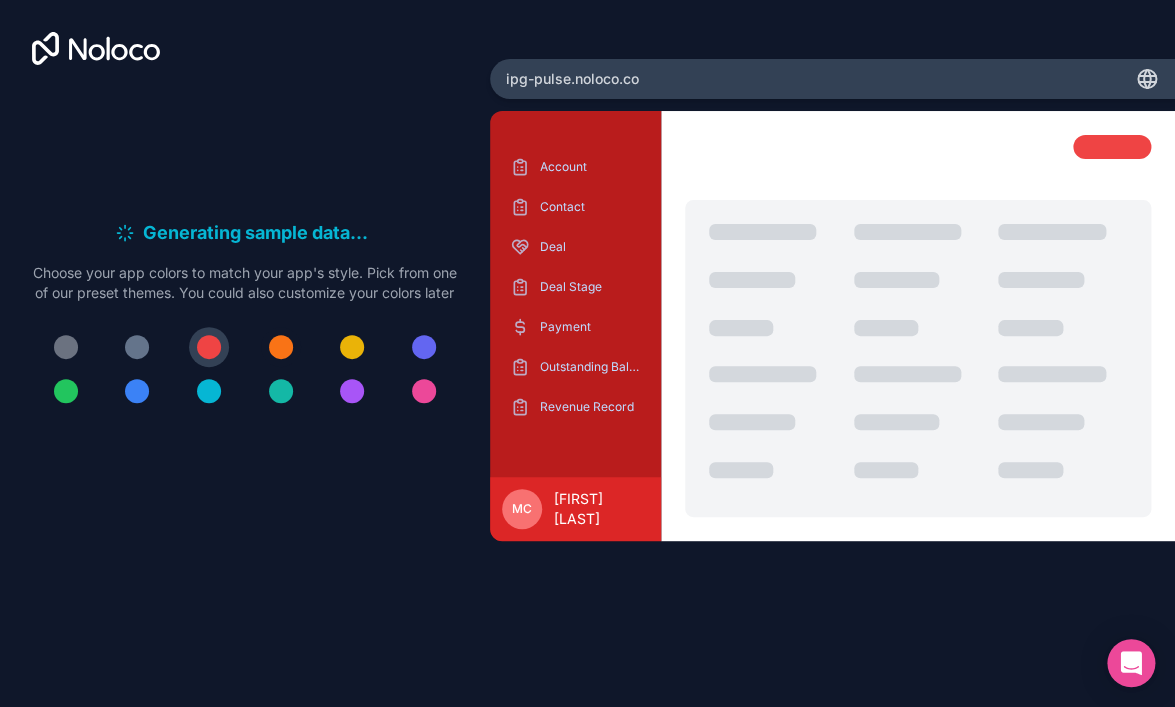 click at bounding box center [281, 347] 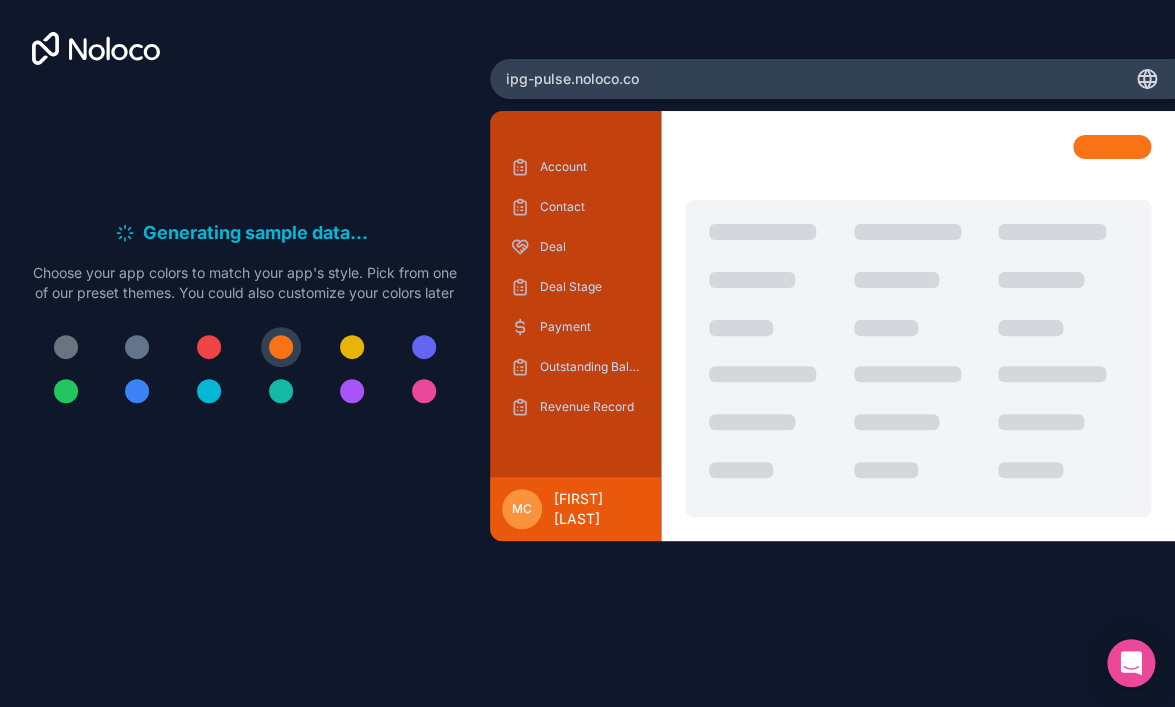 click at bounding box center (352, 347) 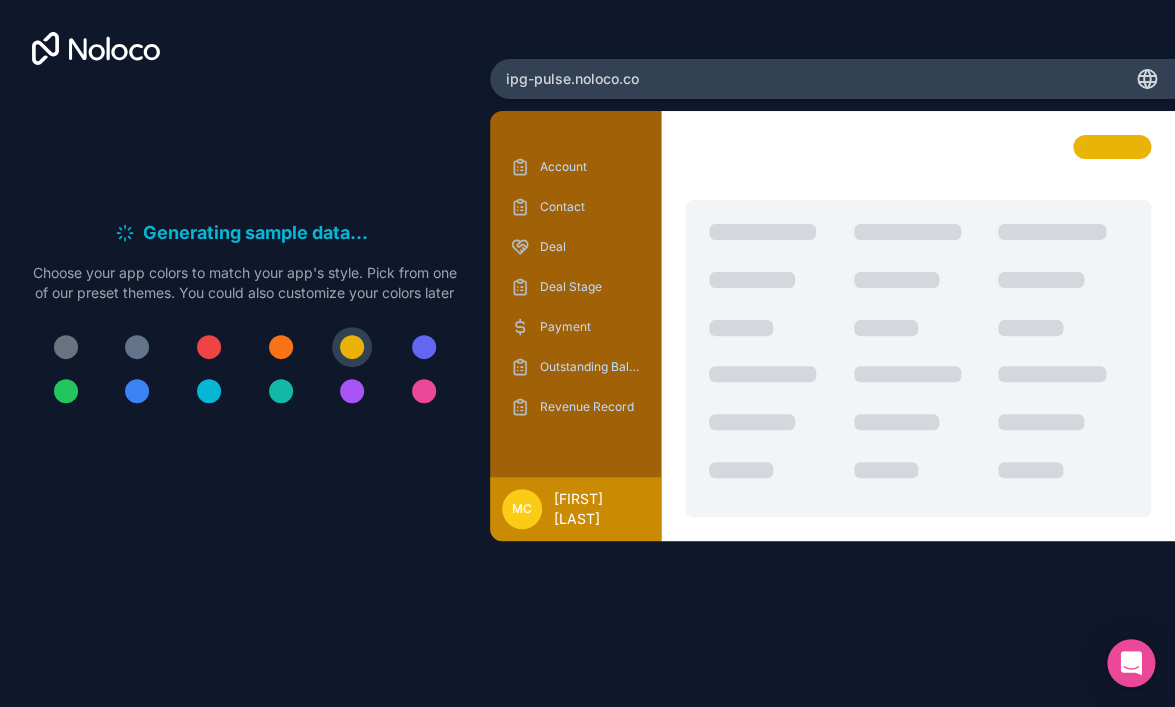 click at bounding box center (137, 391) 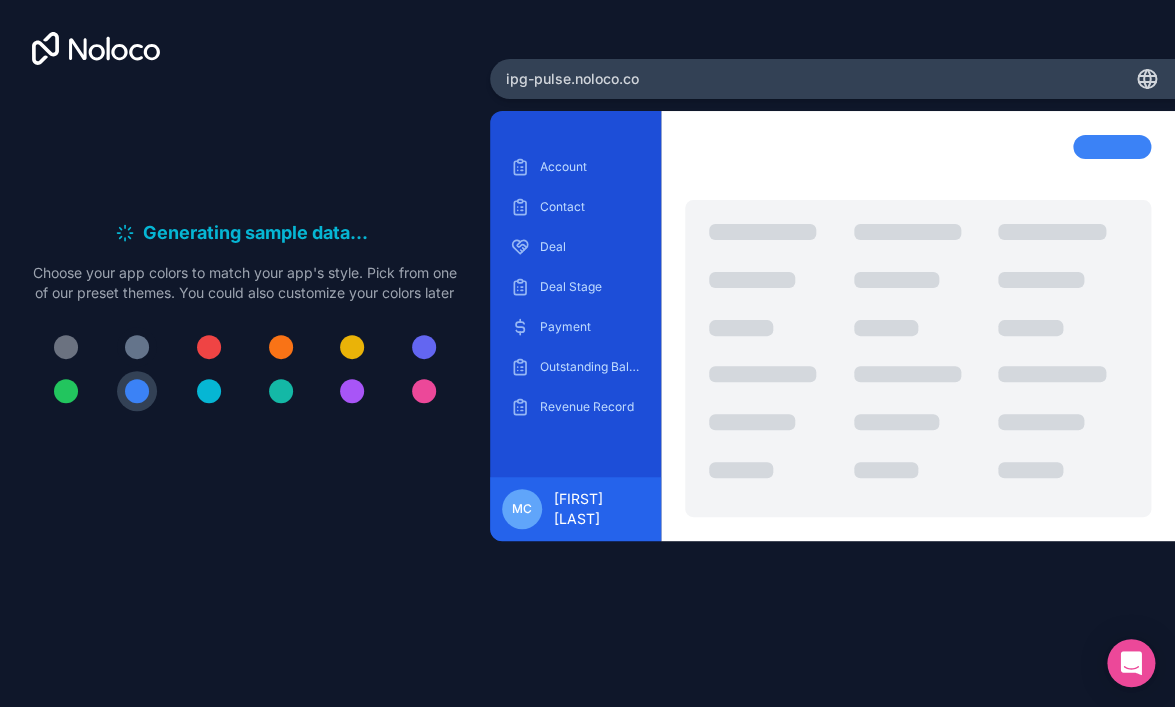 click at bounding box center [137, 347] 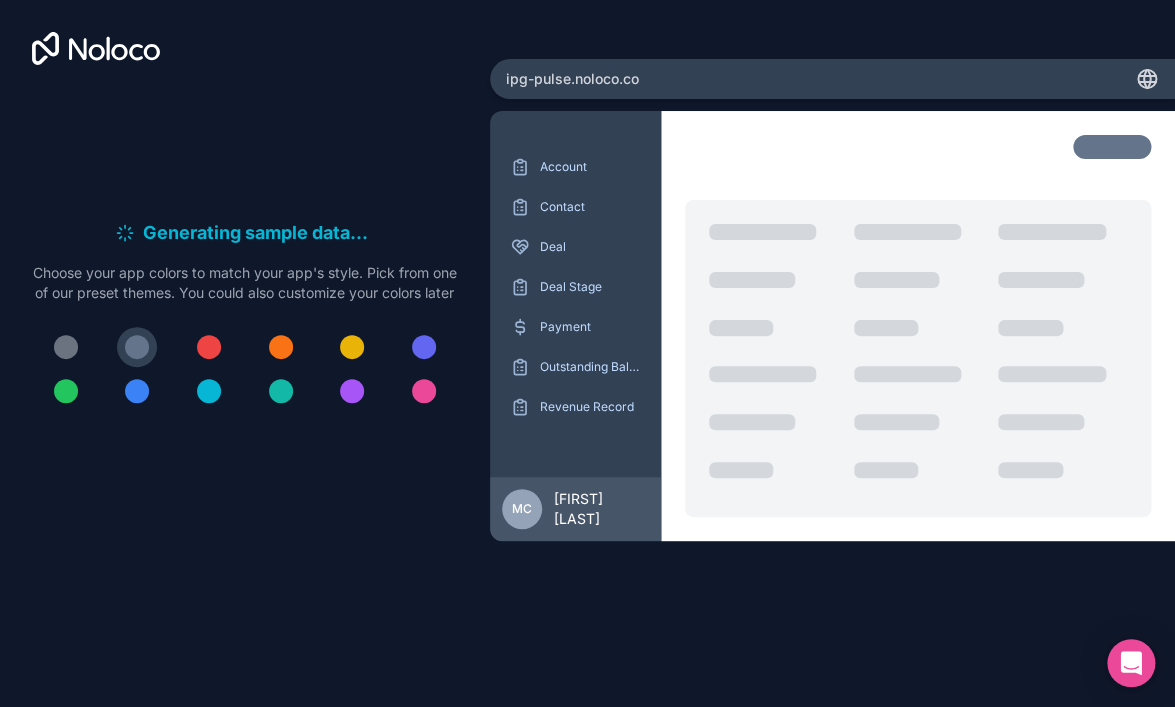 click at bounding box center [66, 347] 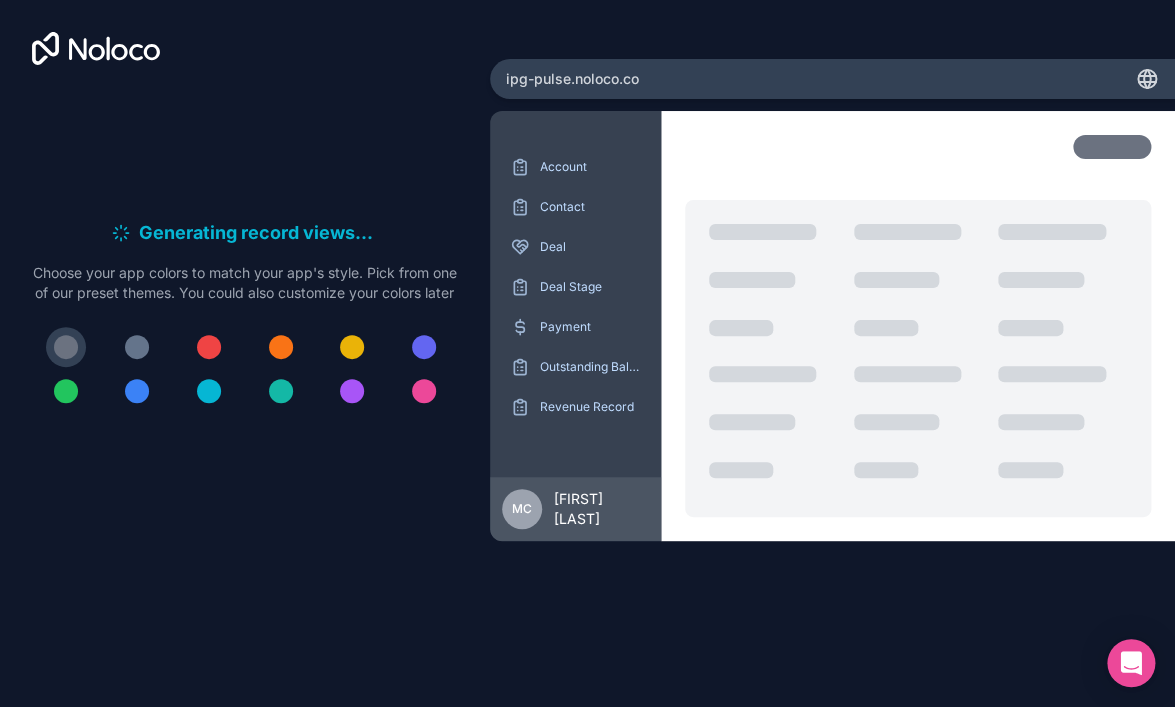 click 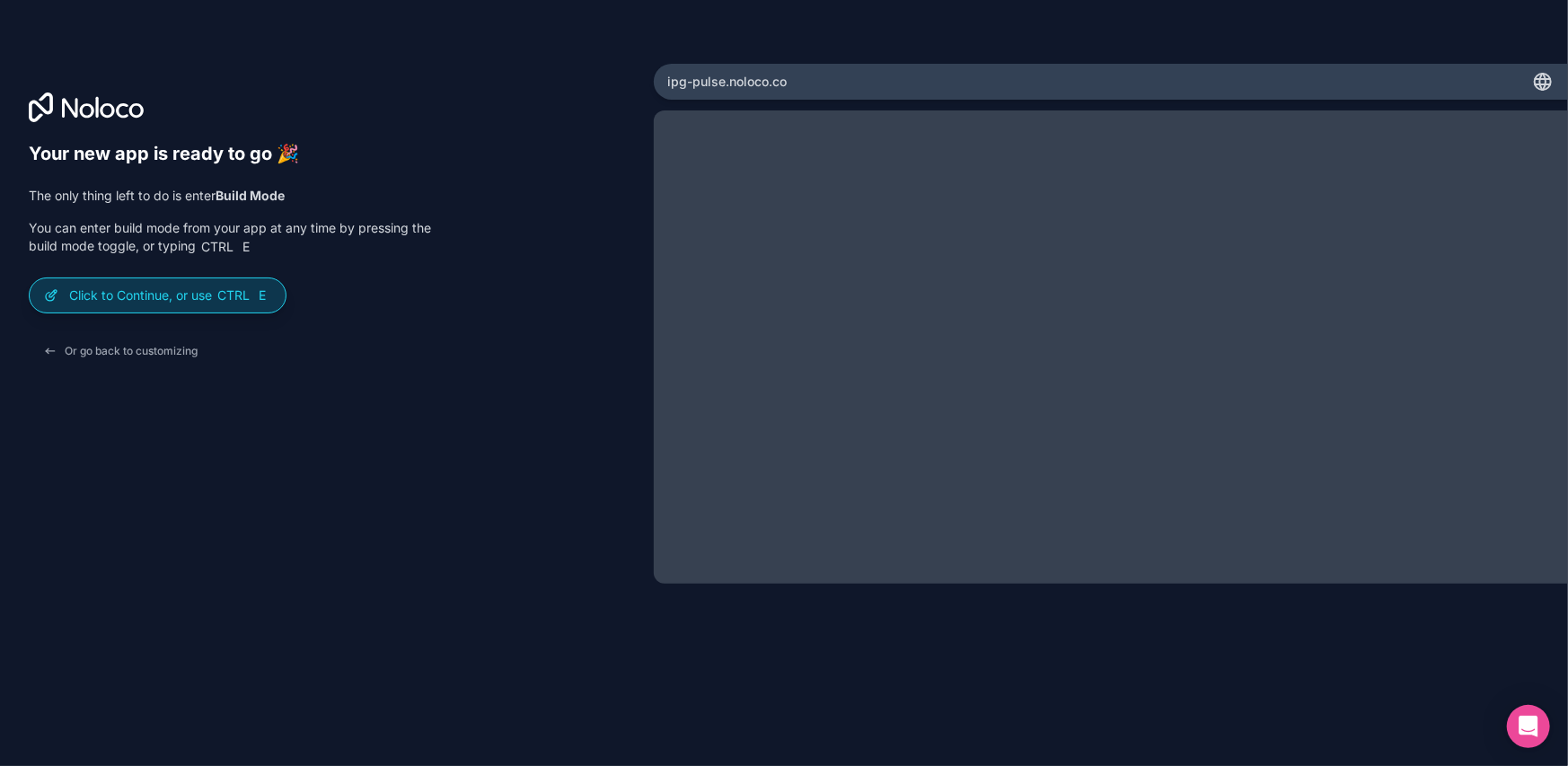 click on "Click to Continue, or use  Ctrl E" at bounding box center [170, 295] 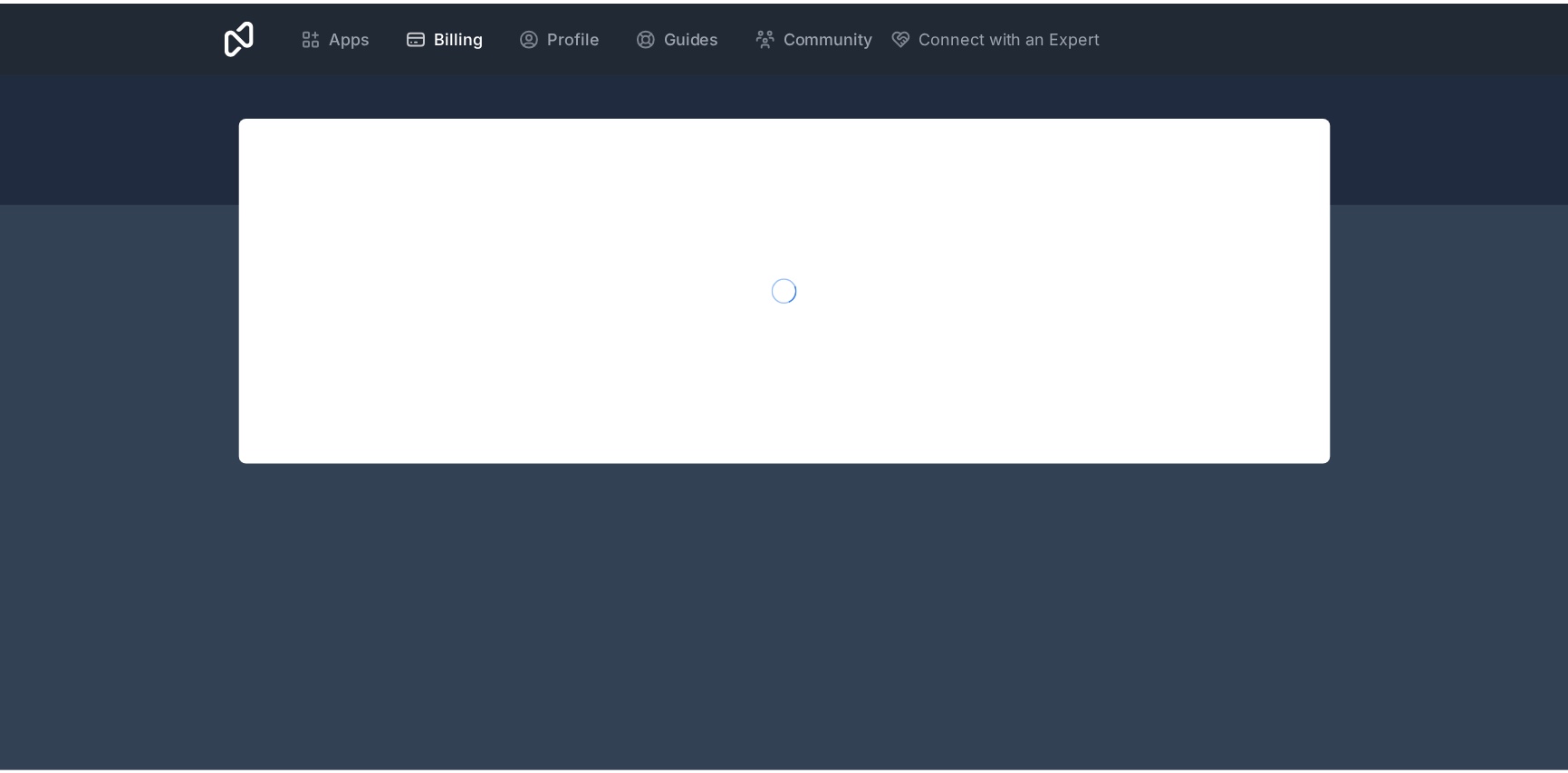 scroll, scrollTop: 0, scrollLeft: 0, axis: both 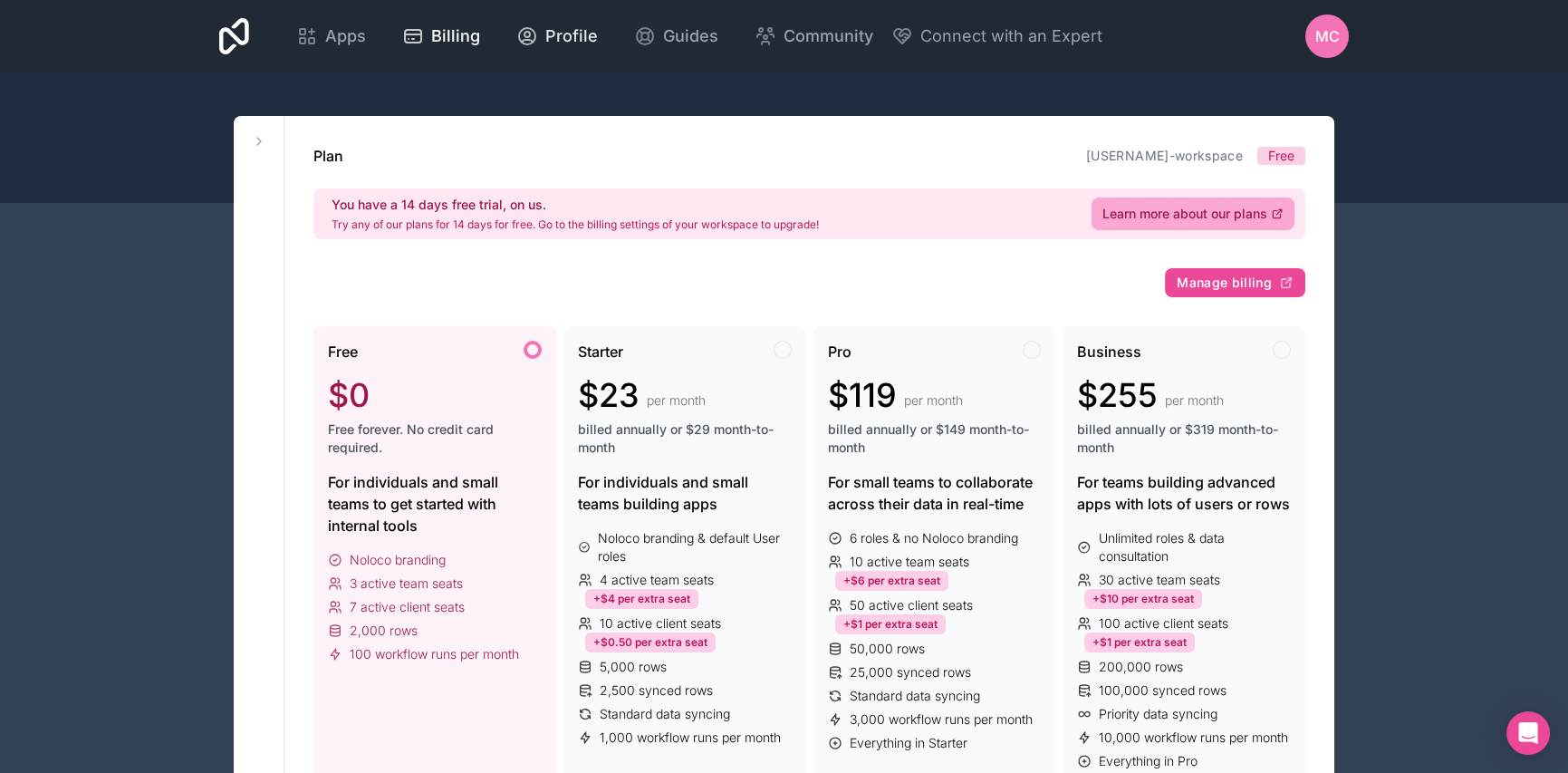 click on "Profile" at bounding box center [572, 36] 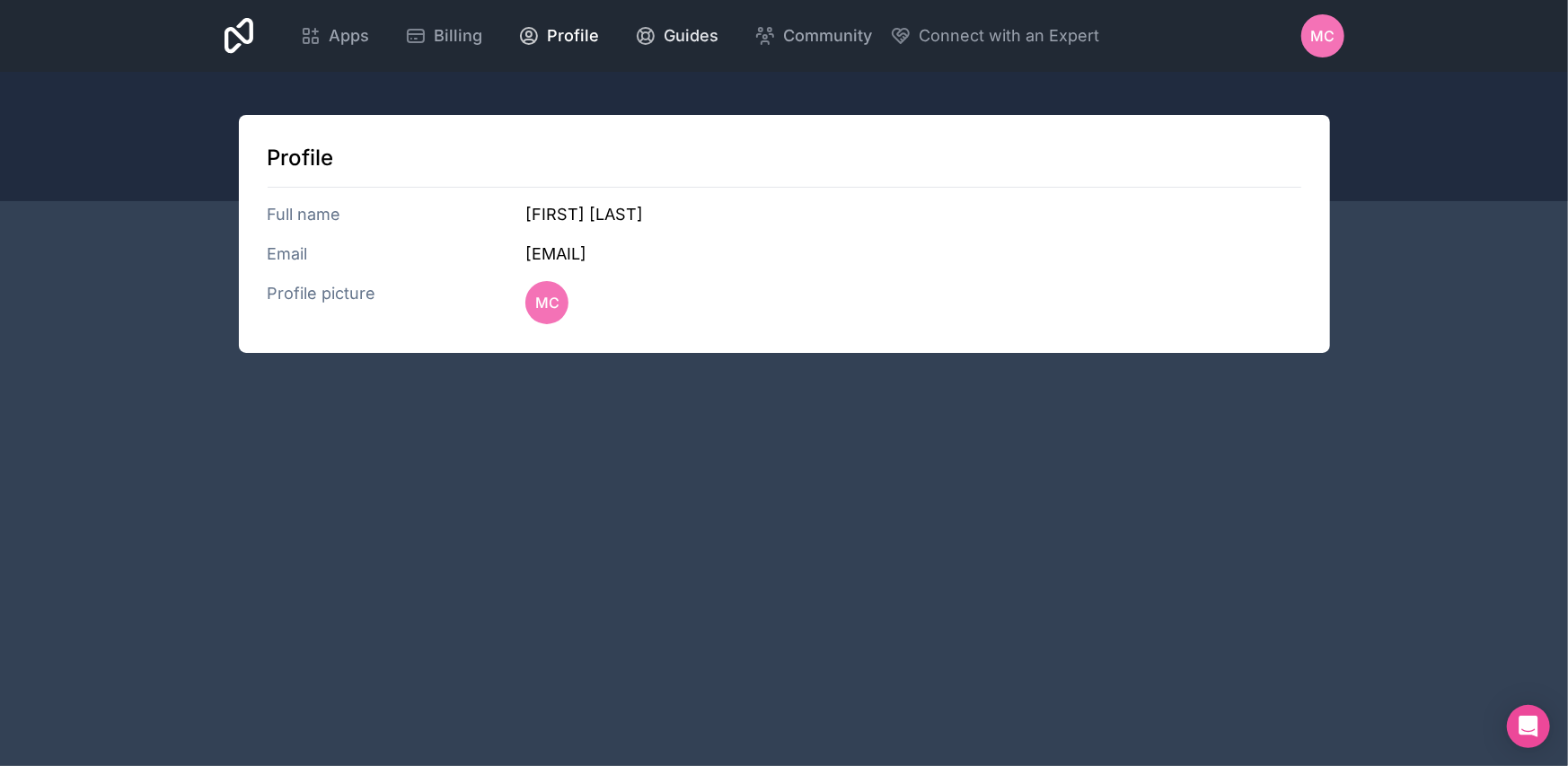 click on "Guides" at bounding box center (676, 36) 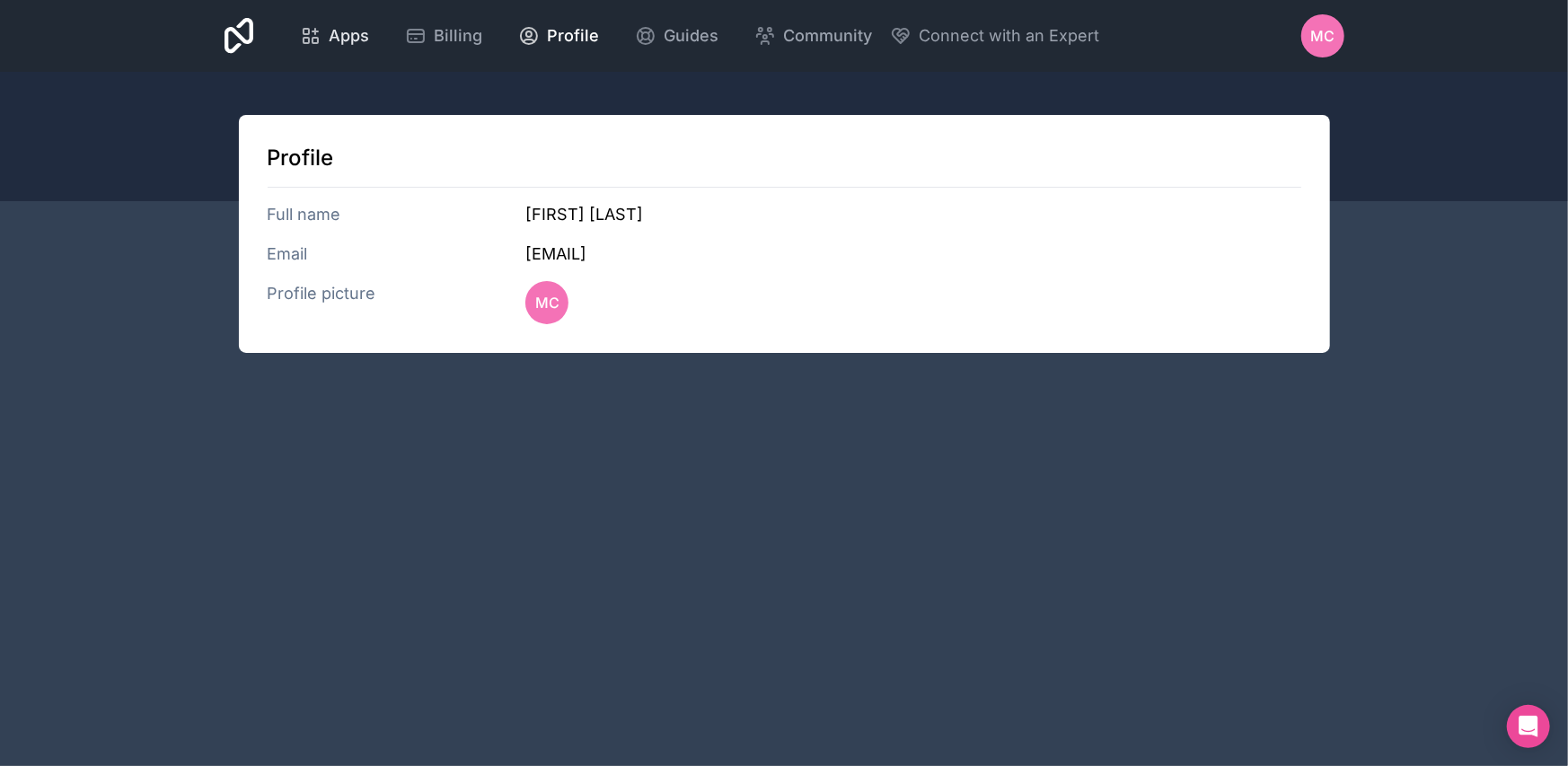 click on "Apps" at bounding box center (348, 36) 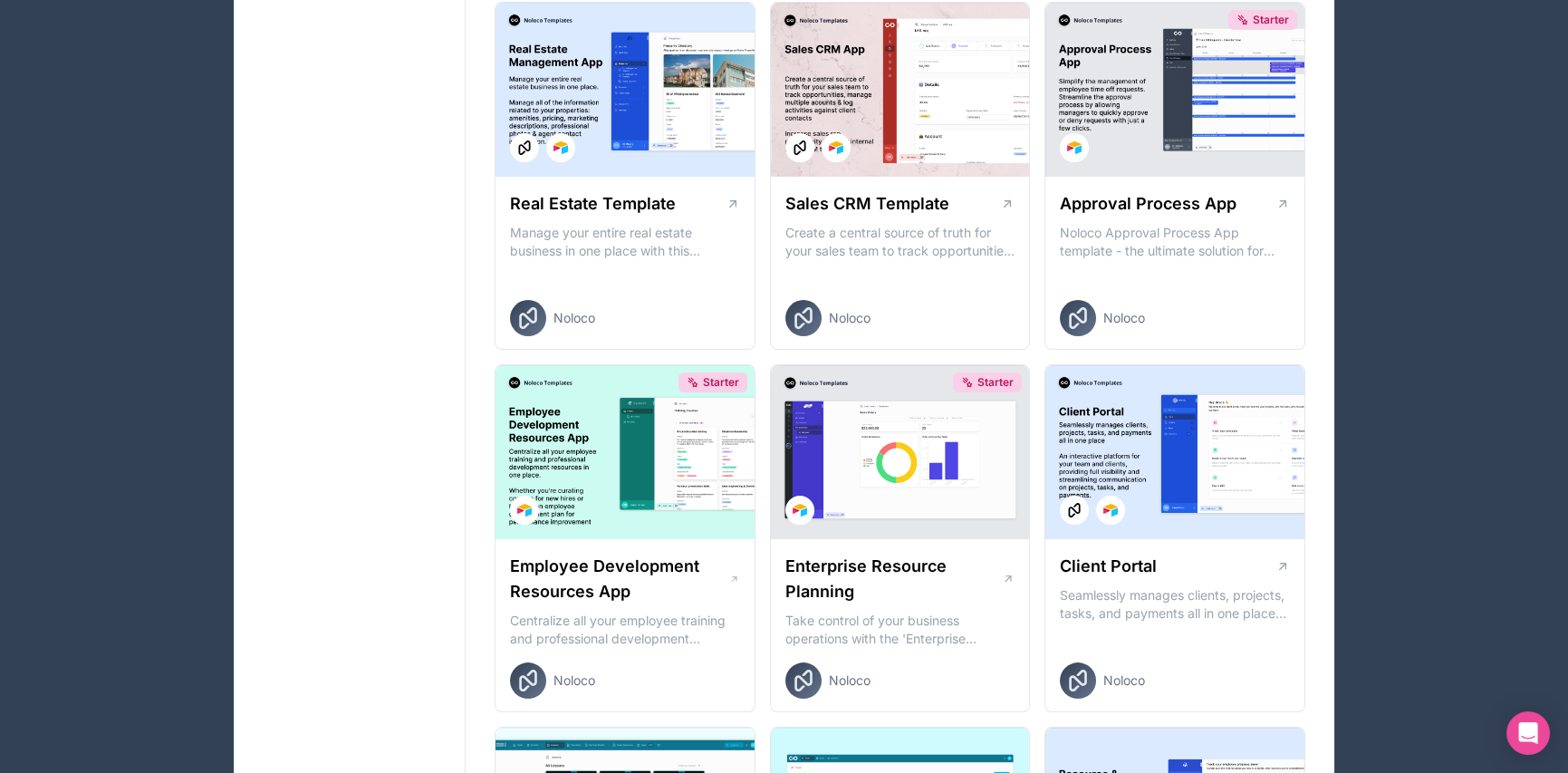 scroll, scrollTop: 1178, scrollLeft: 0, axis: vertical 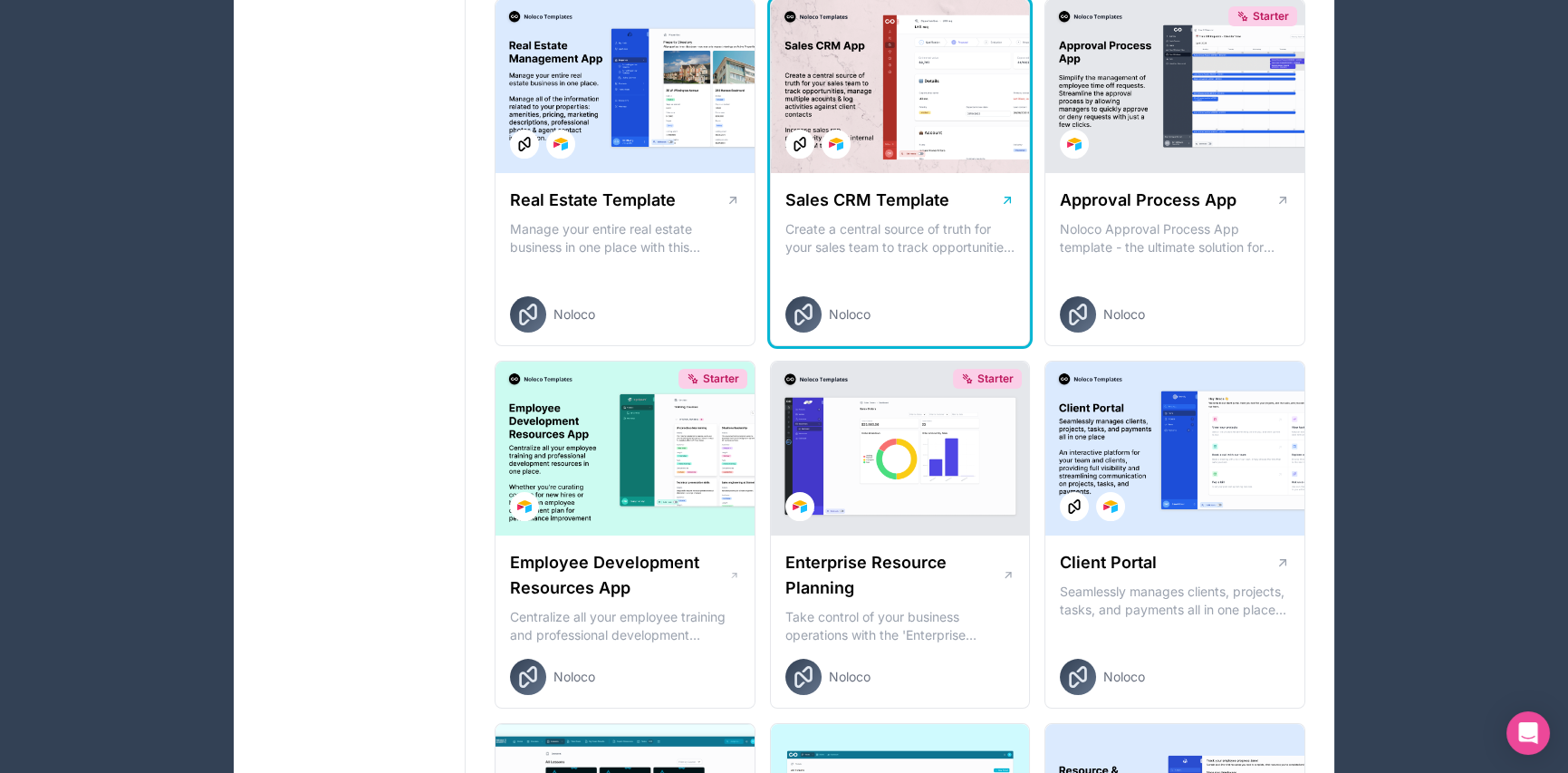 click on "Sales CRM Template Create a central source of truth for your sales team to track opportunities, manage multiple accounts & log activities against client contacts\n\nIncrease sales rep productivity with our internal Sales CRM template Noloco" at bounding box center [900, 260] 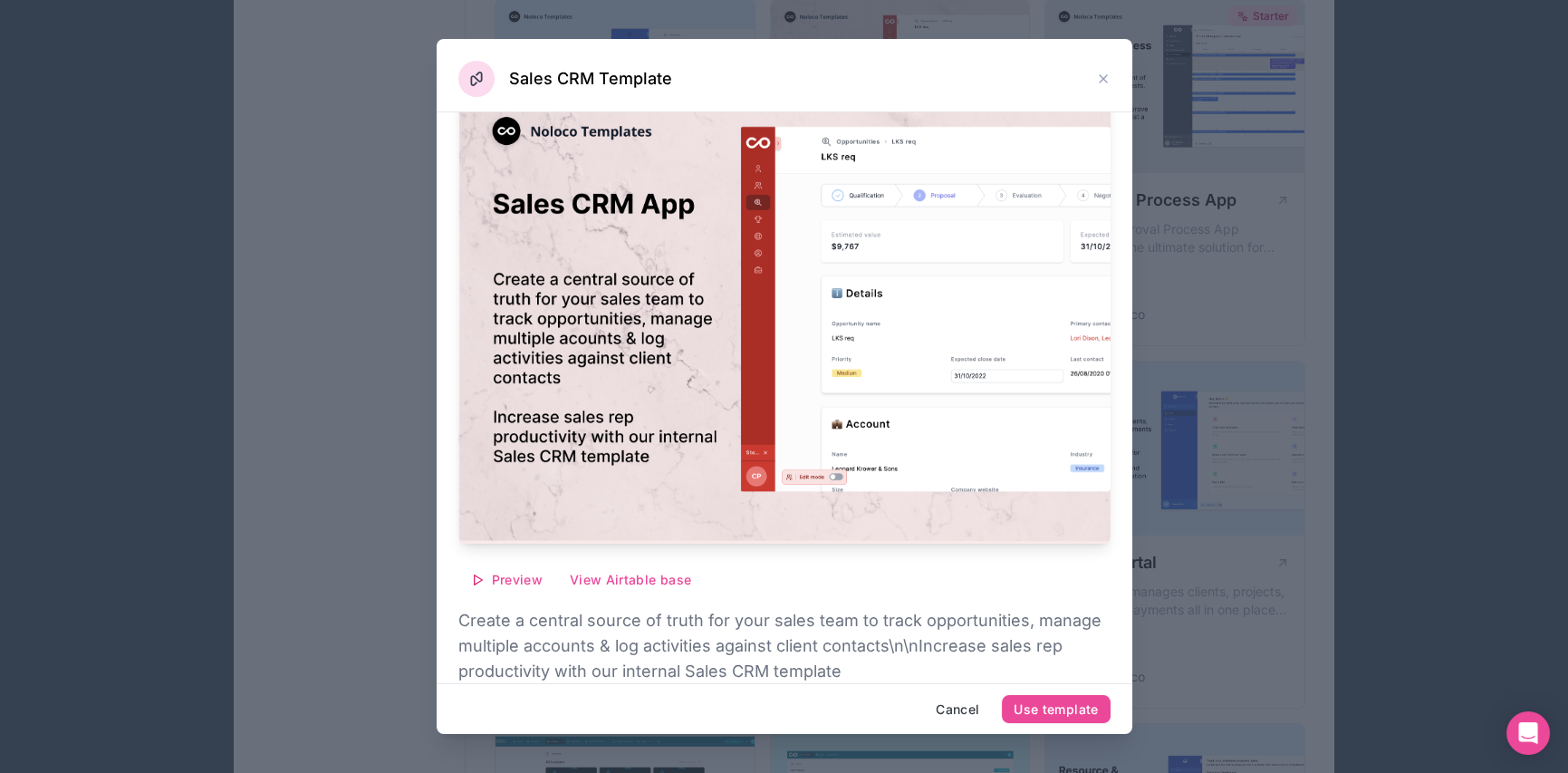 scroll, scrollTop: 121, scrollLeft: 0, axis: vertical 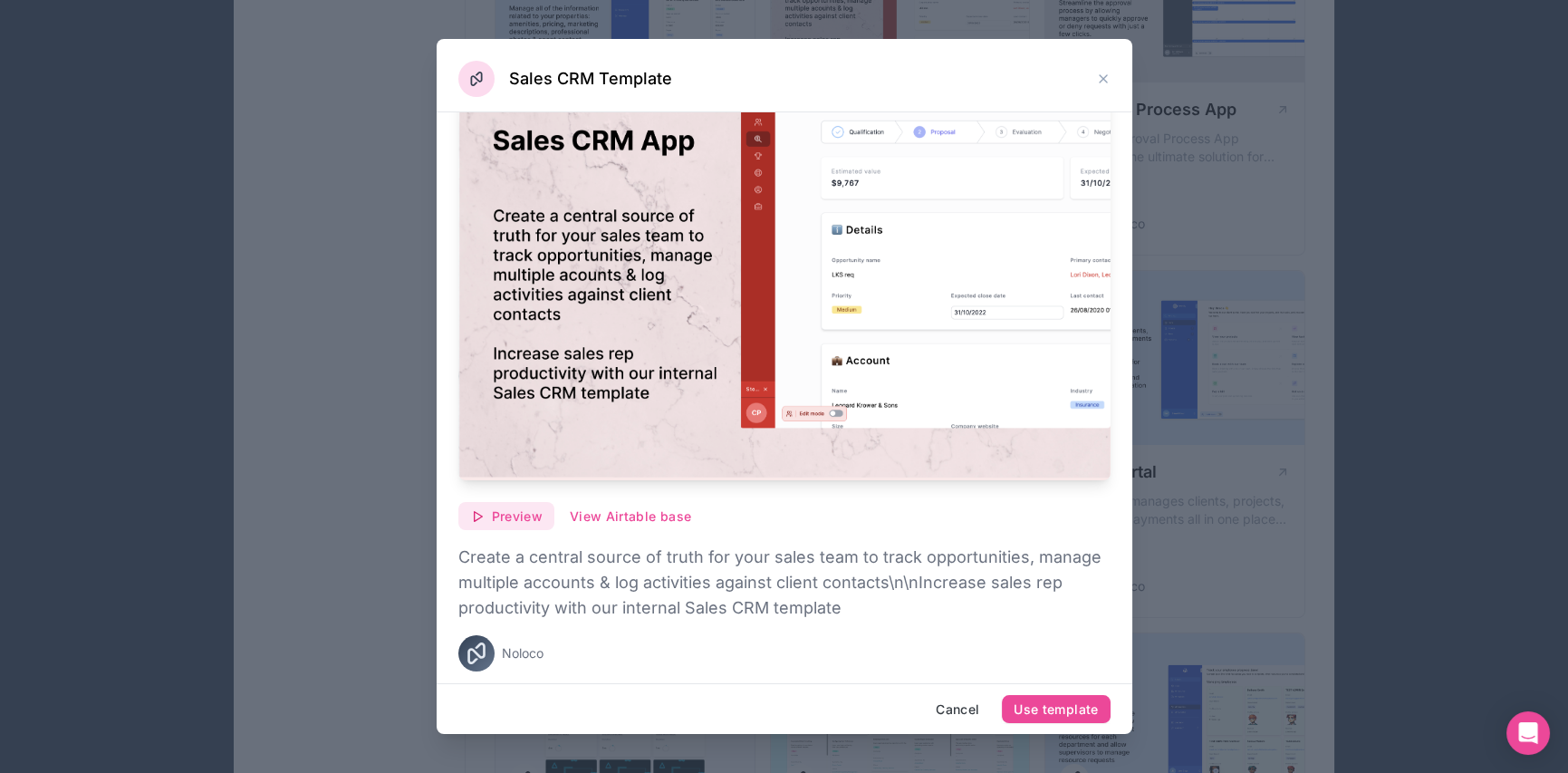 click on "Preview" at bounding box center (517, 517) 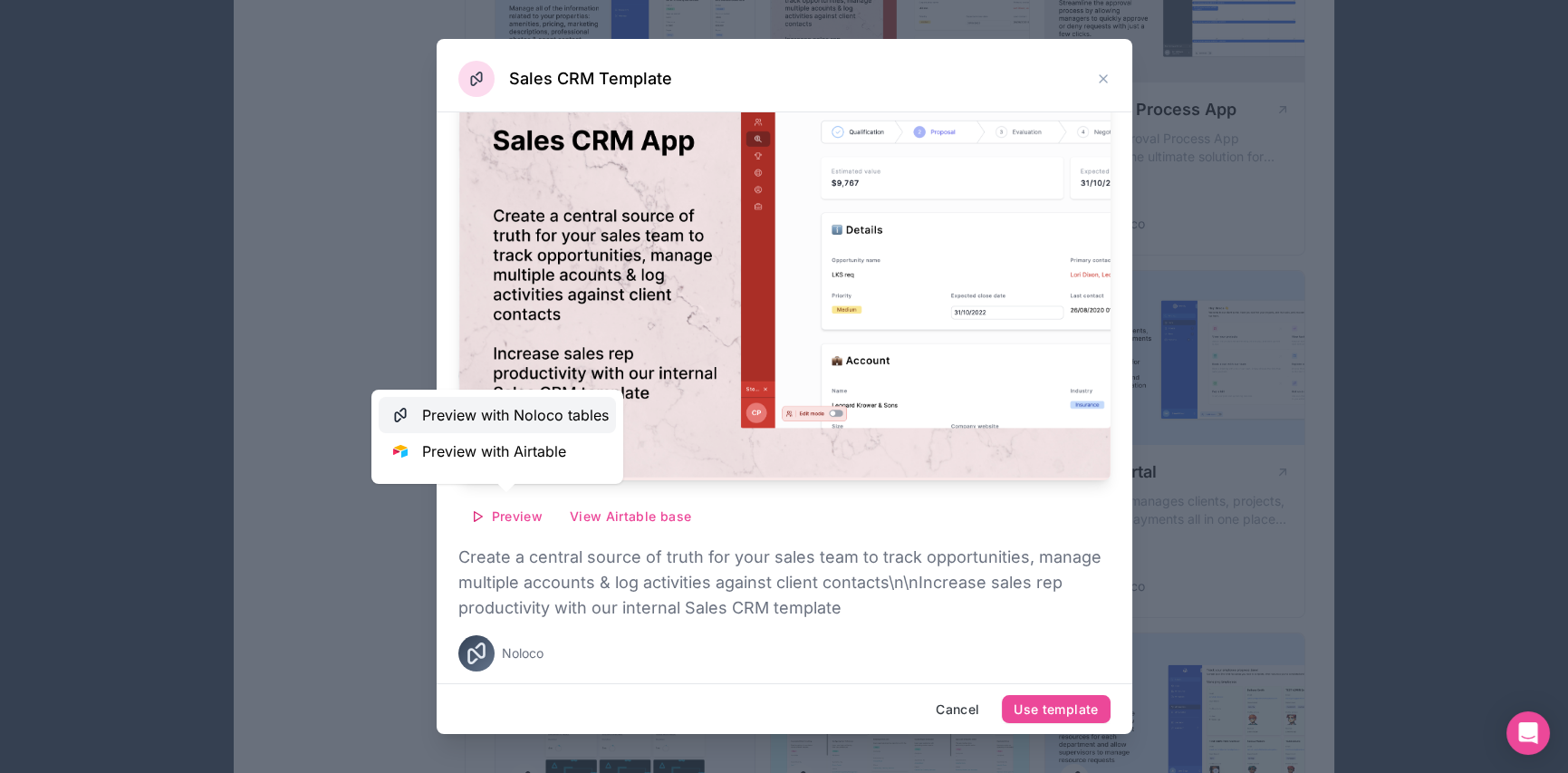 click on "Preview with Noloco tables" at bounding box center (515, 415) 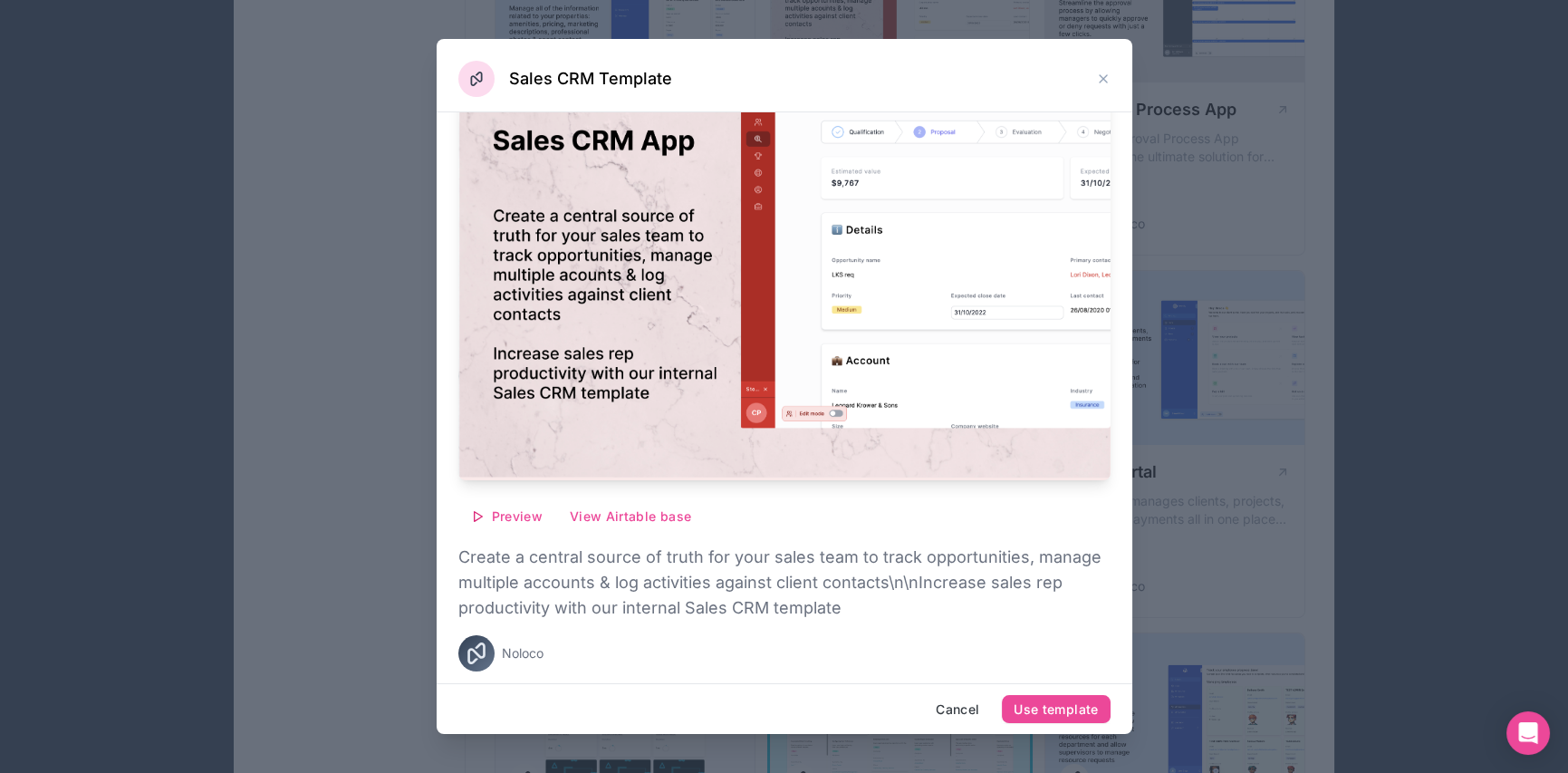 click on "Cancel" at bounding box center (957, 710) 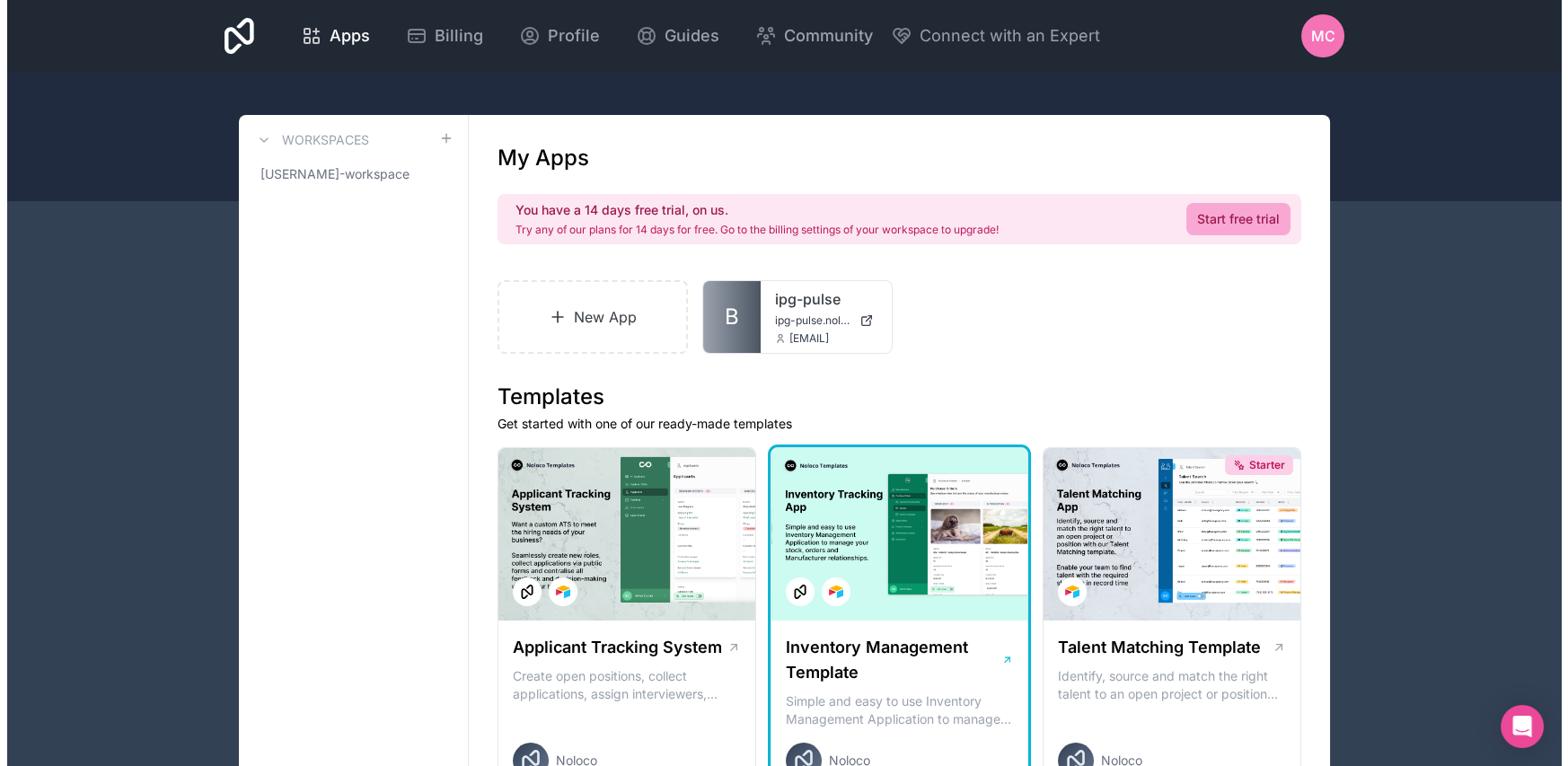 scroll, scrollTop: 0, scrollLeft: 0, axis: both 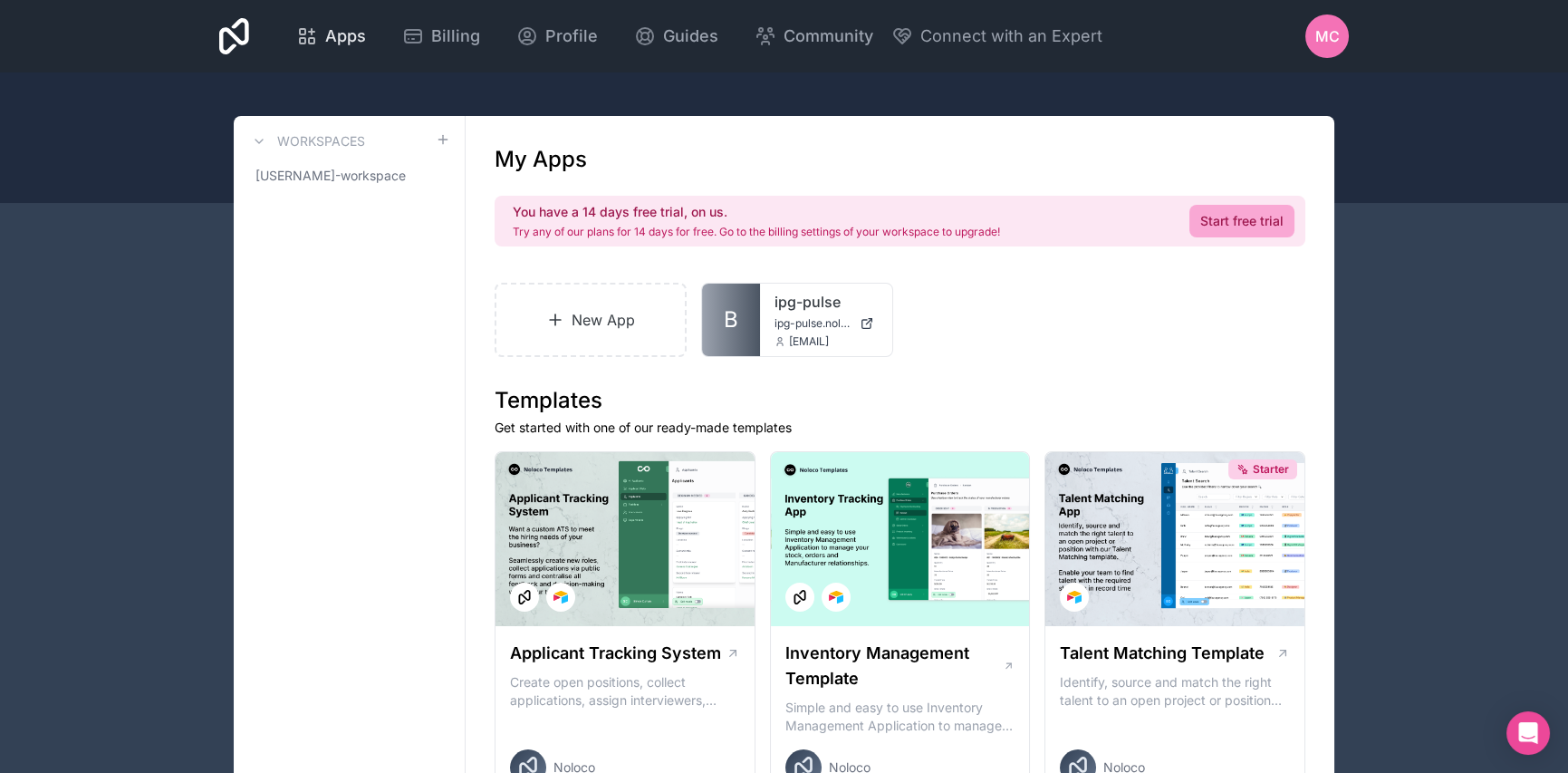 click on "Apps" at bounding box center [345, 36] 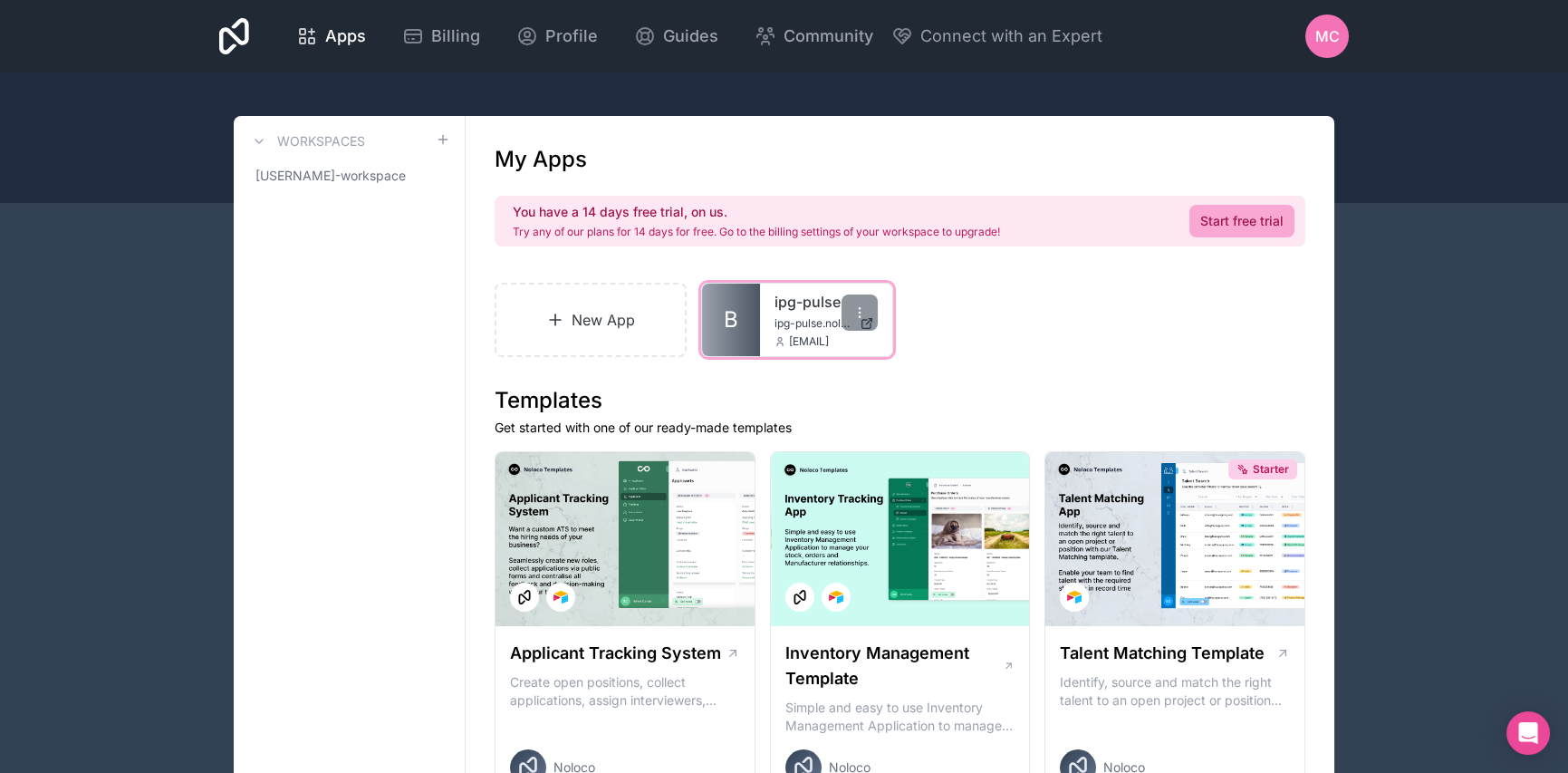 click on "ipg-pulse ipg-pulse.noloco.co mervin@triple89.com" at bounding box center (826, 320) 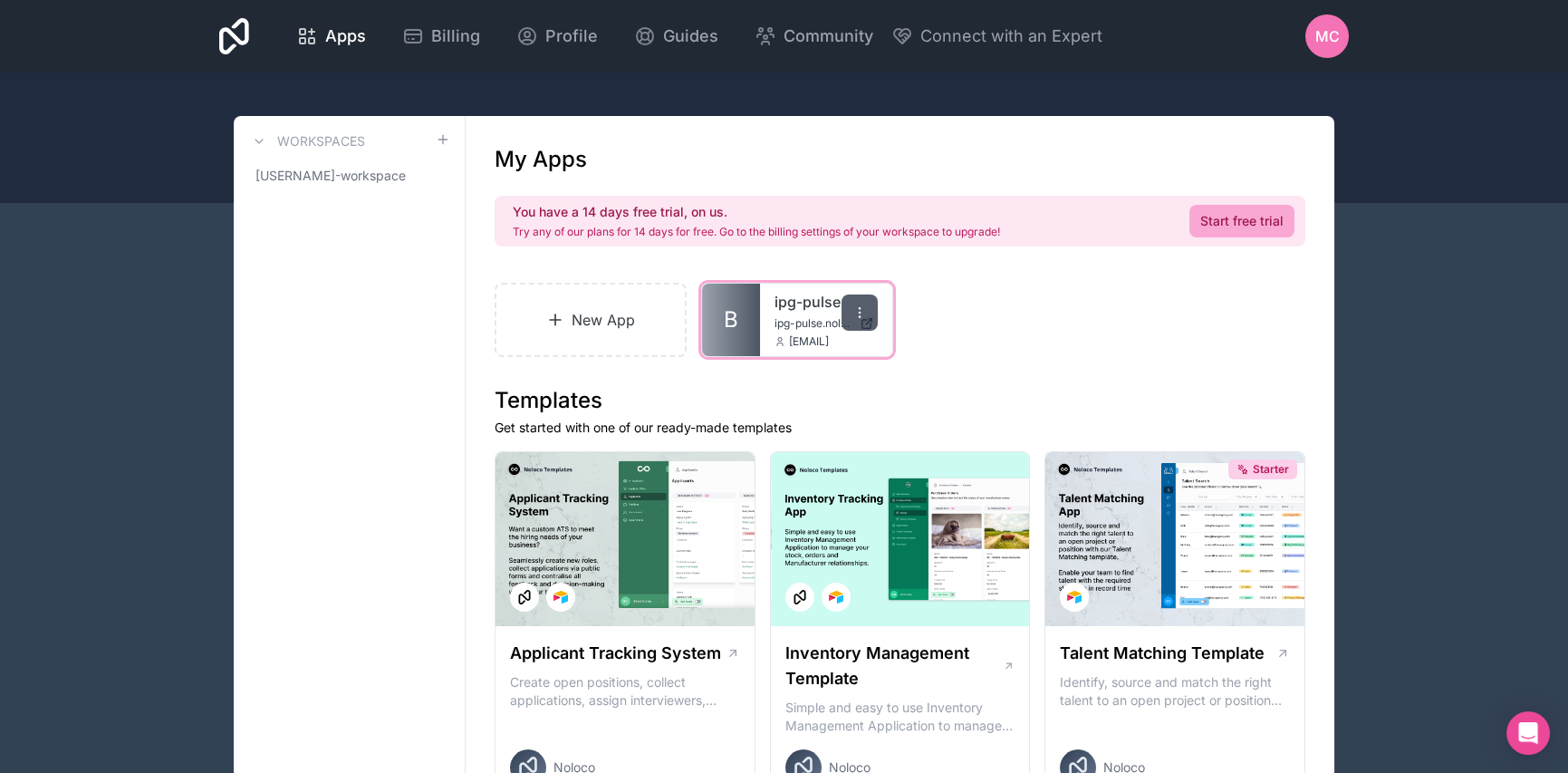 click 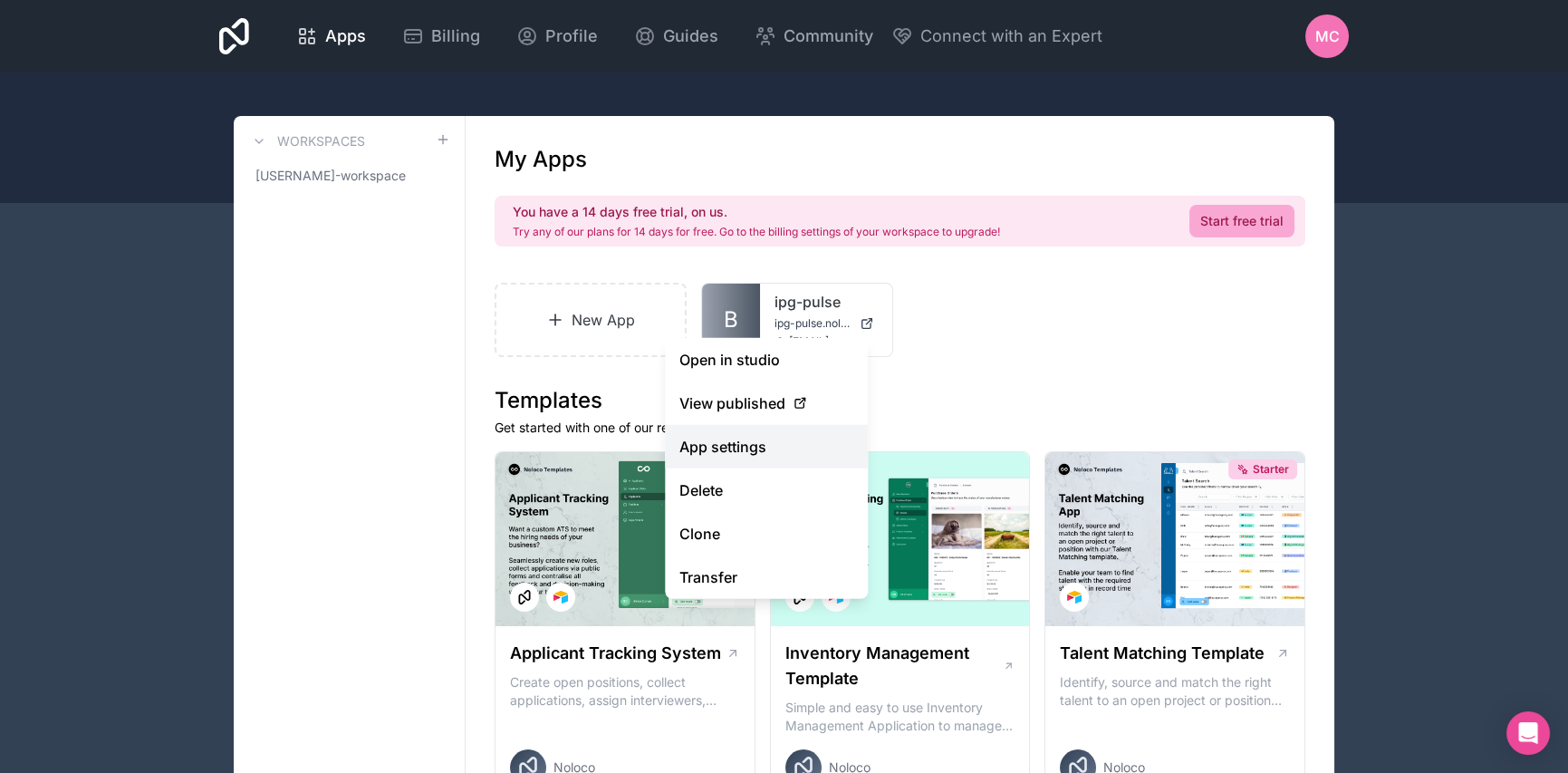 click on "App settings" at bounding box center [766, 447] 